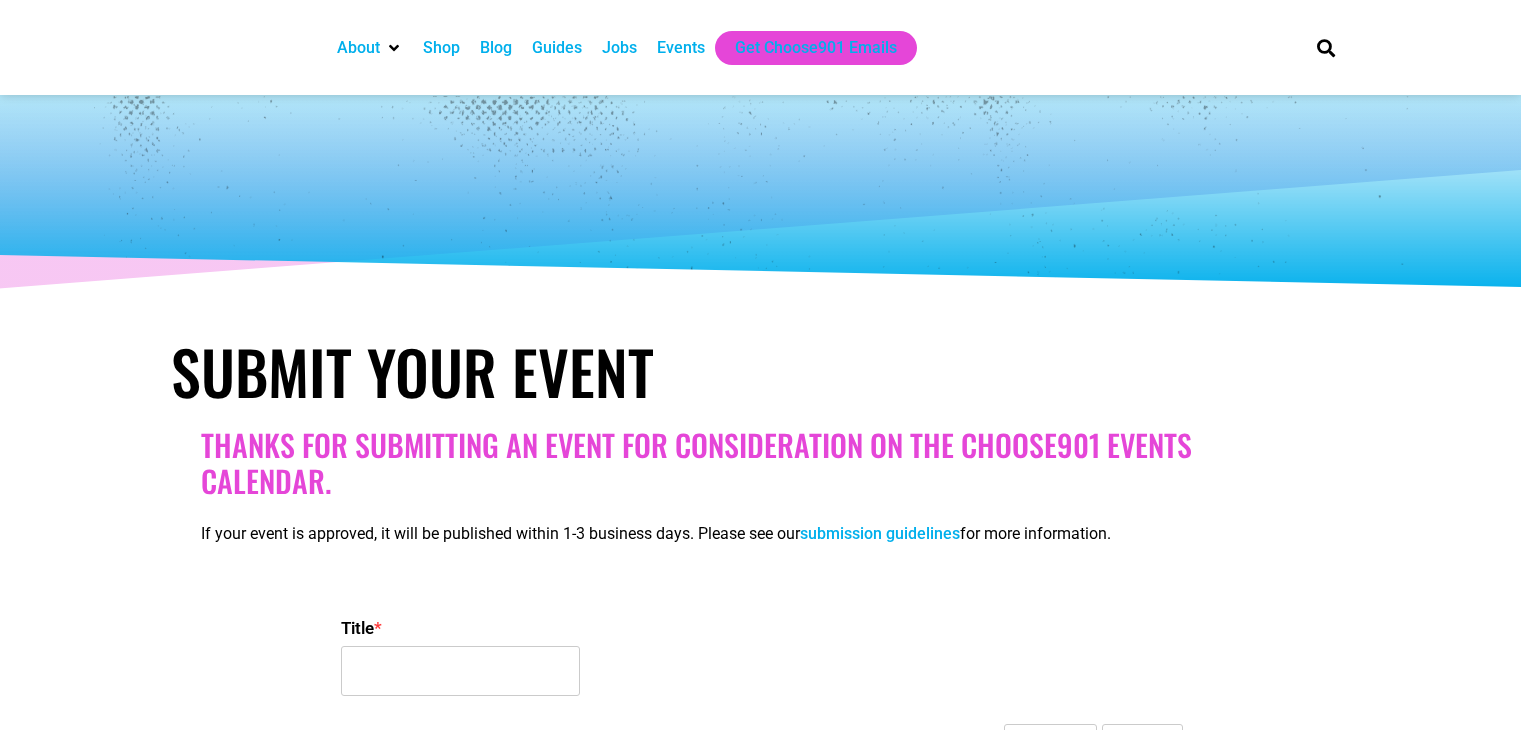 select 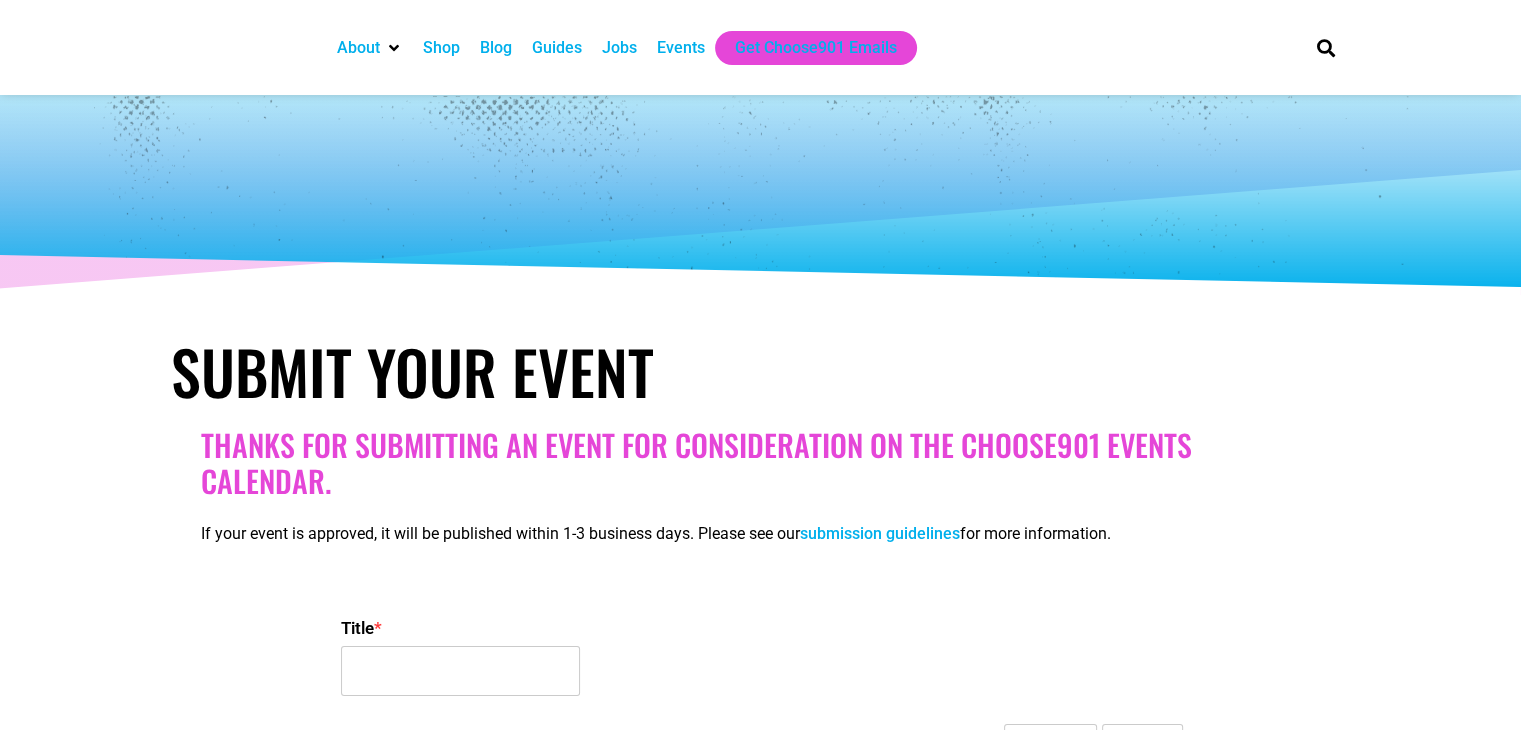 scroll, scrollTop: 0, scrollLeft: 0, axis: both 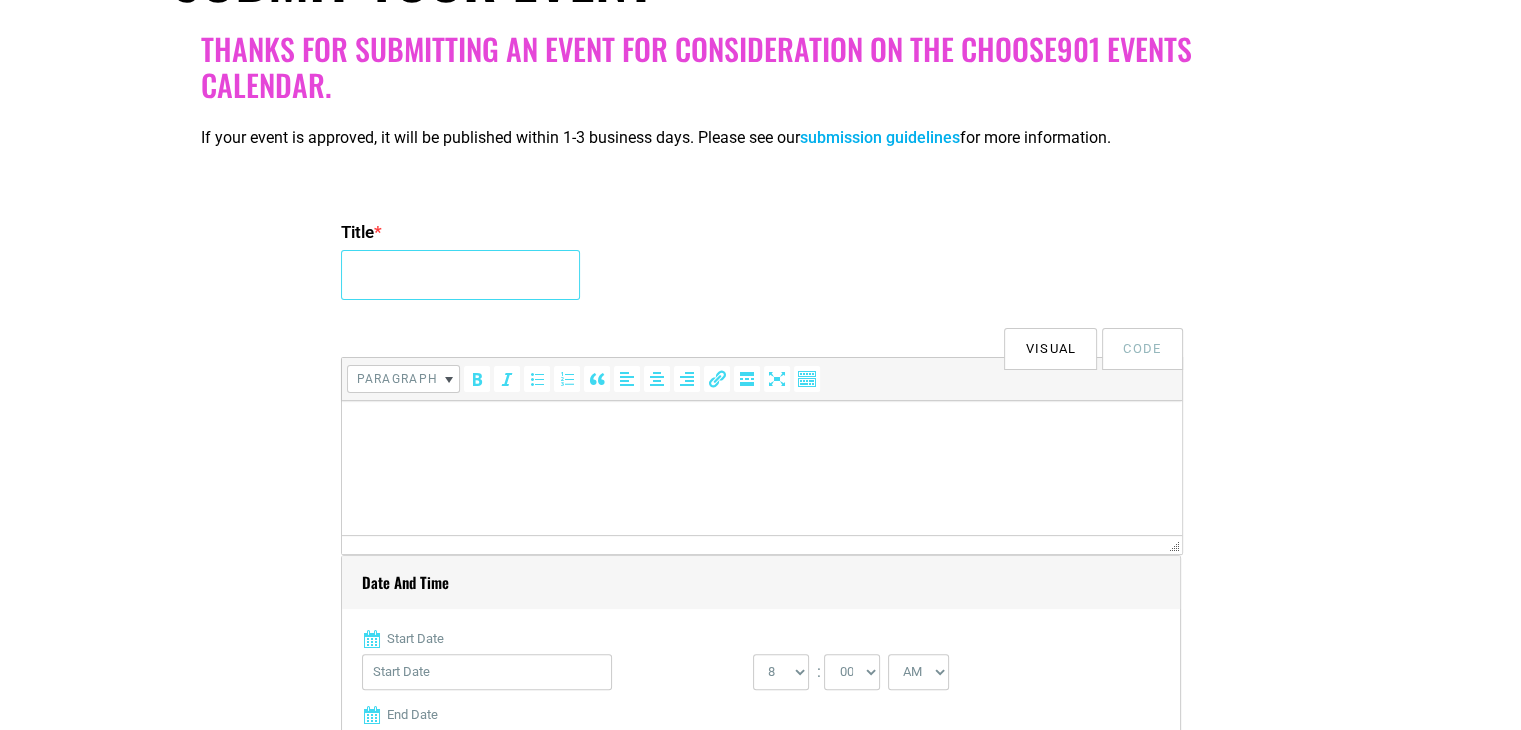 click on "Title  *" at bounding box center (460, 275) 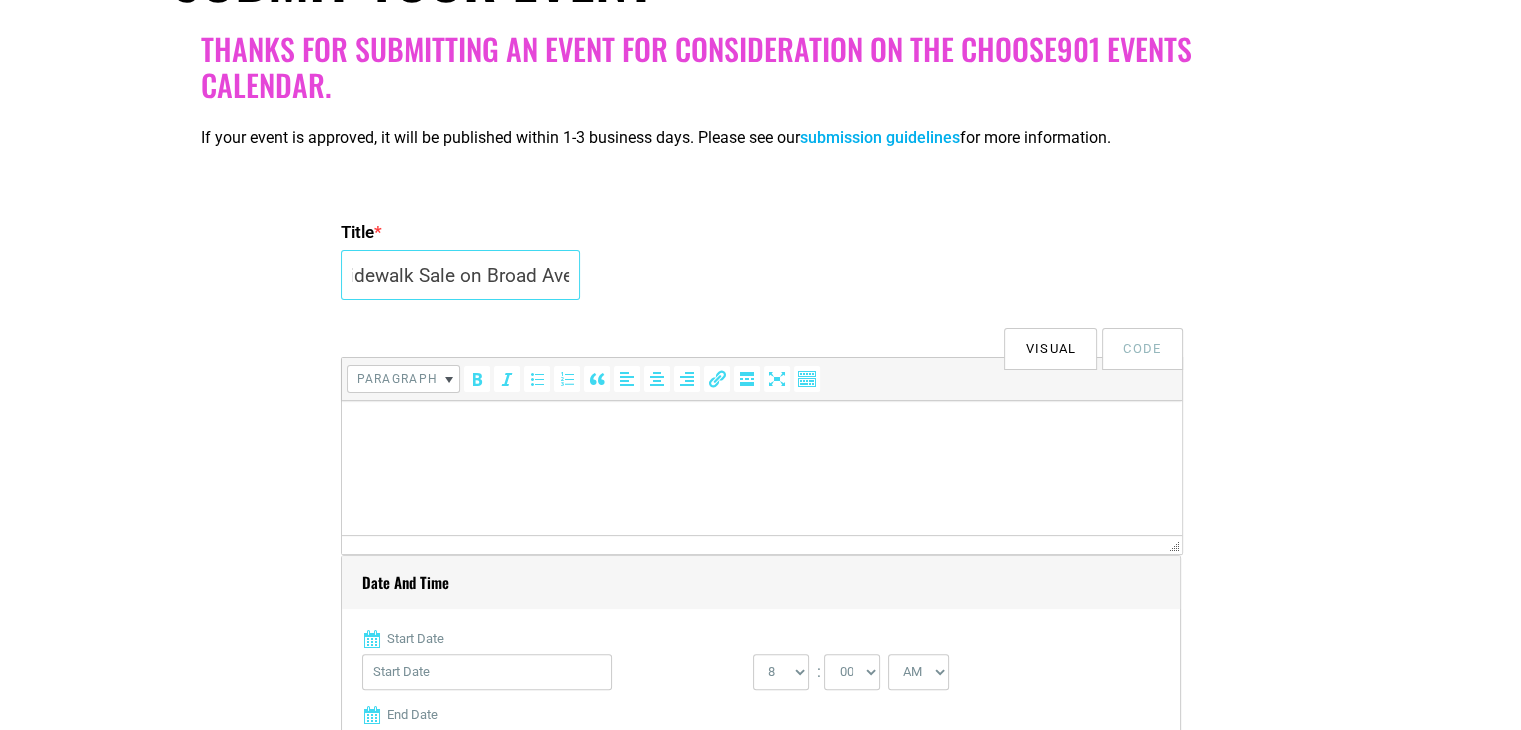 scroll, scrollTop: 0, scrollLeft: 112, axis: horizontal 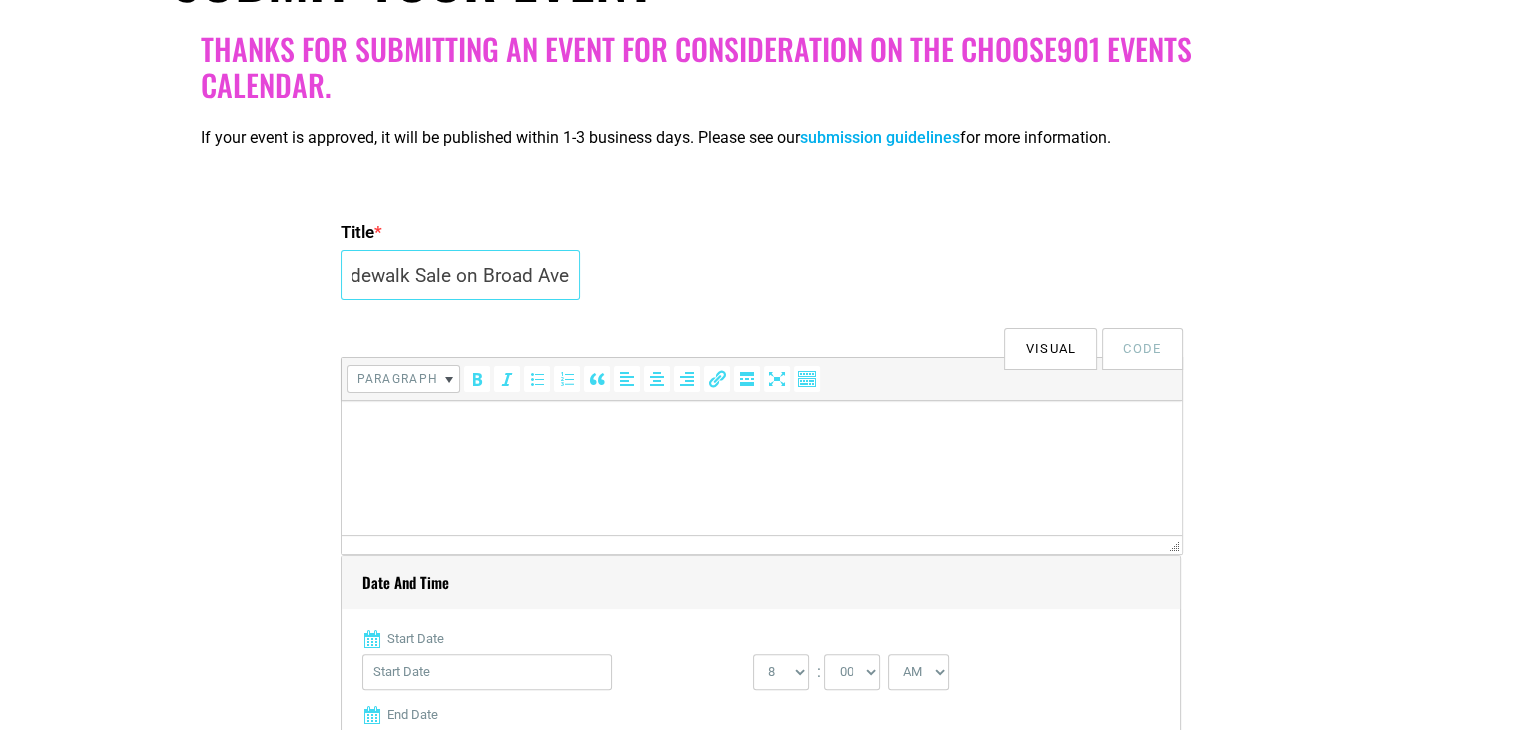 type on "Streetwide Sidewalk Sale on Broad Ave." 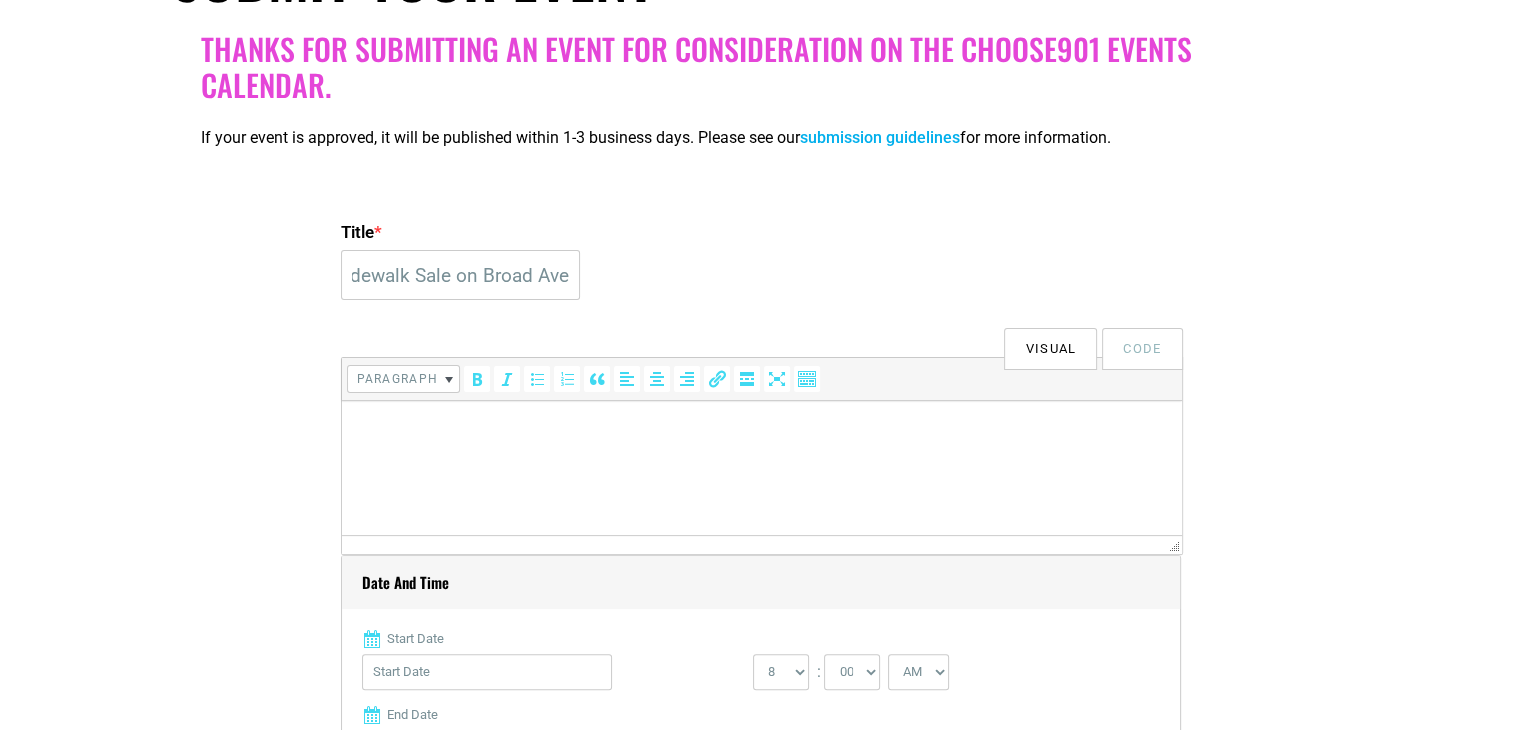 scroll, scrollTop: 0, scrollLeft: 0, axis: both 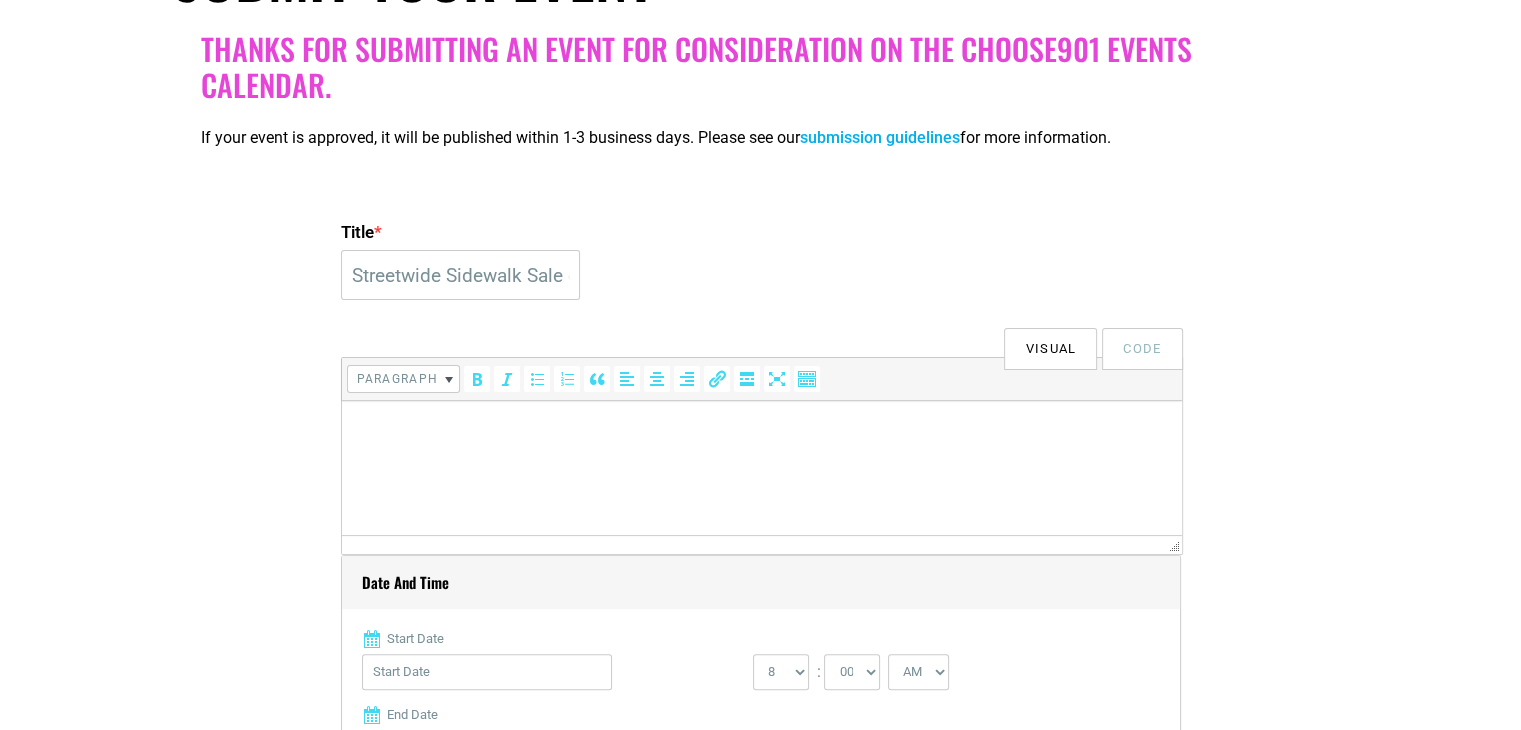 click at bounding box center (761, 429) 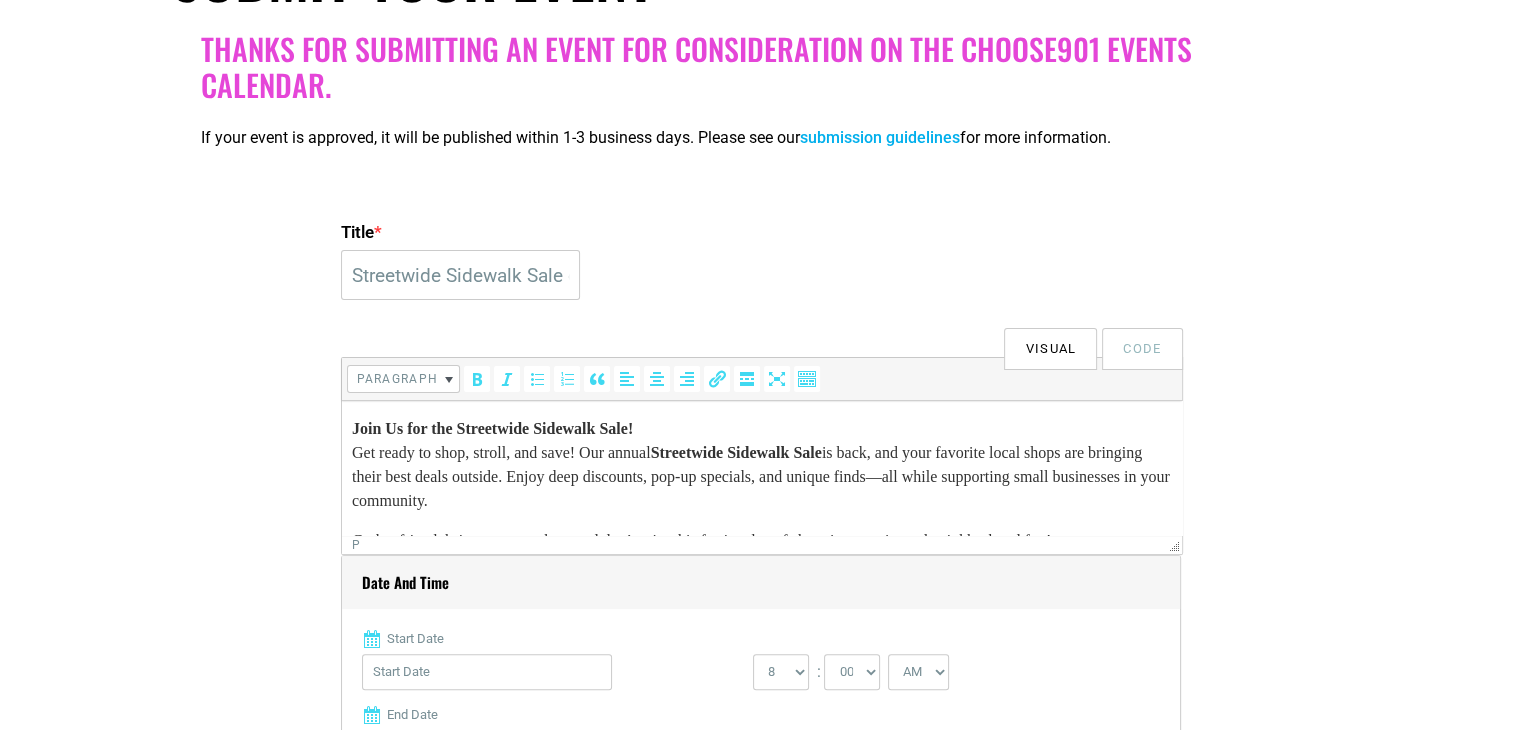 scroll, scrollTop: 22, scrollLeft: 0, axis: vertical 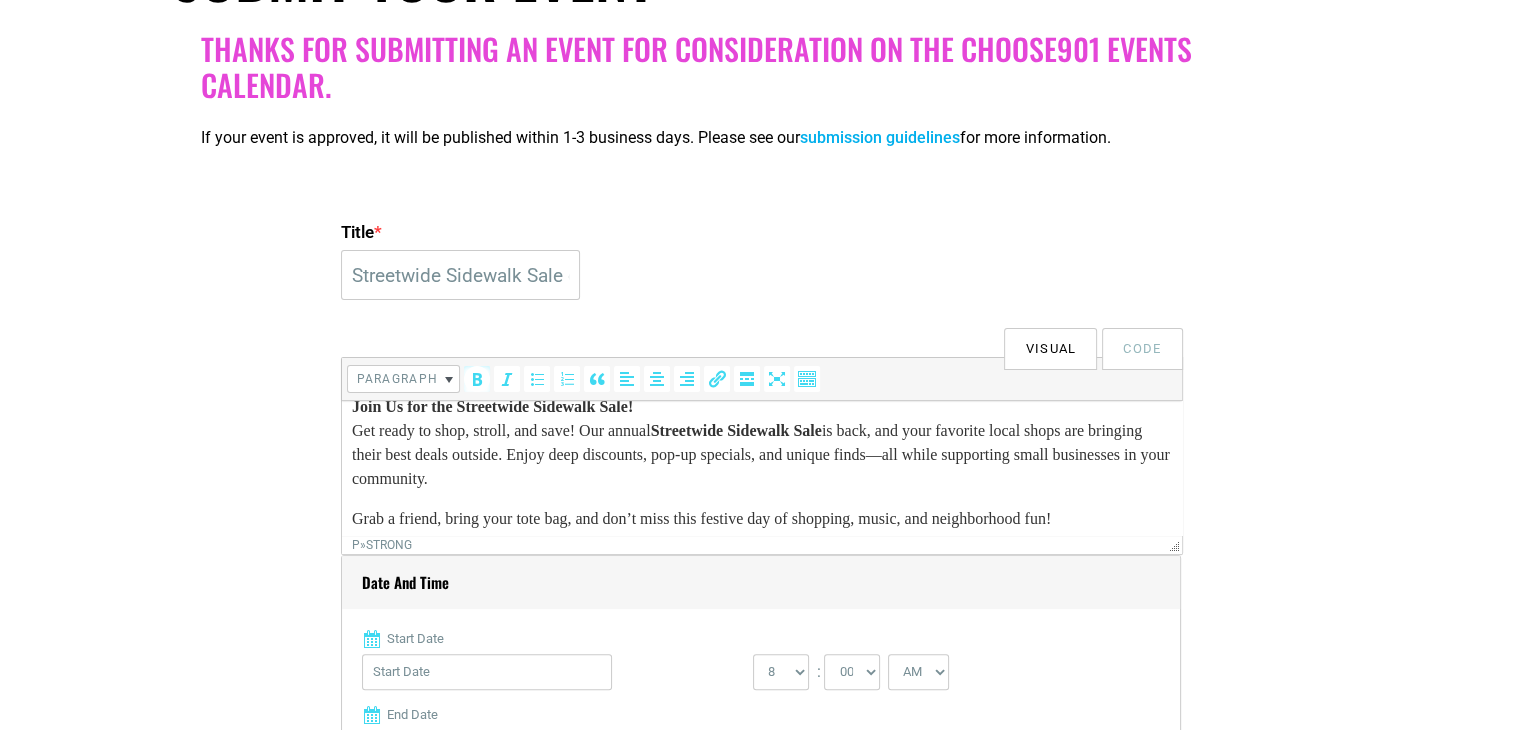 click on "Join Us for the Streetwide Sidewalk Sale! Get ready to shop, stroll, and save! Our annual  Streetwide Sidewalk Sale  is back, and your favorite local shops are bringing their best deals outside. Enjoy deep discounts, pop-up specials, and unique finds—all while supporting small businesses in your community." at bounding box center [761, 443] 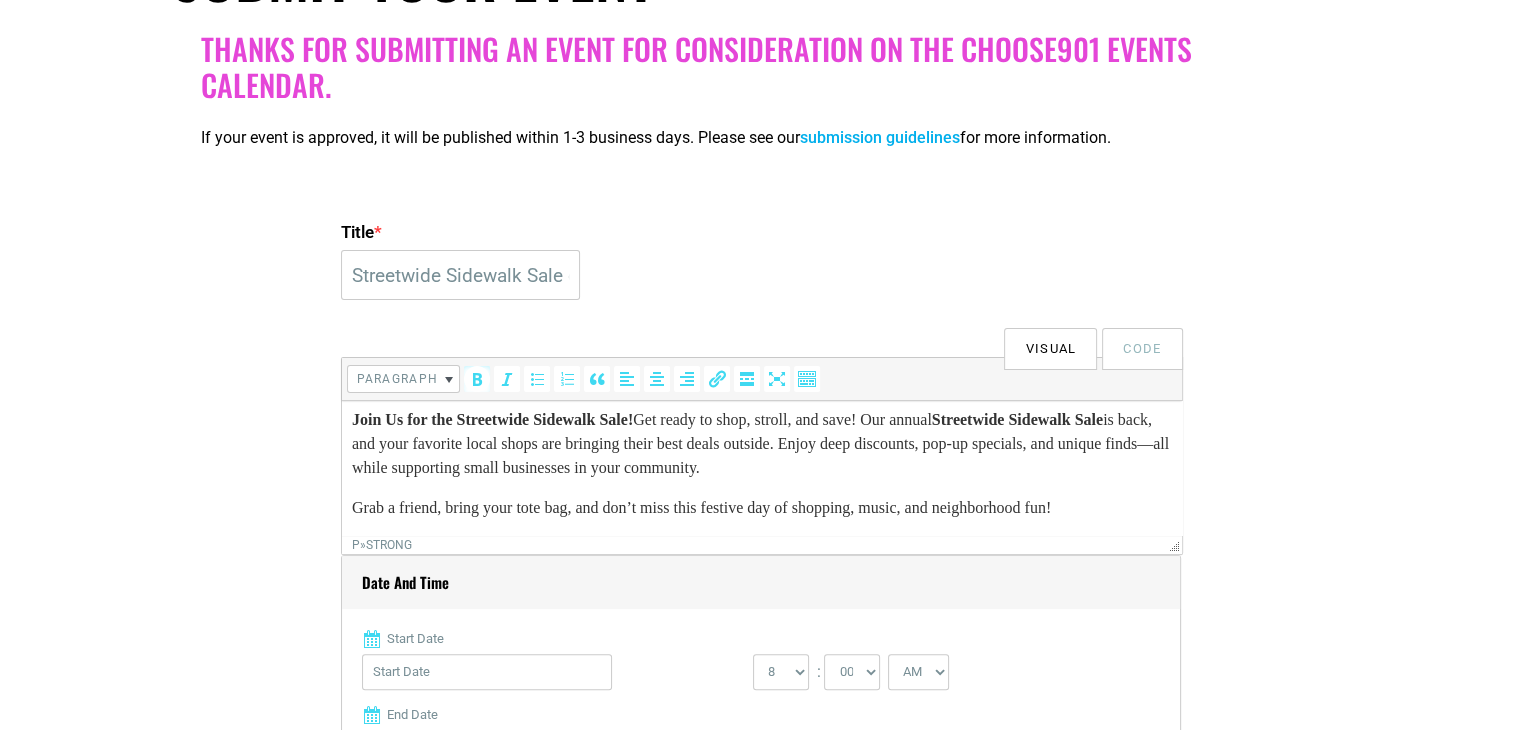 scroll, scrollTop: 22, scrollLeft: 0, axis: vertical 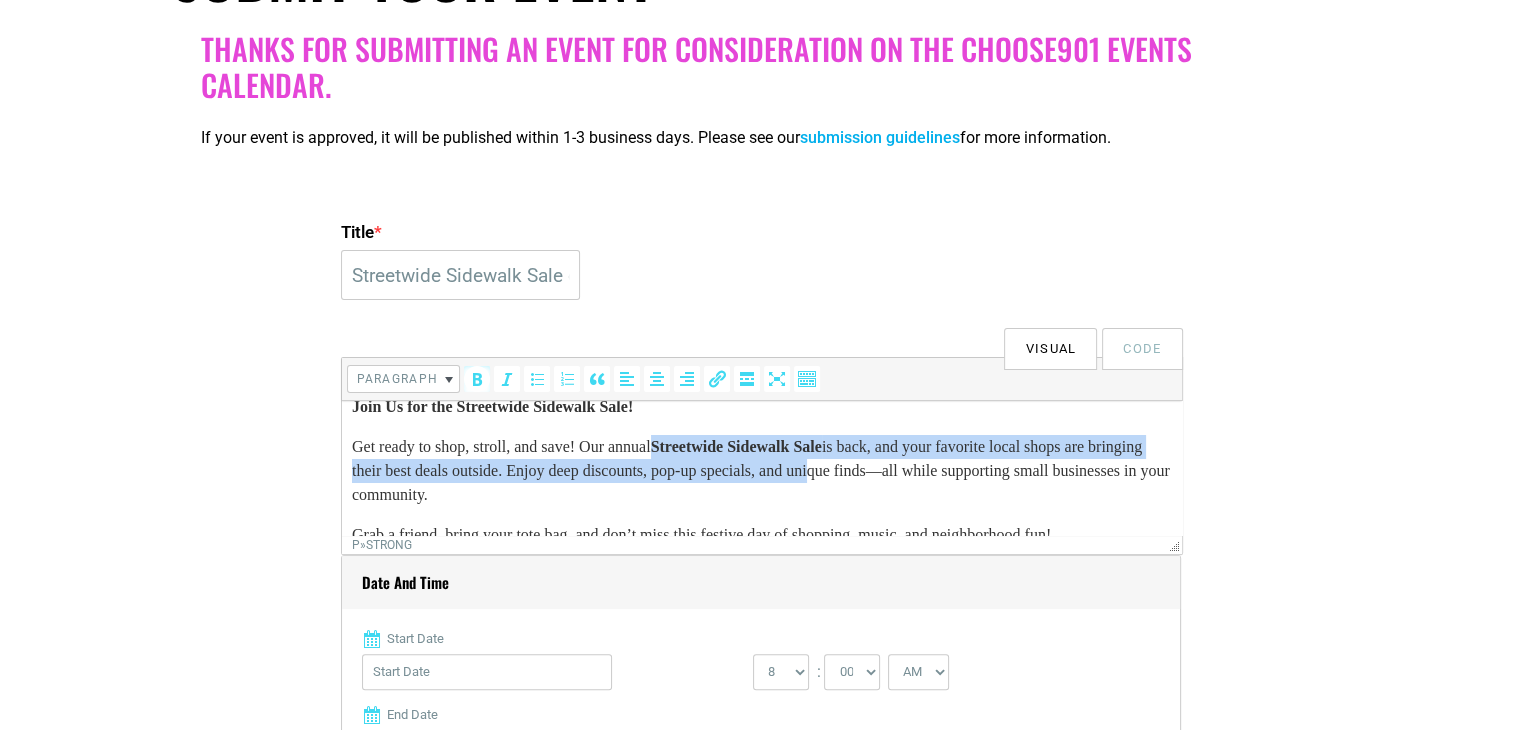 drag, startPoint x: 682, startPoint y: 445, endPoint x: 937, endPoint y: 469, distance: 256.12692 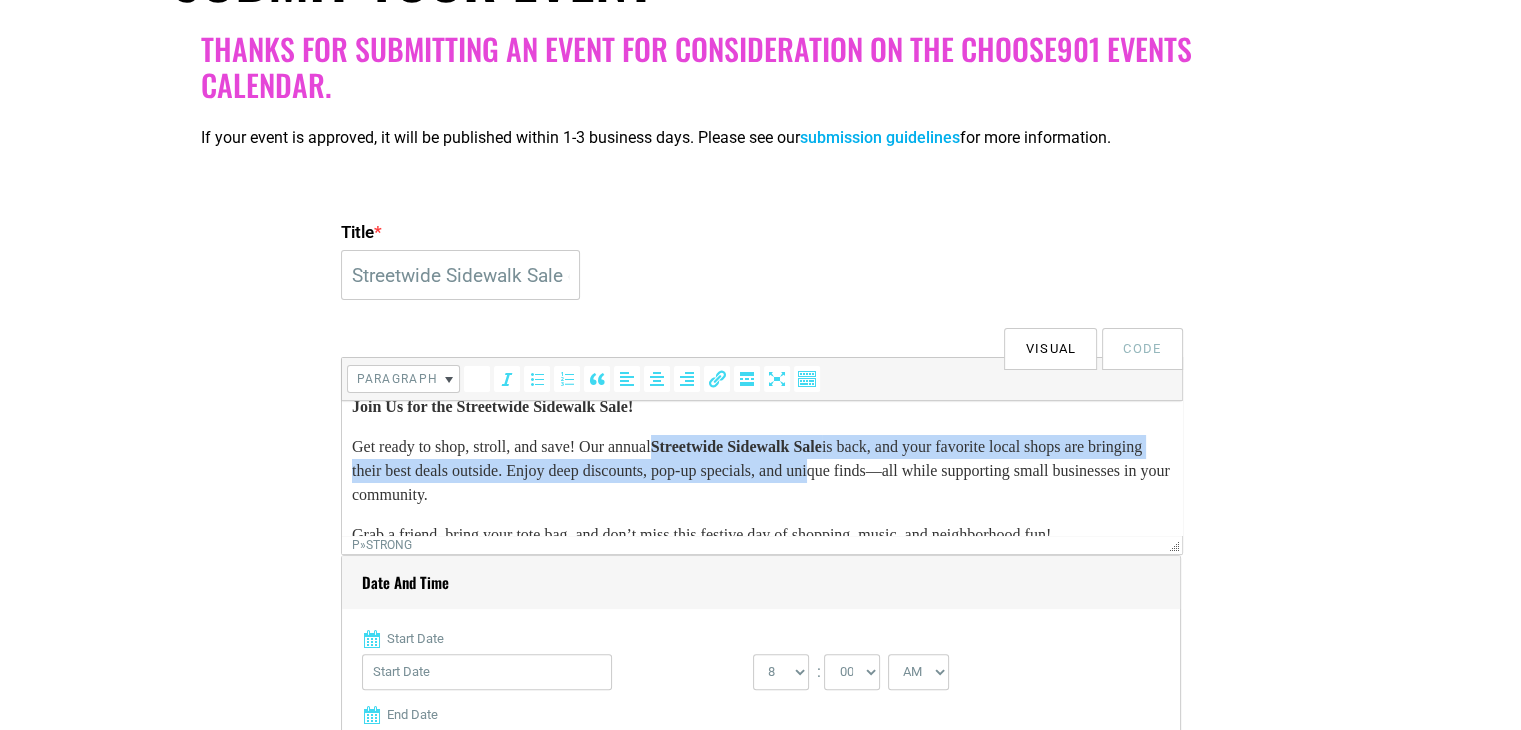 click at bounding box center (477, 379) 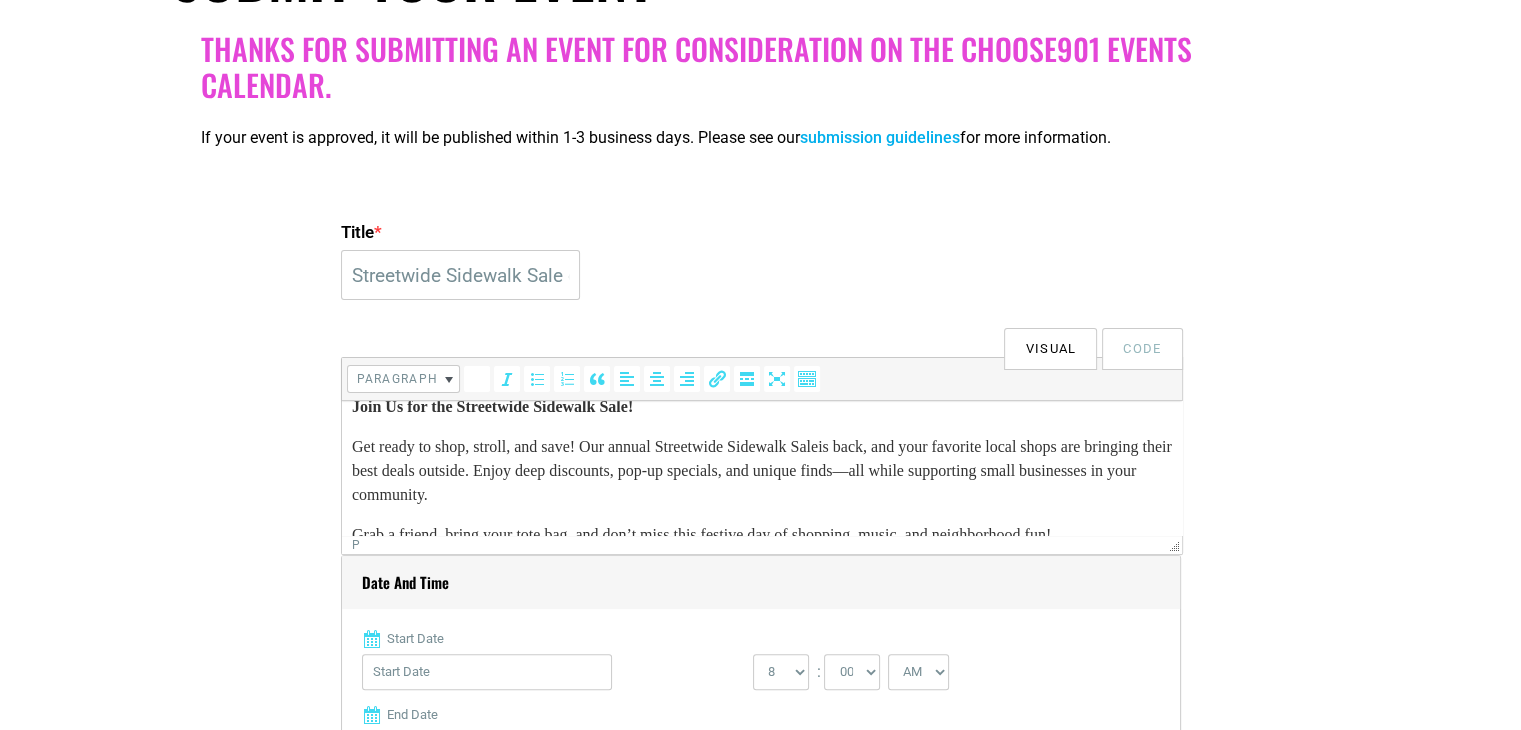 click at bounding box center (477, 379) 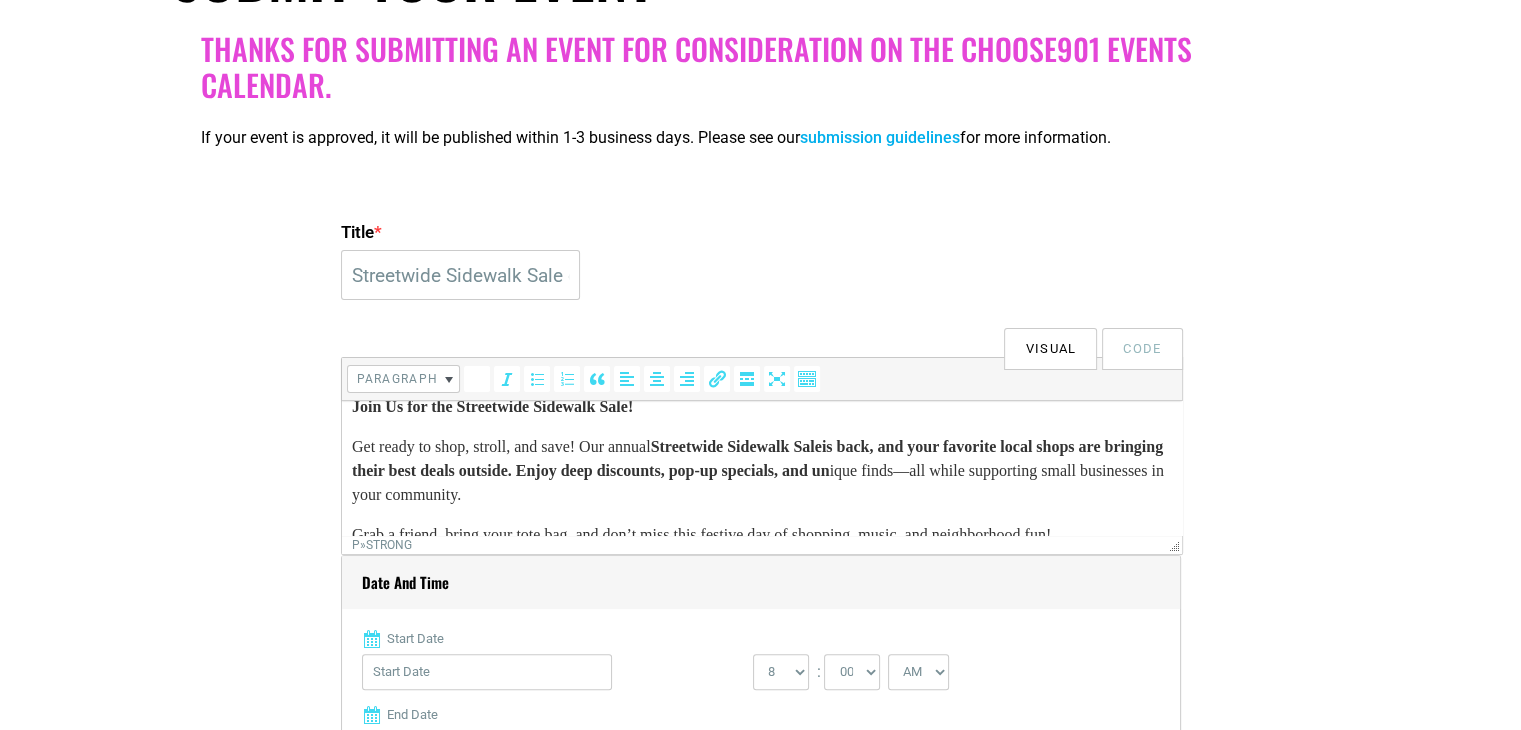 click at bounding box center (477, 379) 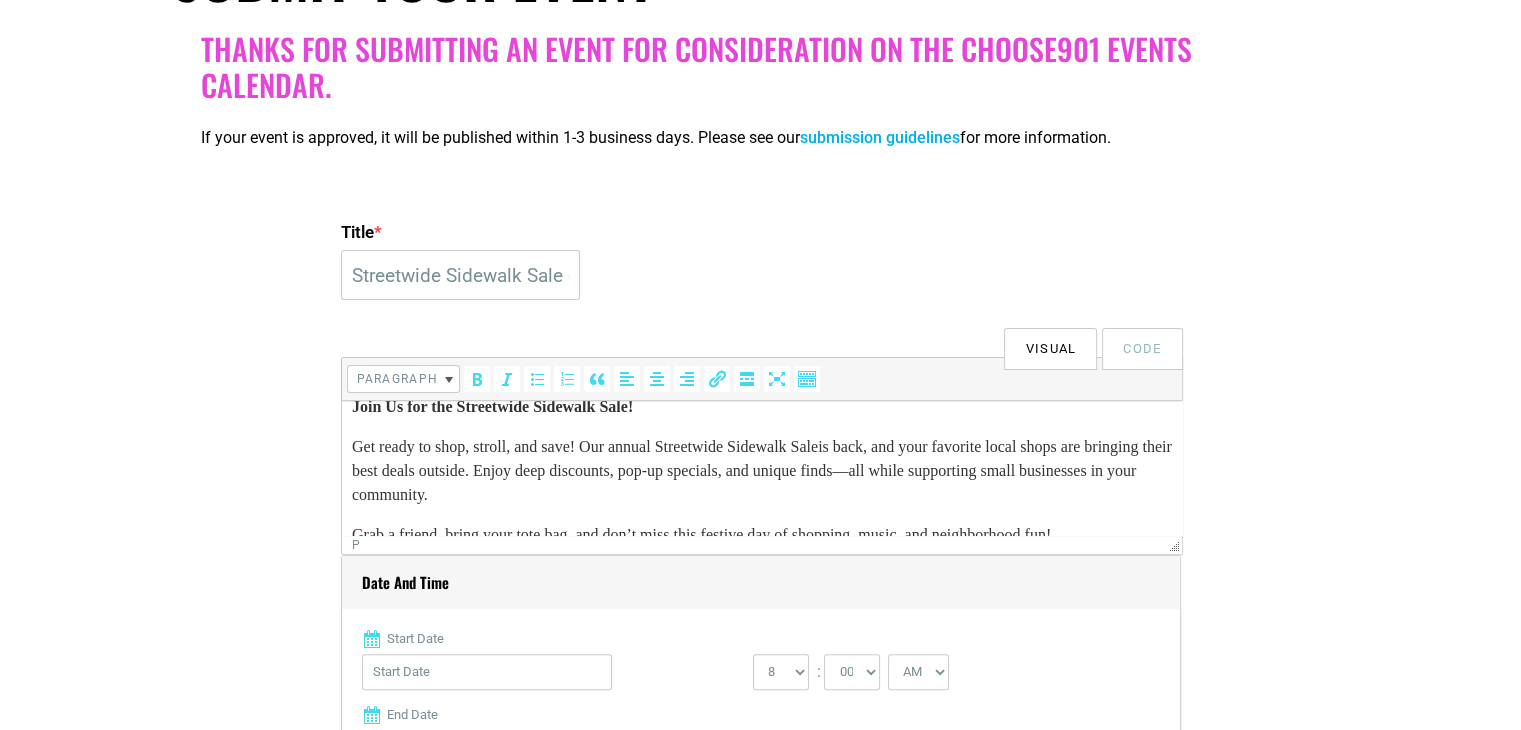 click on "Get ready to shop, stroll, and save! Our annual Streetwide Sidewalk Sale  is back, and your favorite local shops are bringing their best deals outside. Enjoy deep discounts, pop-up specials, and unique finds—all while supporting small businesses in your community." at bounding box center [761, 471] 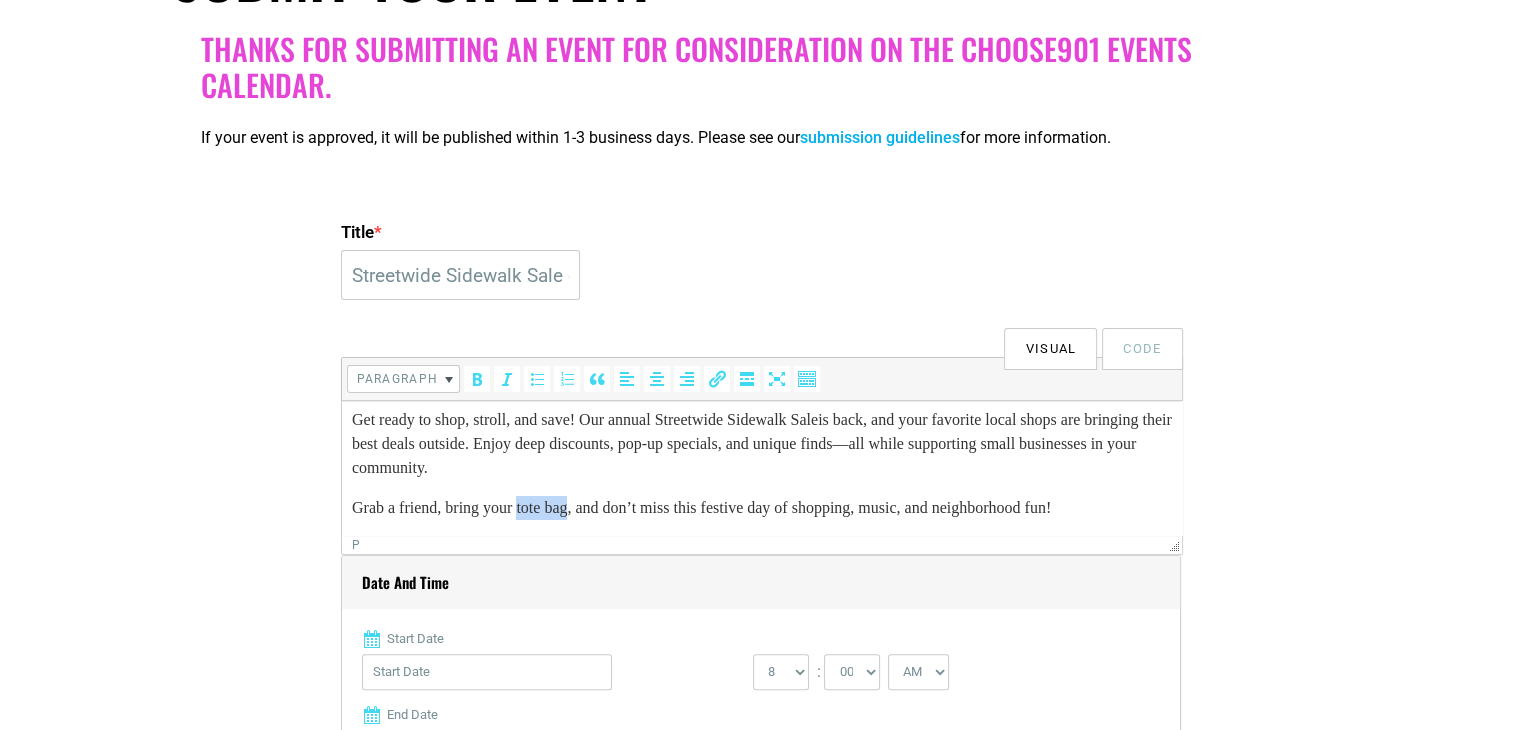 drag, startPoint x: 530, startPoint y: 508, endPoint x: 585, endPoint y: 509, distance: 55.00909 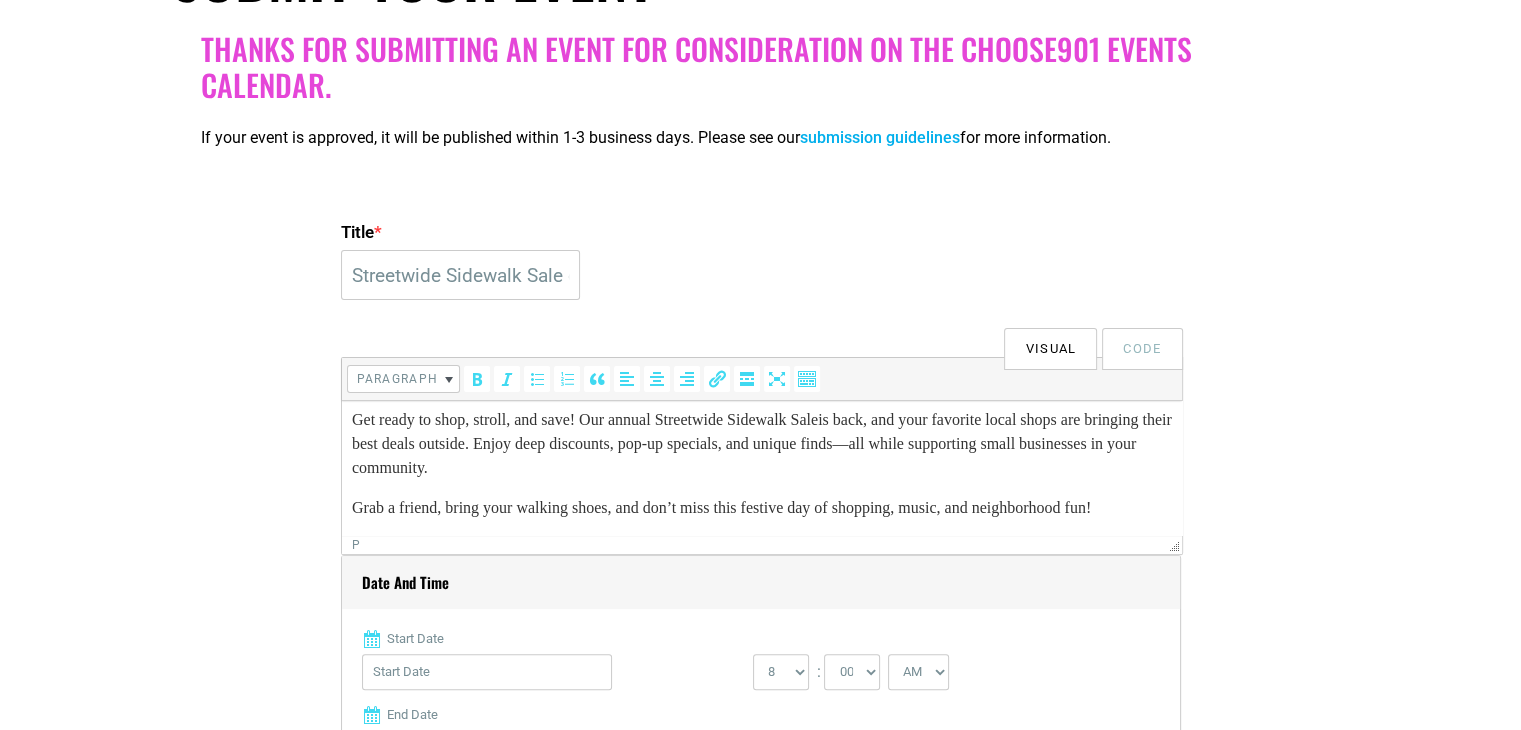 click on "Get ready to shop, stroll, and save! Our annual Streetwide Sidewalk Sale  is back, and your favorite local shops are bringing their best deals outside. Enjoy deep discounts, pop-up specials, and unique finds—all while supporting small businesses in your community." at bounding box center [761, 444] 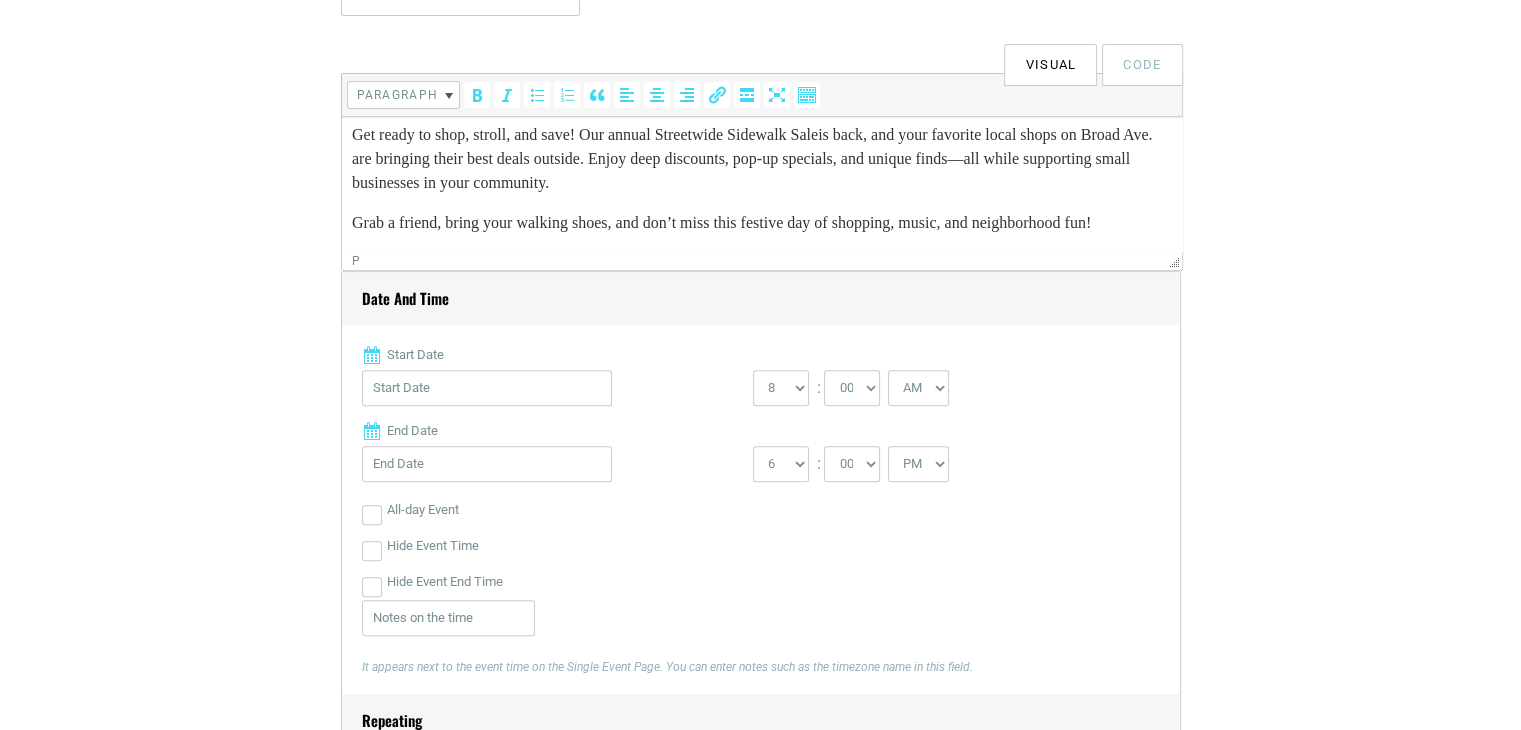 scroll, scrollTop: 674, scrollLeft: 0, axis: vertical 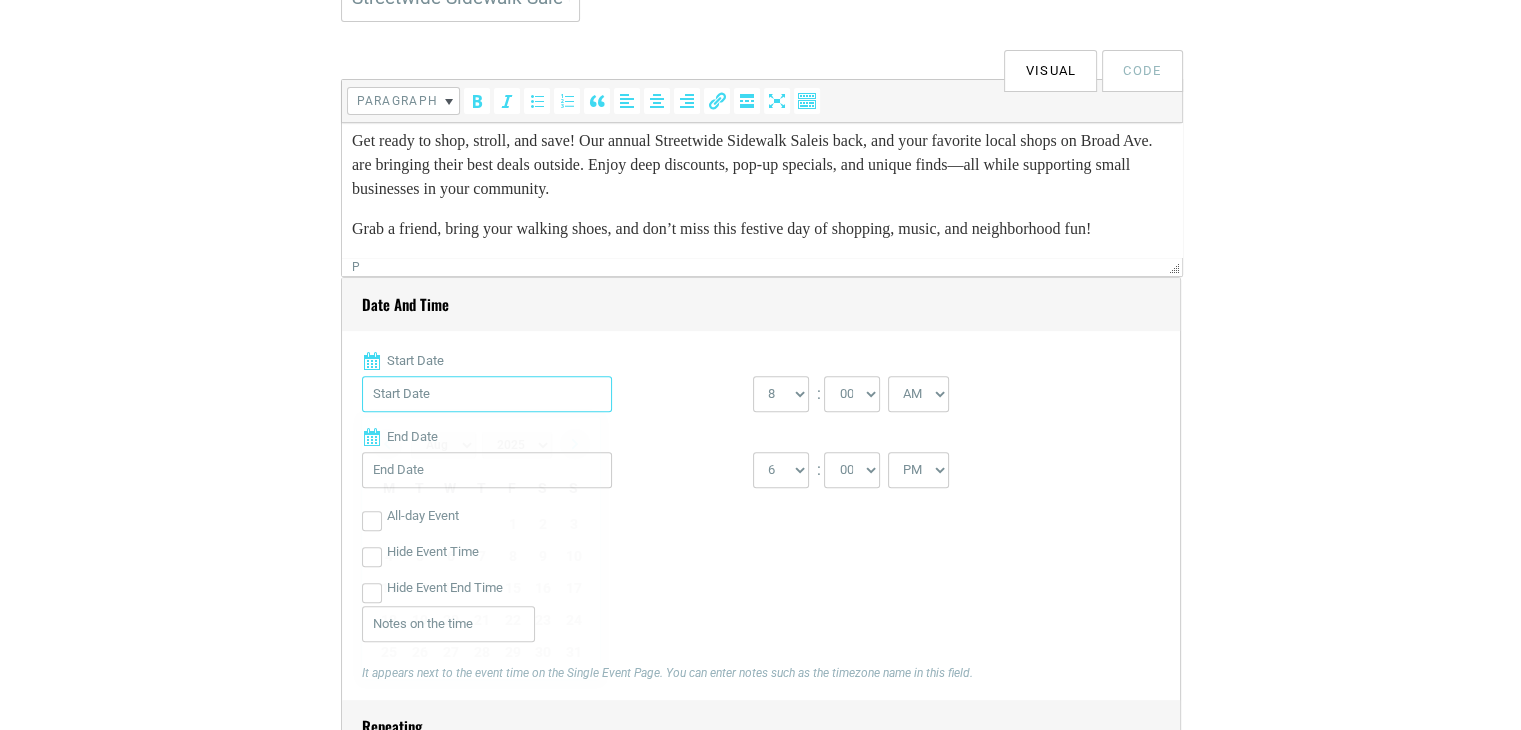 click on "Start Date" at bounding box center (487, 394) 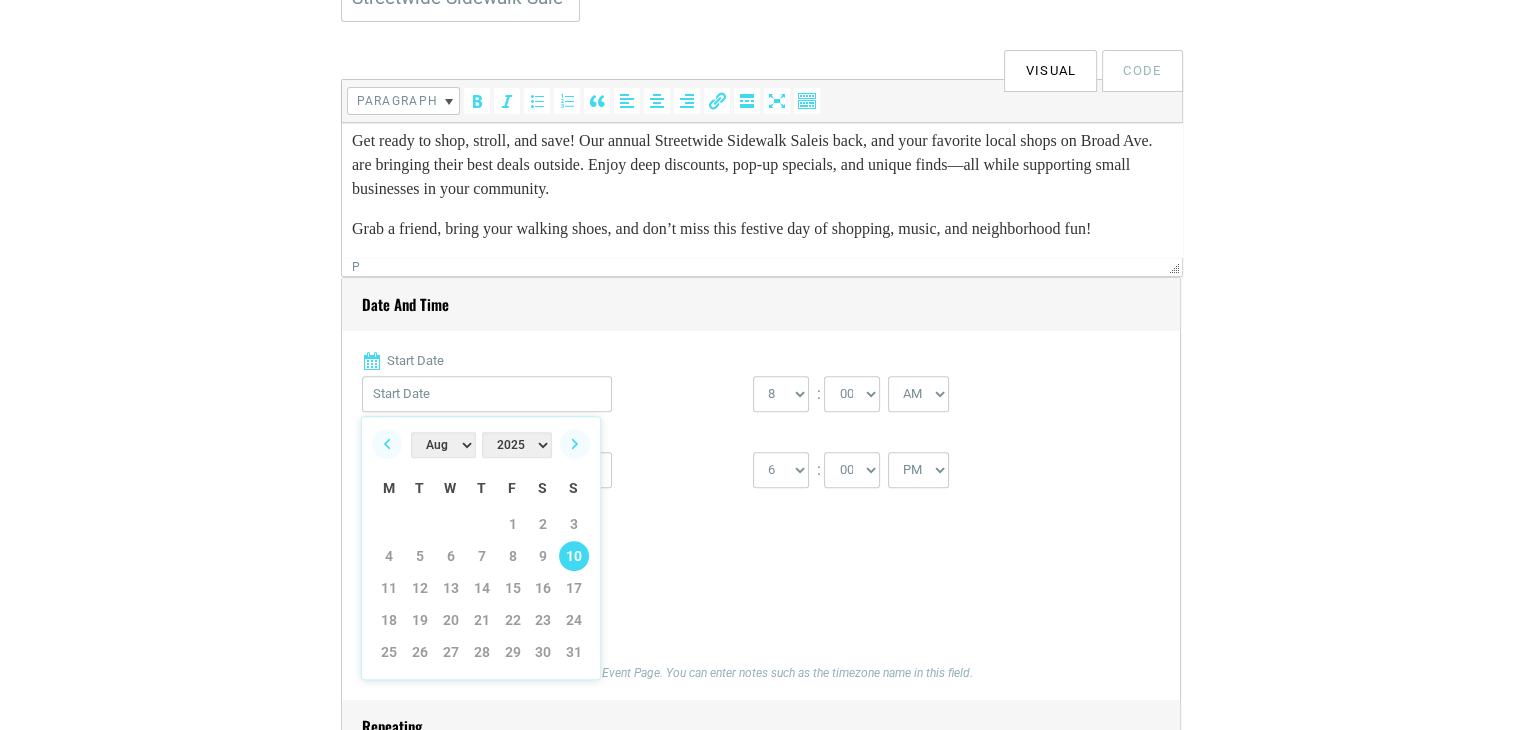 click on "10" at bounding box center (574, 556) 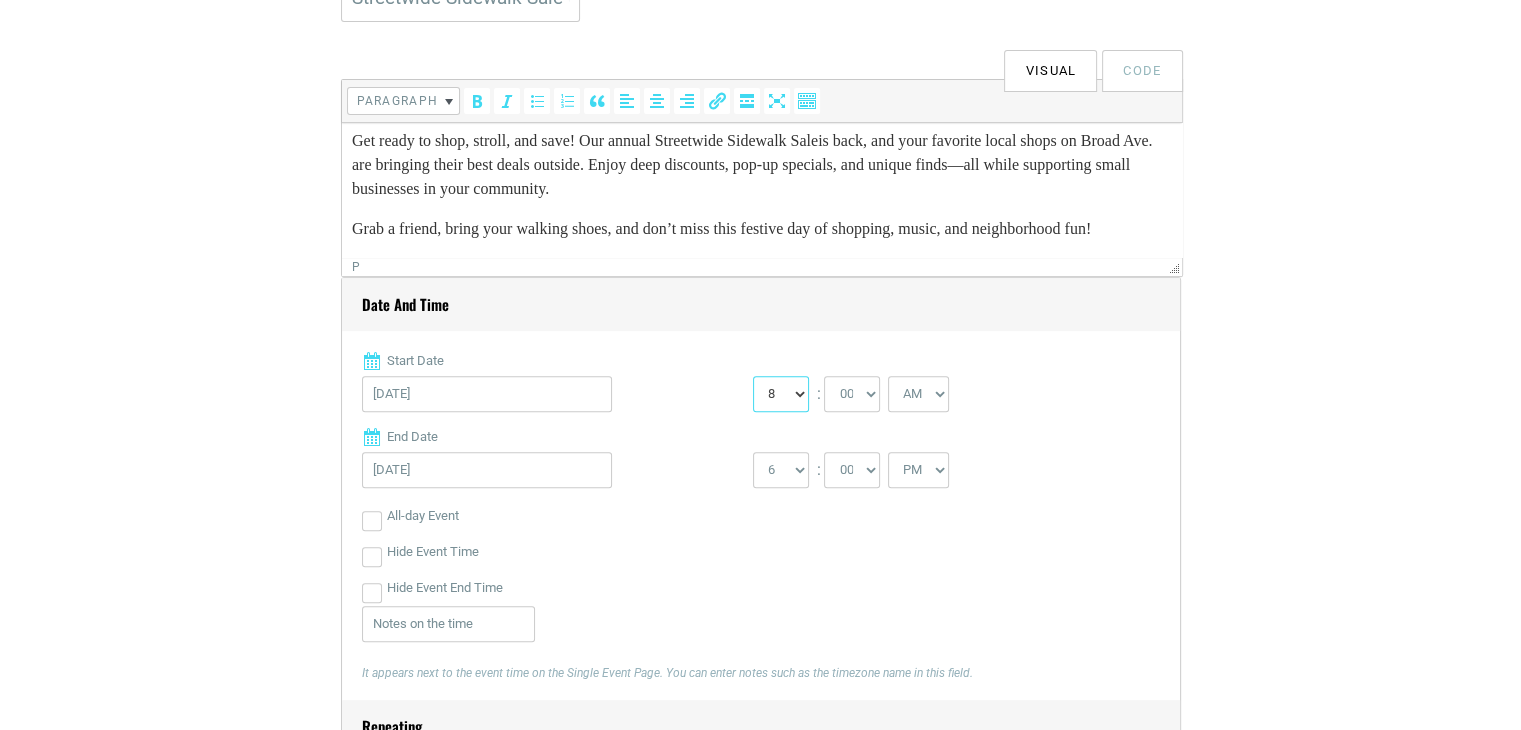 click on "0
1
2
3
4
5
6
7
8
9
10
11
12" at bounding box center [781, 394] 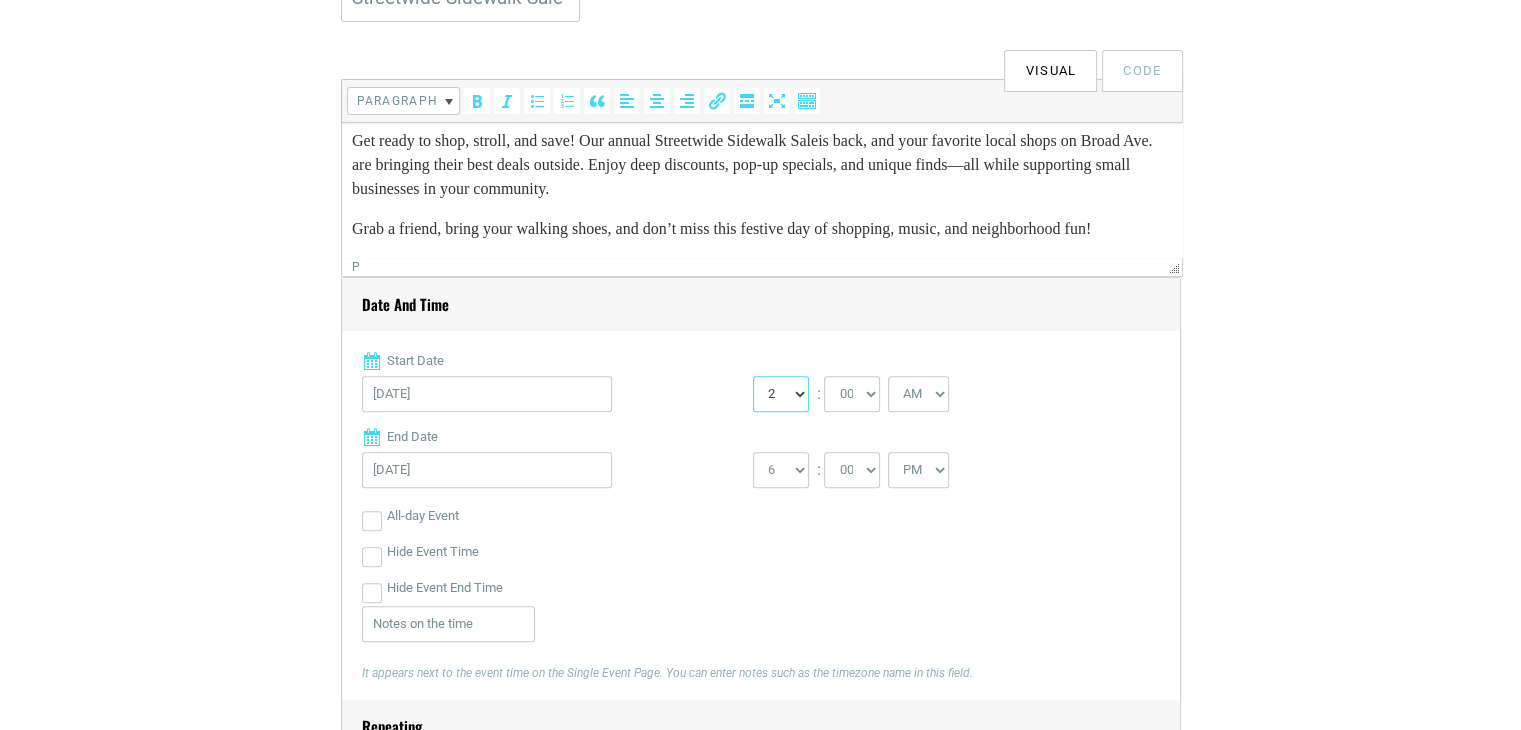 click on "0
1
2
3
4
5
6
7
8
9
10
11
12" at bounding box center [781, 394] 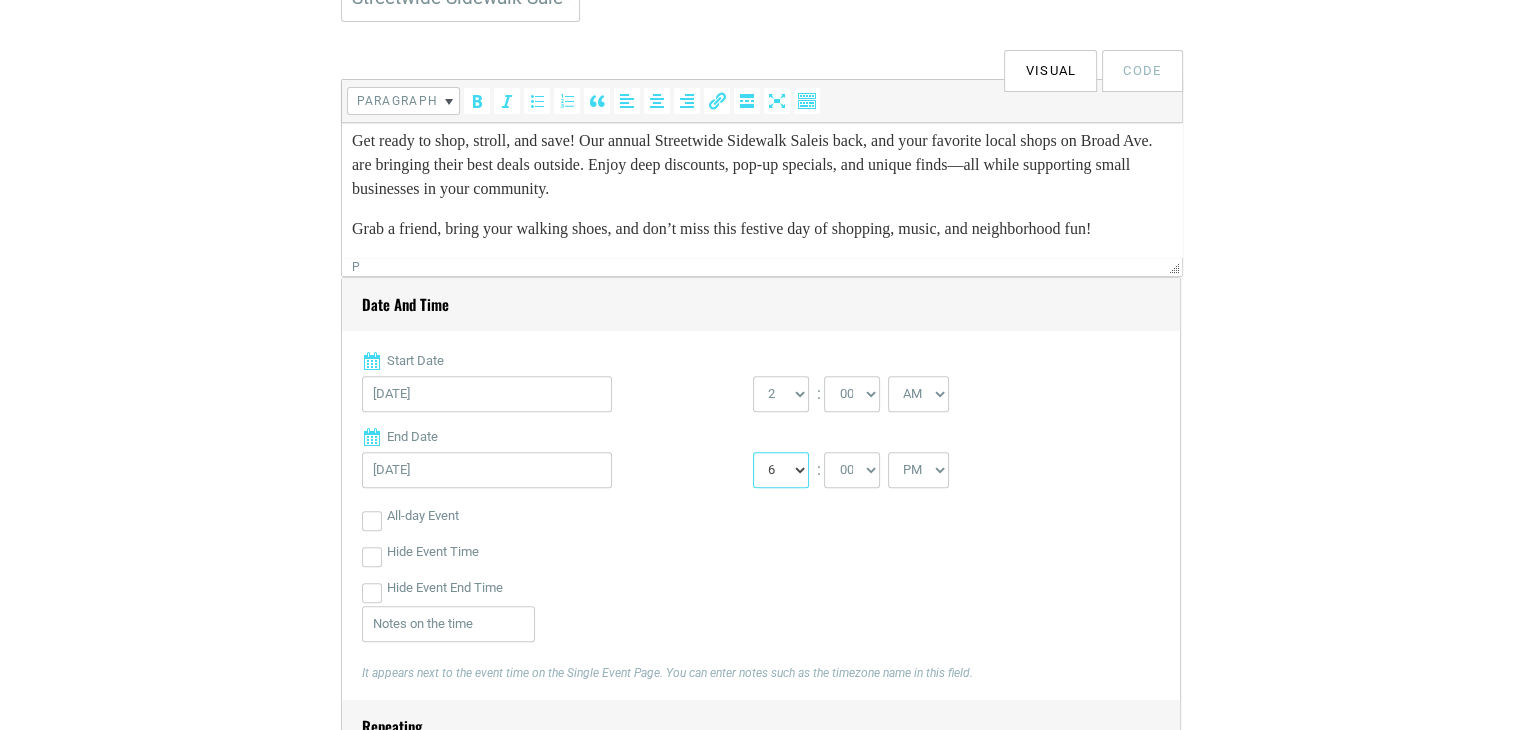 click on "1
2
3
4
5
6
7
8
9
10
11
12" at bounding box center (781, 470) 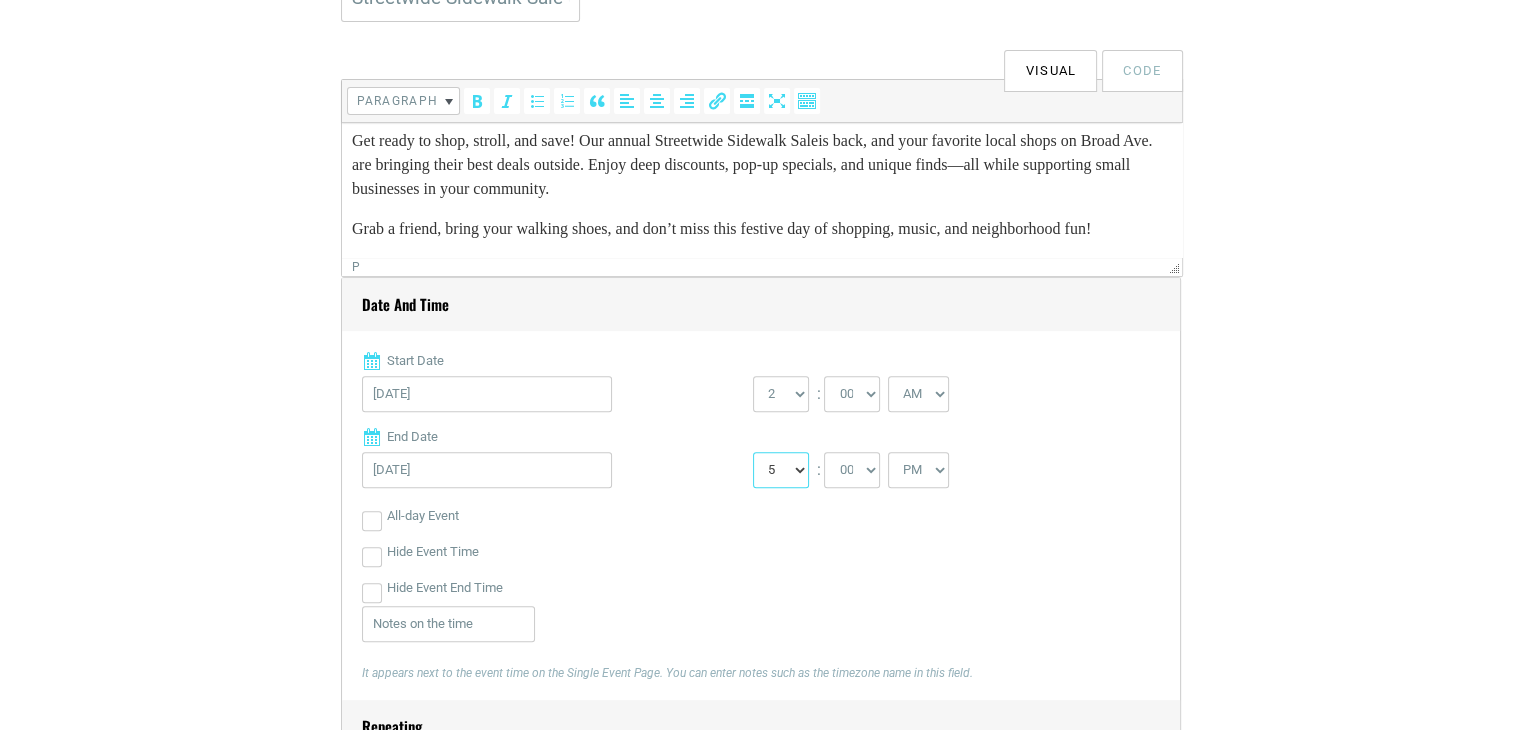 click on "1
2
3
4
5
6
7
8
9
10
11
12" at bounding box center (781, 470) 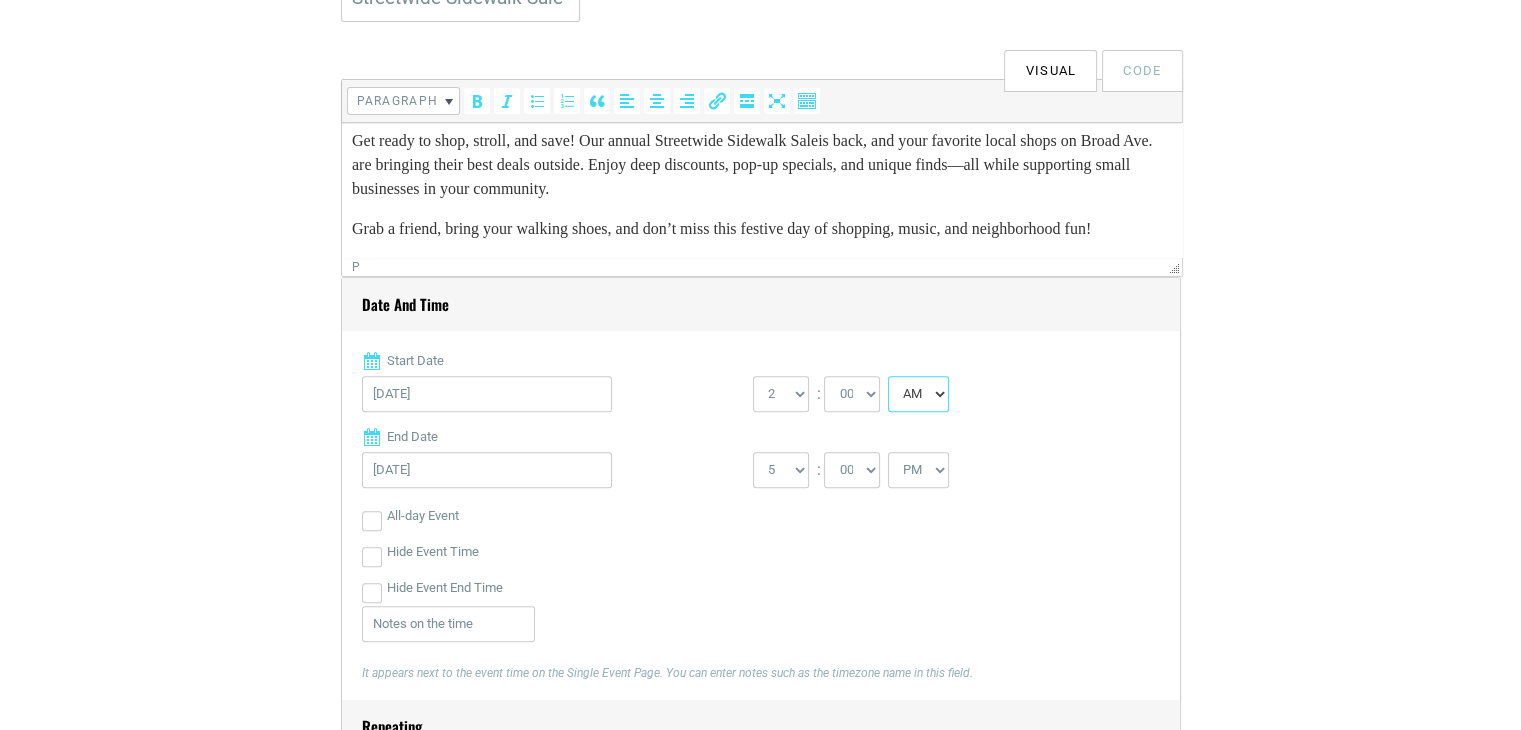 click on "AM
PM" at bounding box center (918, 394) 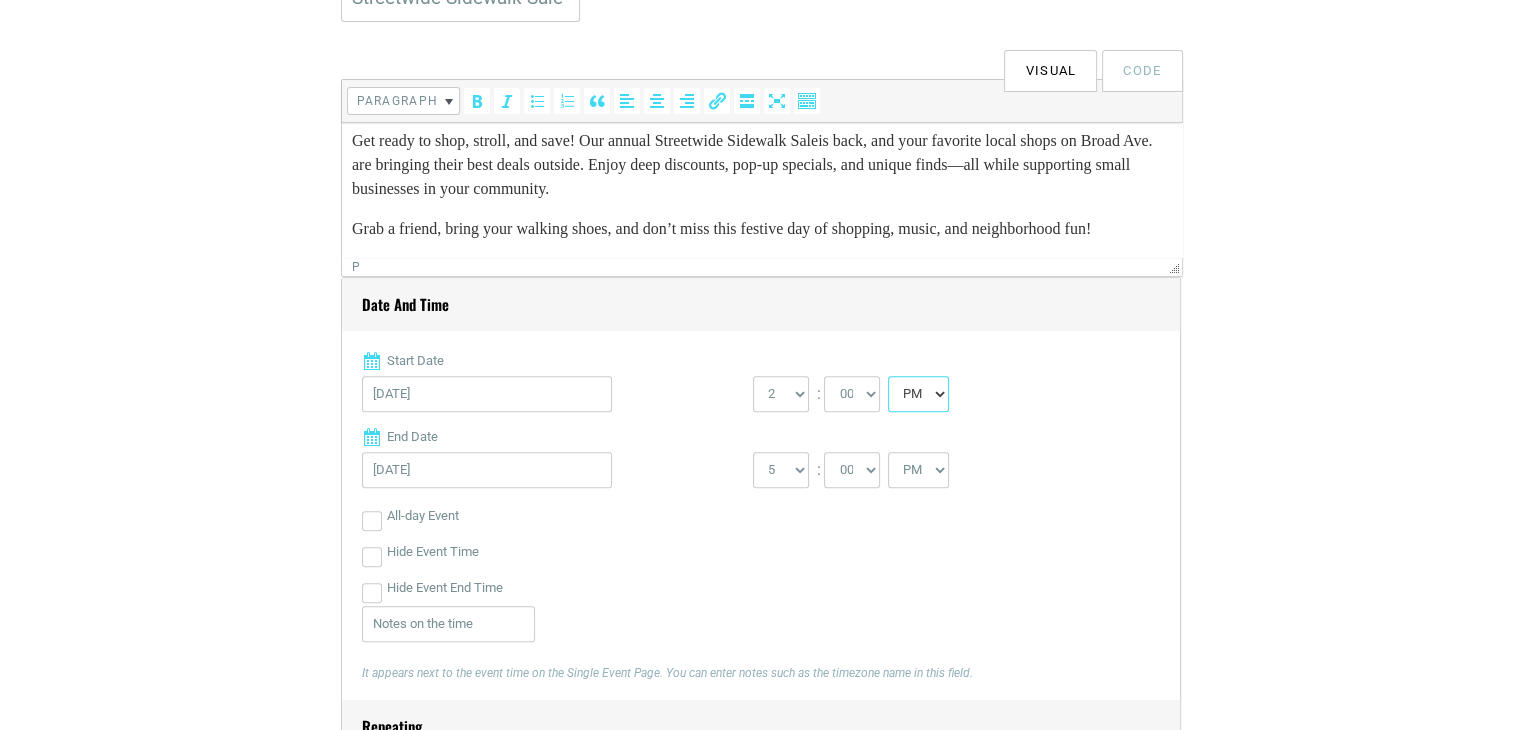 click on "AM
PM" at bounding box center (918, 394) 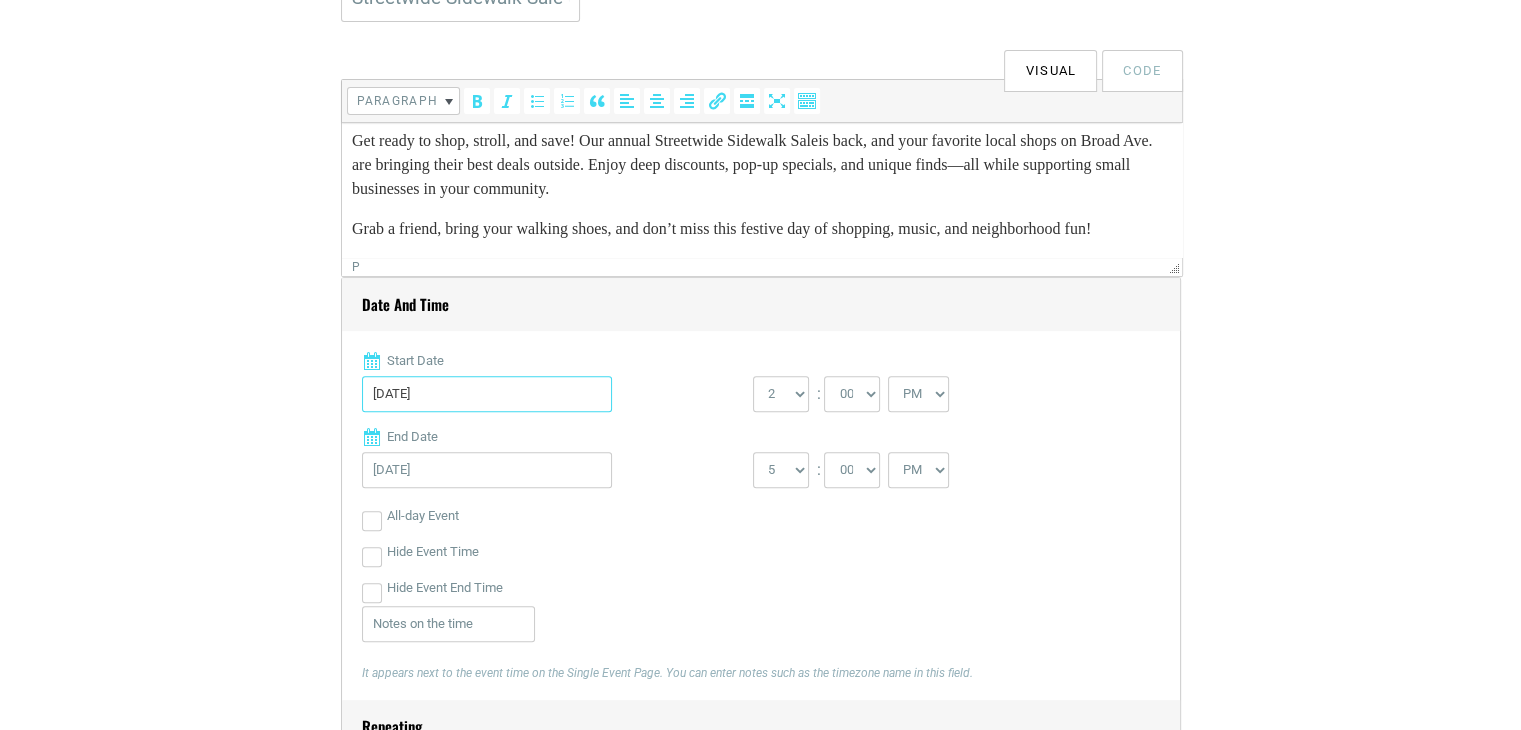 click on "08/10/2025" at bounding box center [487, 394] 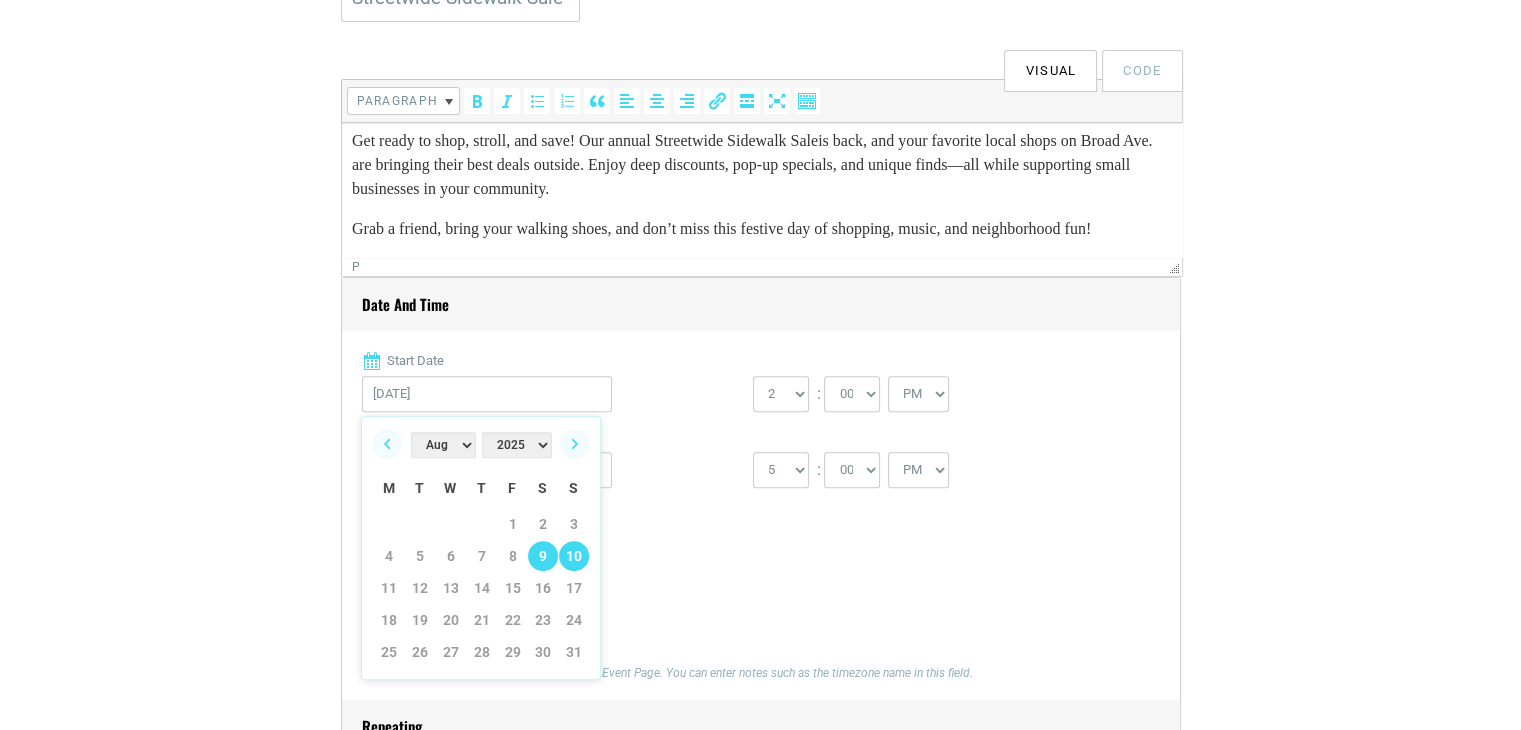 click on "9" at bounding box center (543, 556) 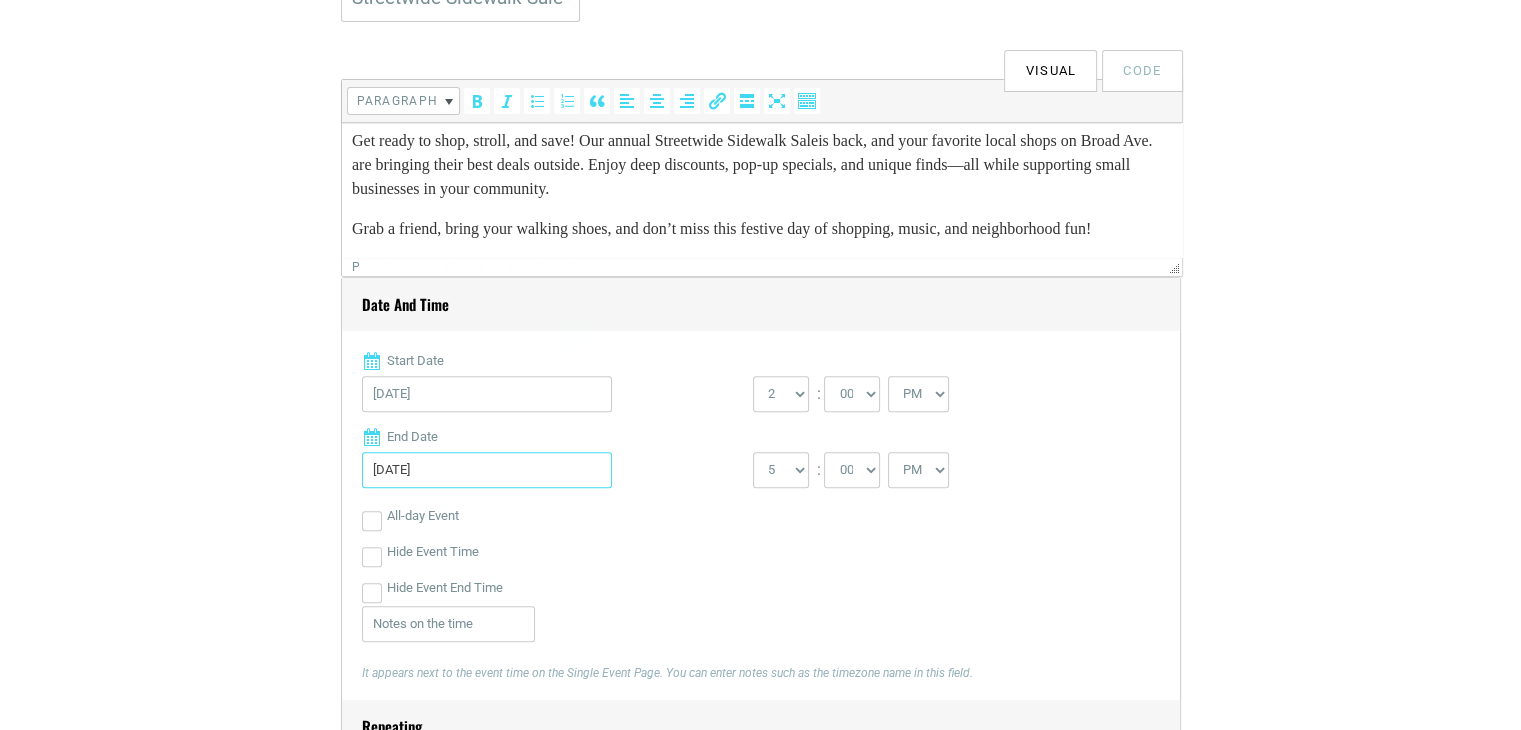 click on "08/10/2025" at bounding box center [487, 470] 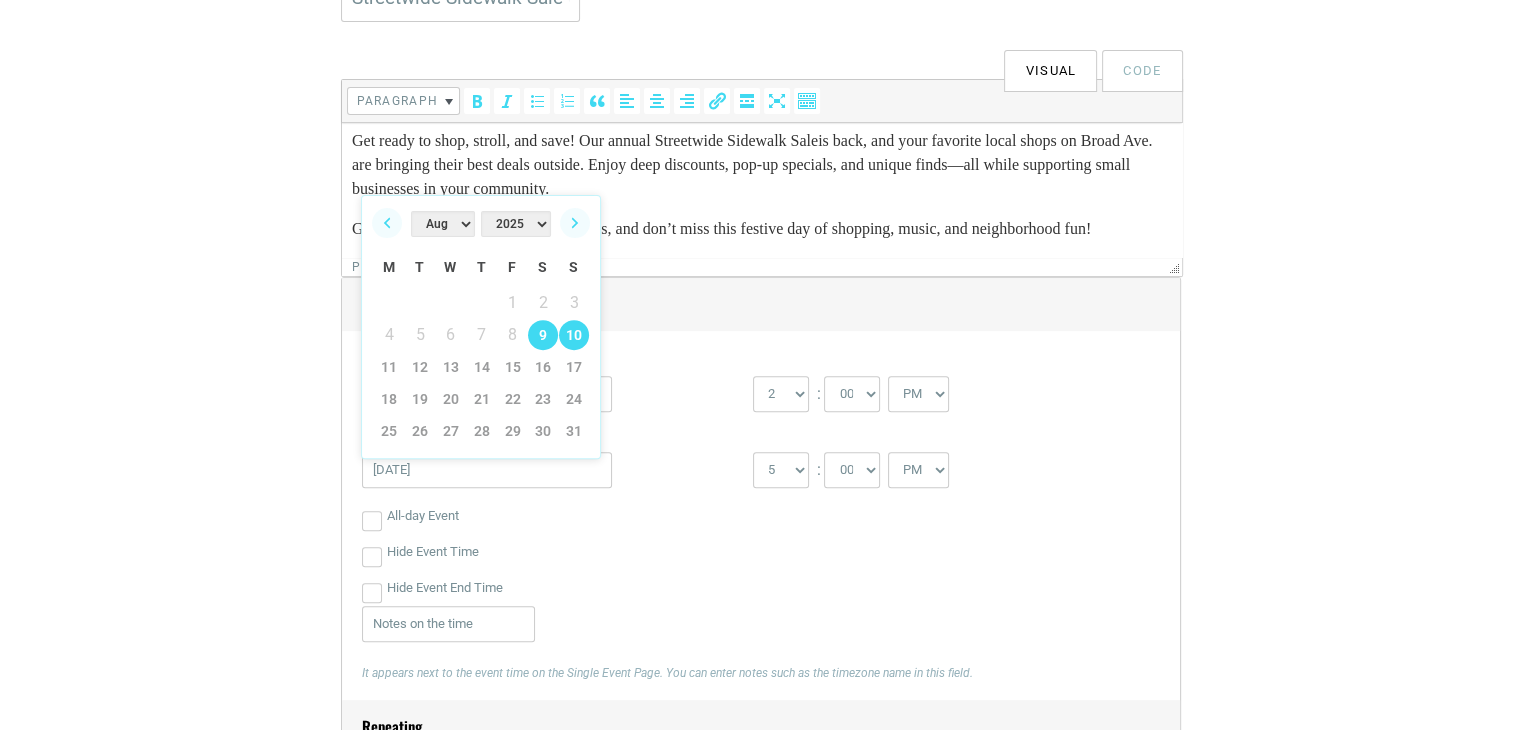 click on "9" at bounding box center (543, 335) 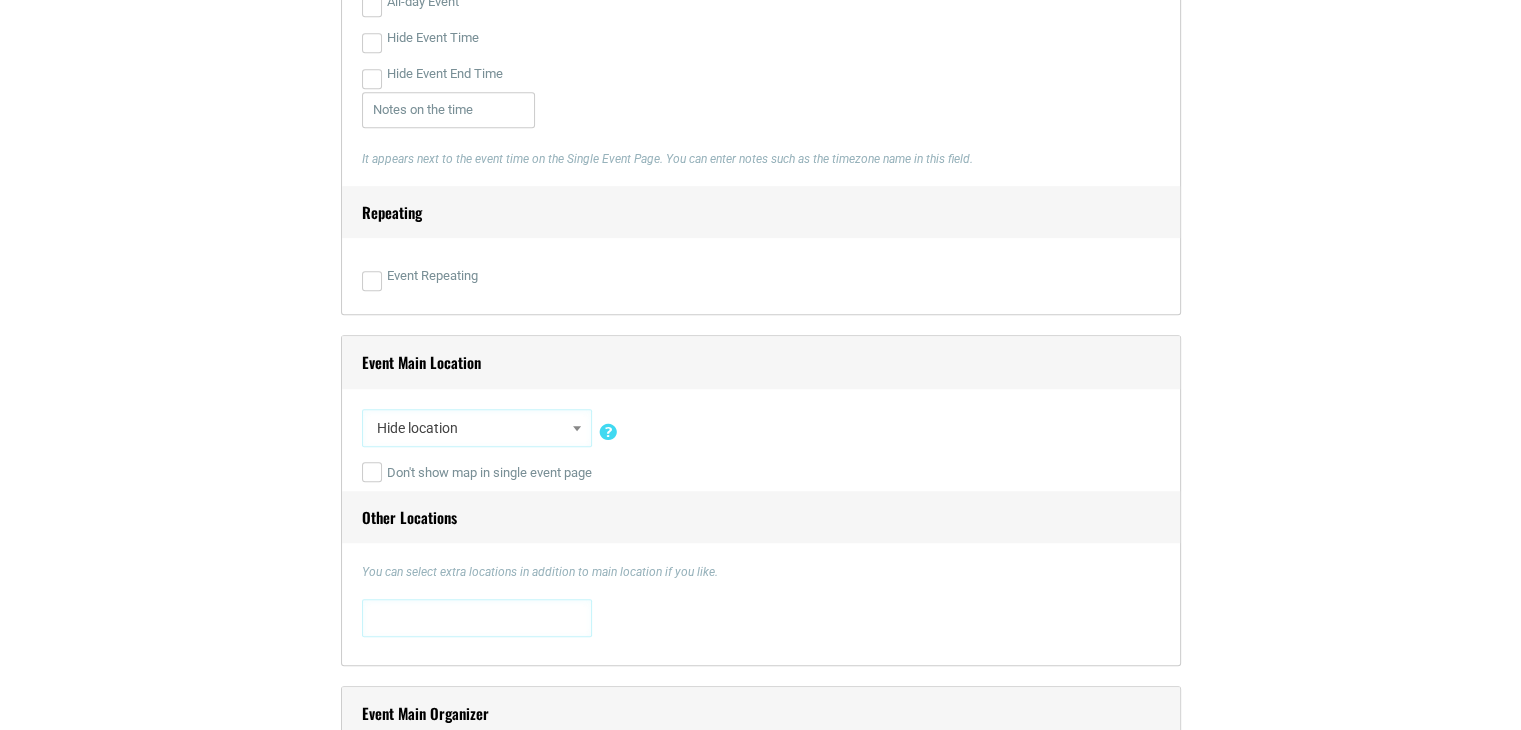 scroll, scrollTop: 1190, scrollLeft: 0, axis: vertical 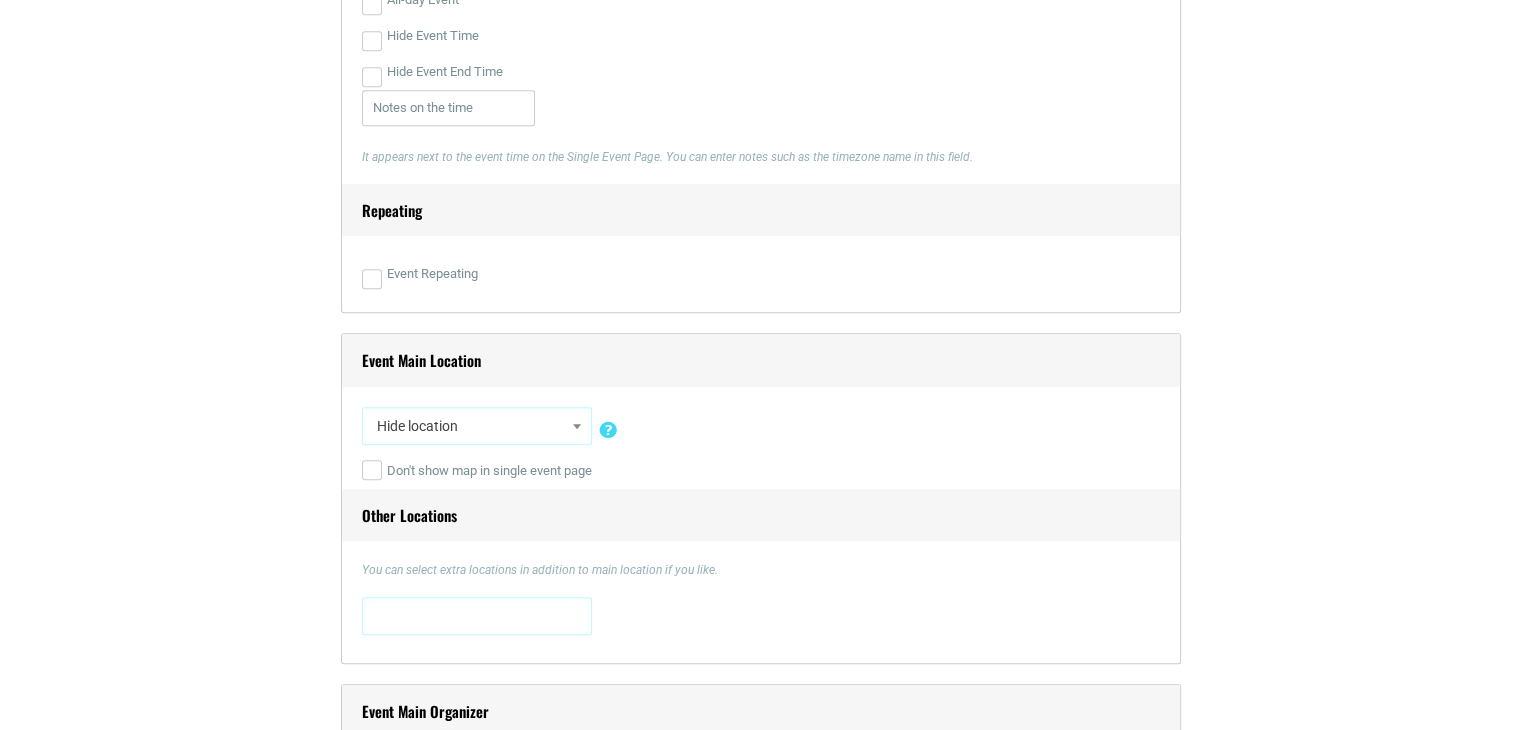 click on "Hide location" at bounding box center [477, 426] 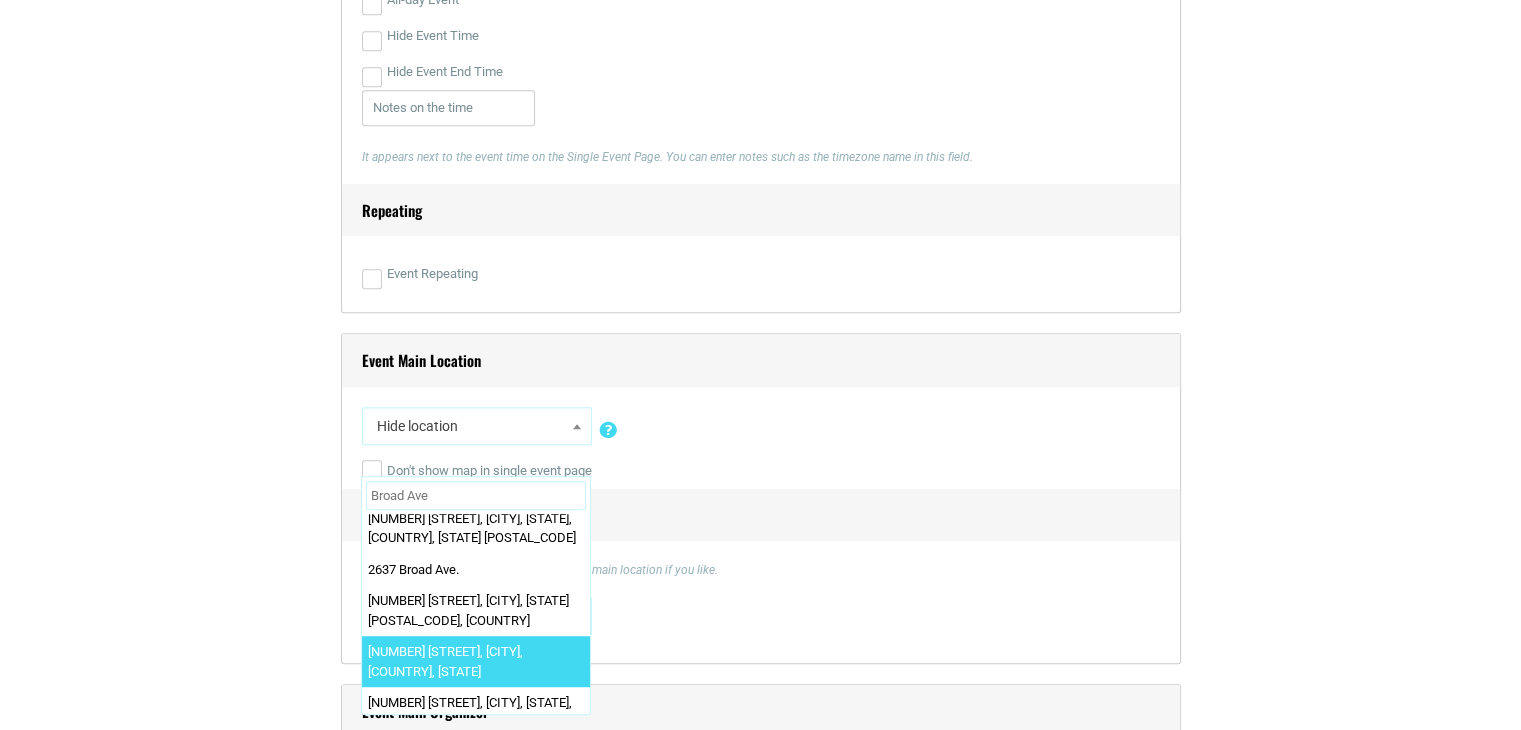 scroll, scrollTop: 436, scrollLeft: 0, axis: vertical 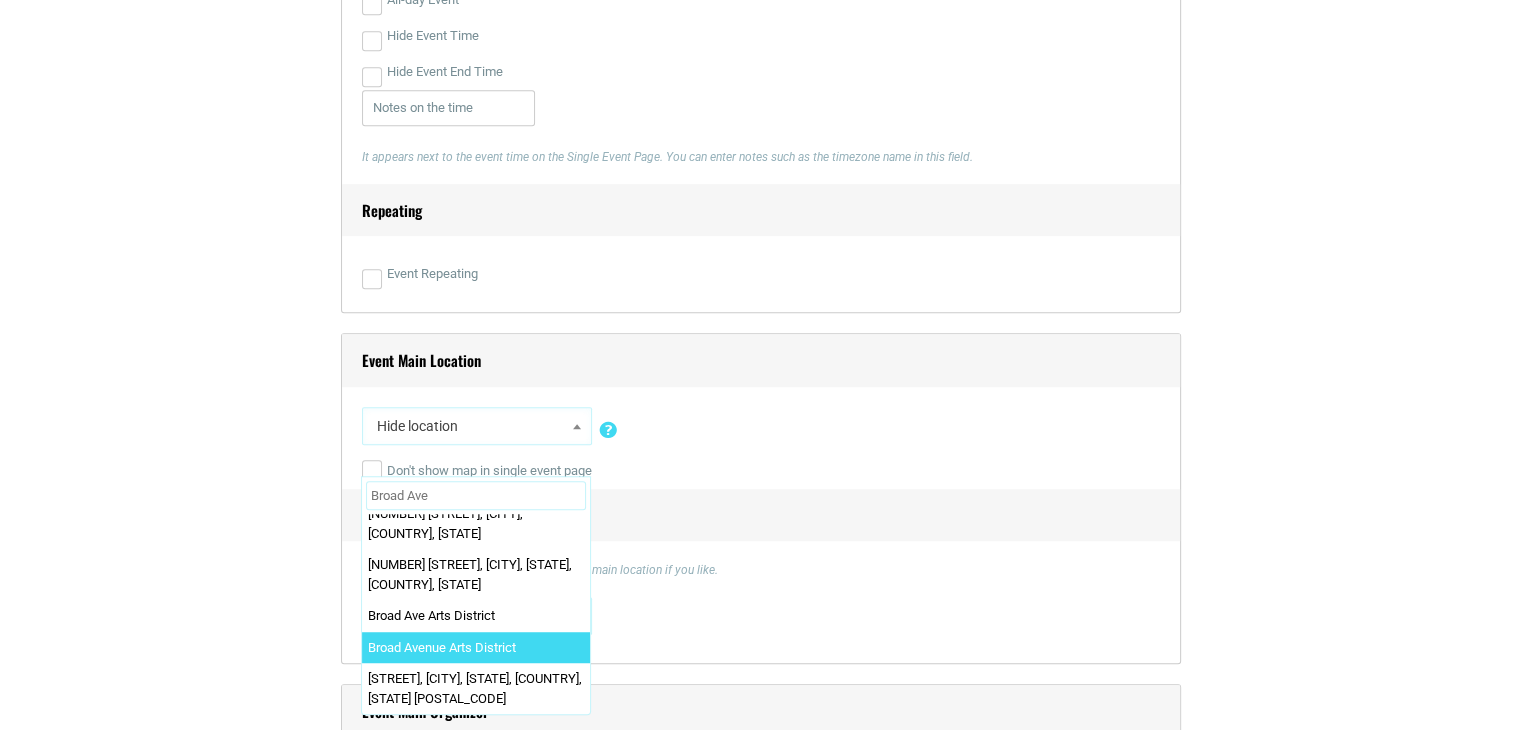 type on "Broad Ave" 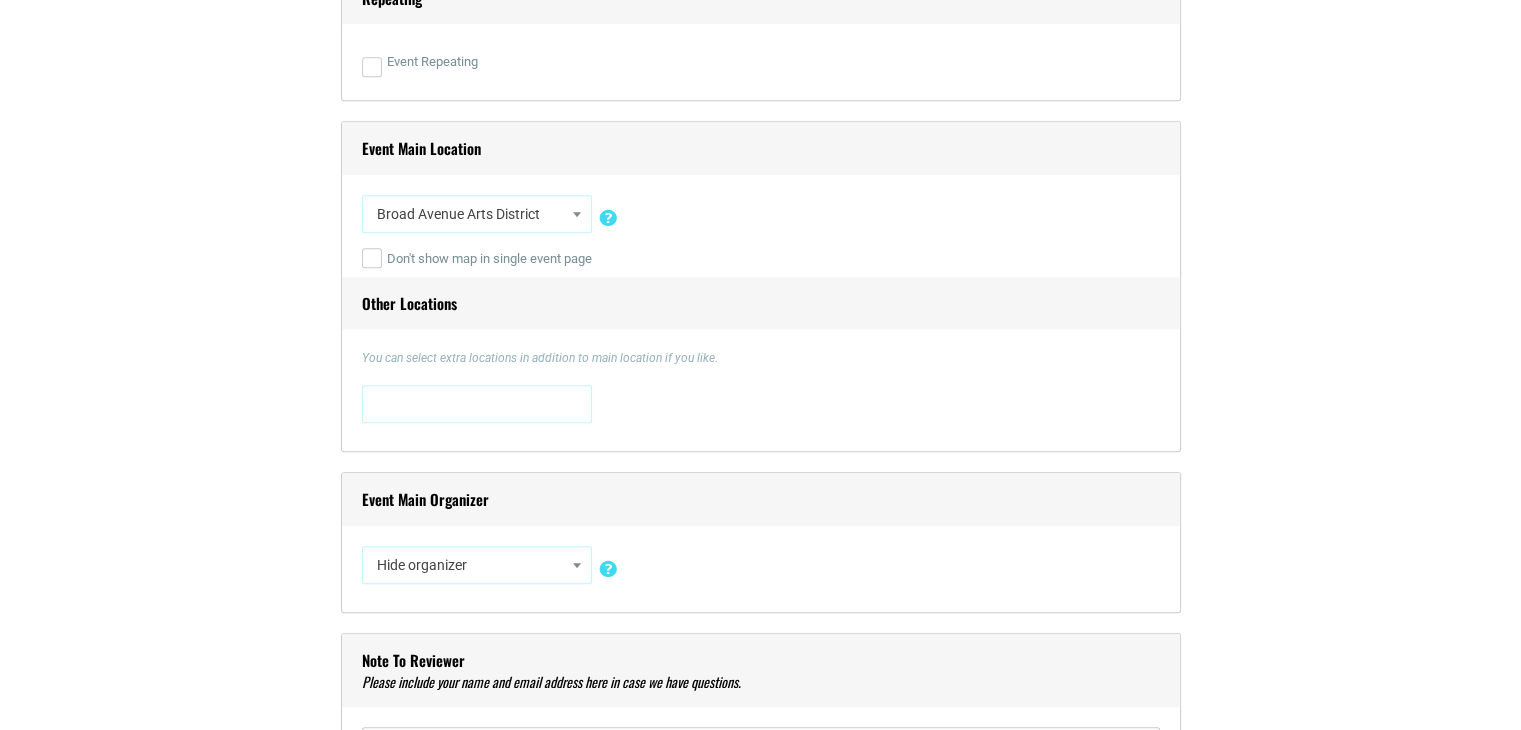 scroll, scrollTop: 1504, scrollLeft: 0, axis: vertical 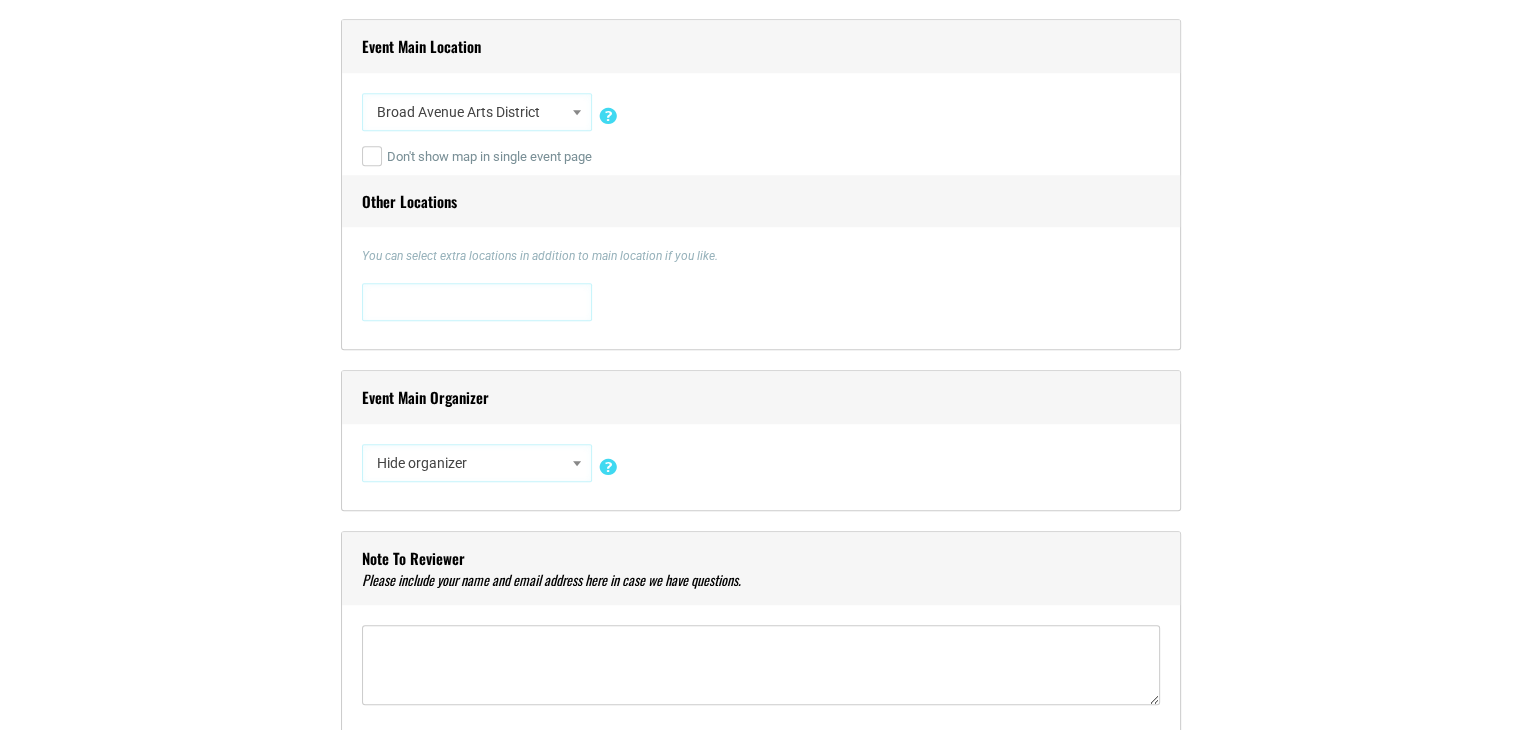 click on "Hide organizer" at bounding box center (477, 463) 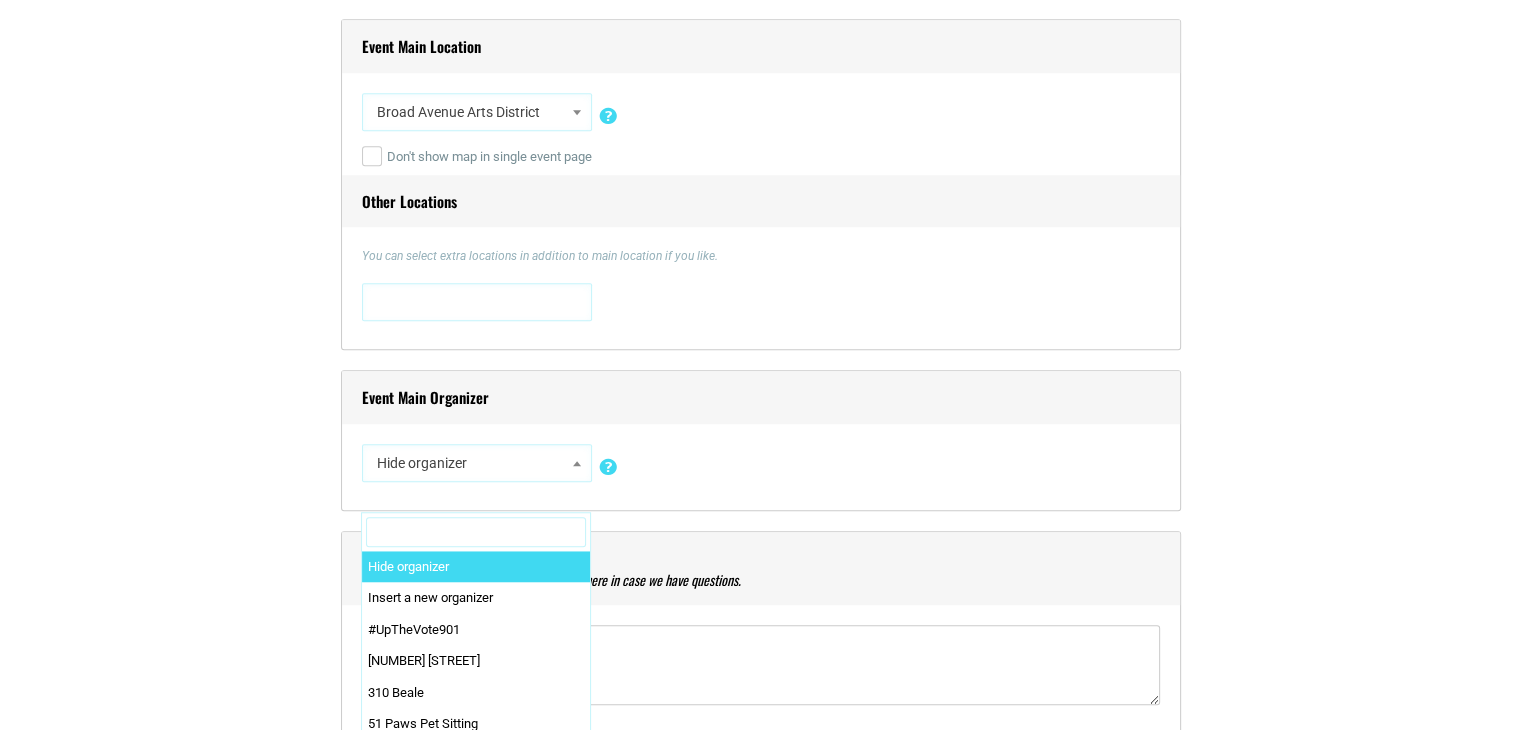 scroll, scrollTop: 1632, scrollLeft: 0, axis: vertical 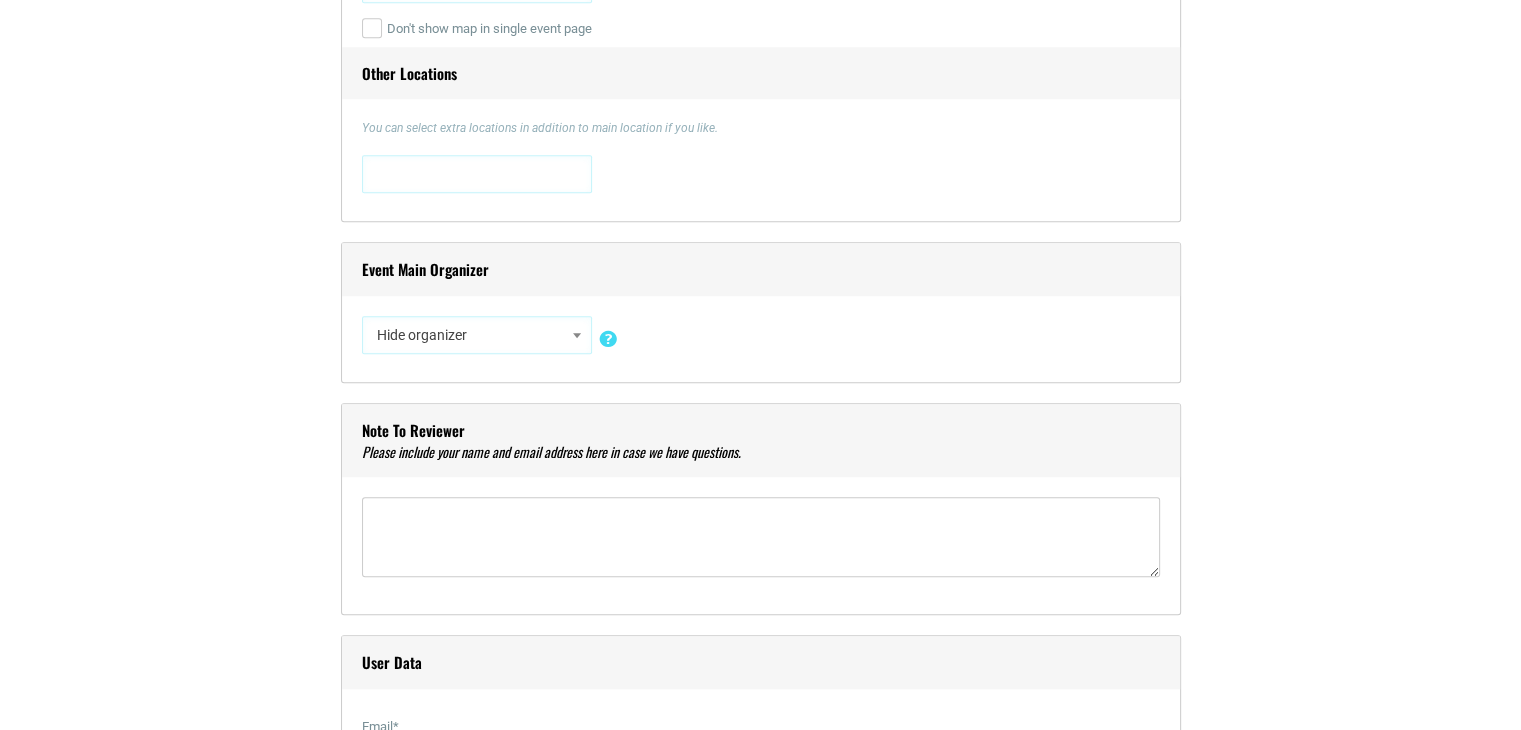 click on "Title  *
Streetwide Sidewalk Sale on Broad Ave.
Visual
Code
b i link b-quote del ins img ul ol li code more close tags Paragraph     p
Date and Time
Start Date
08/09/2025
0
1
2
3
4
5 6 7 8 9 10 11 12 : 00 05 10" at bounding box center [761, 790] 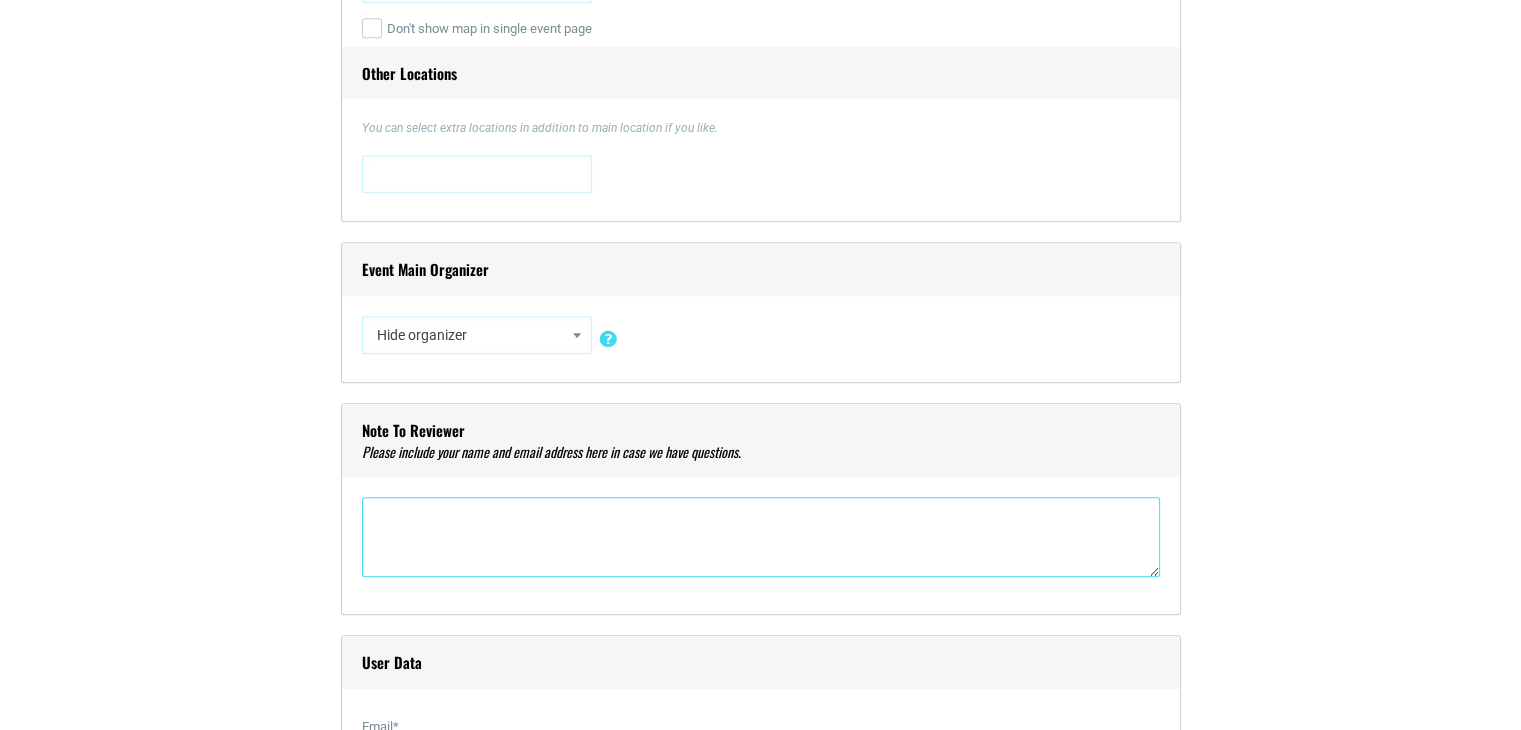 click at bounding box center (761, 537) 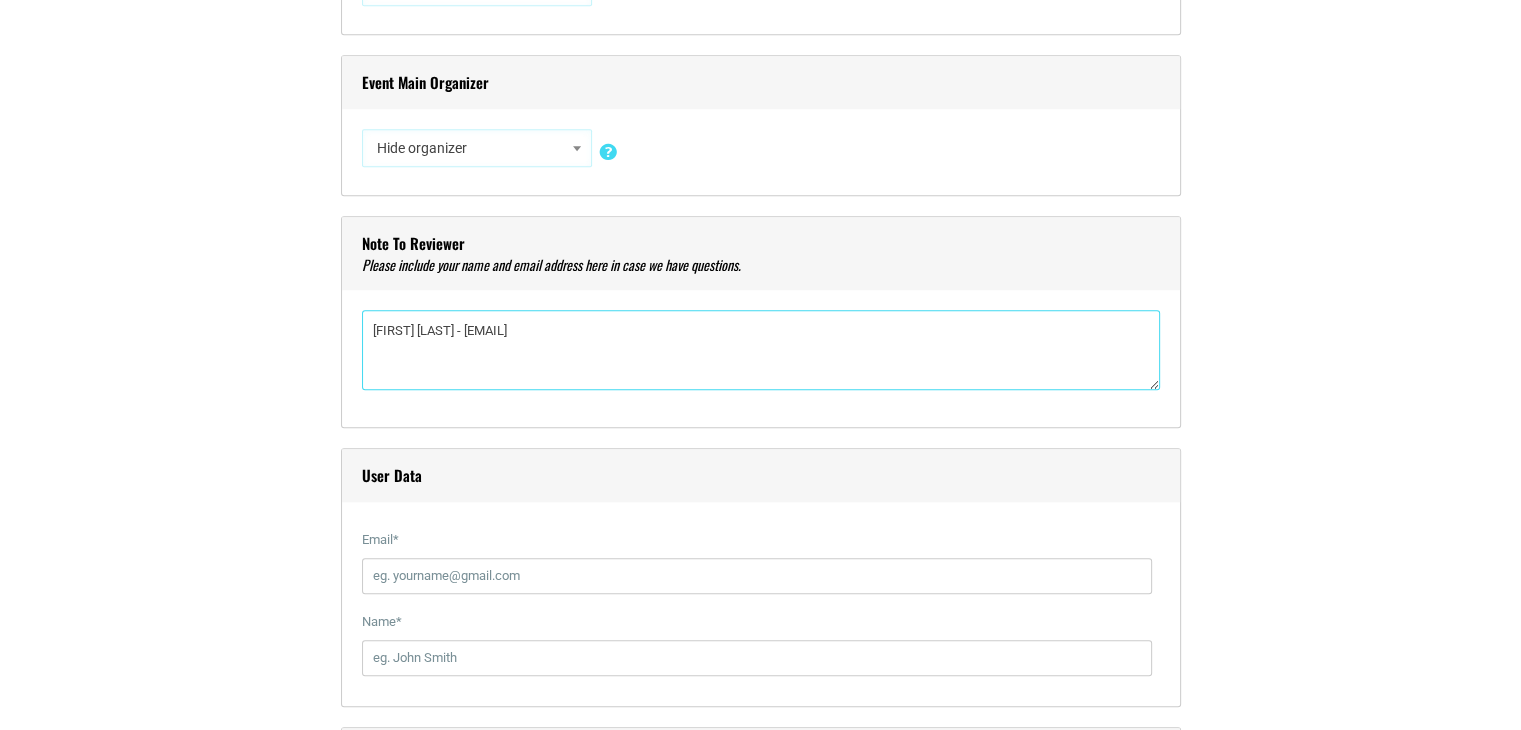 scroll, scrollTop: 1820, scrollLeft: 0, axis: vertical 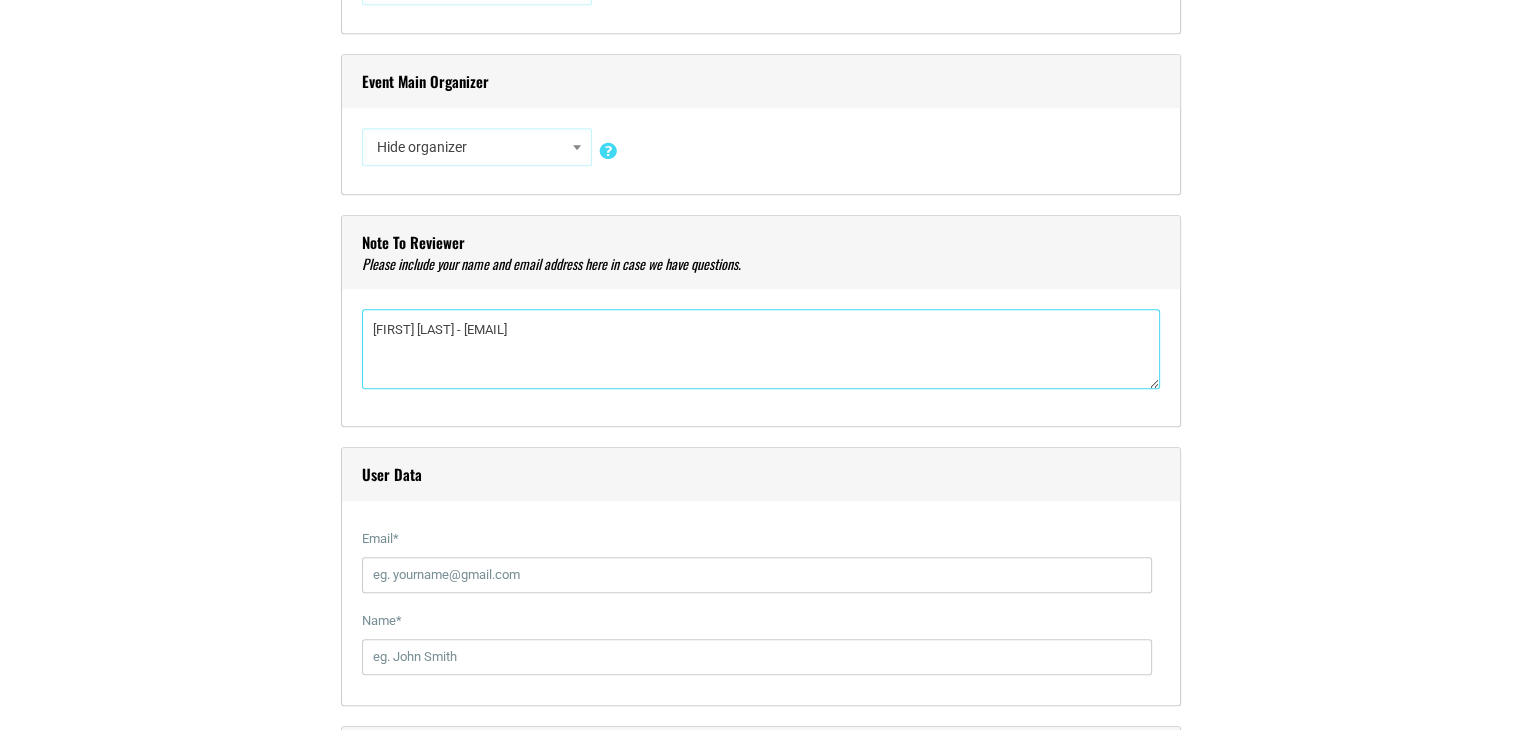 type on "Kelsey Connor - kelsey@everbloomdesign.com" 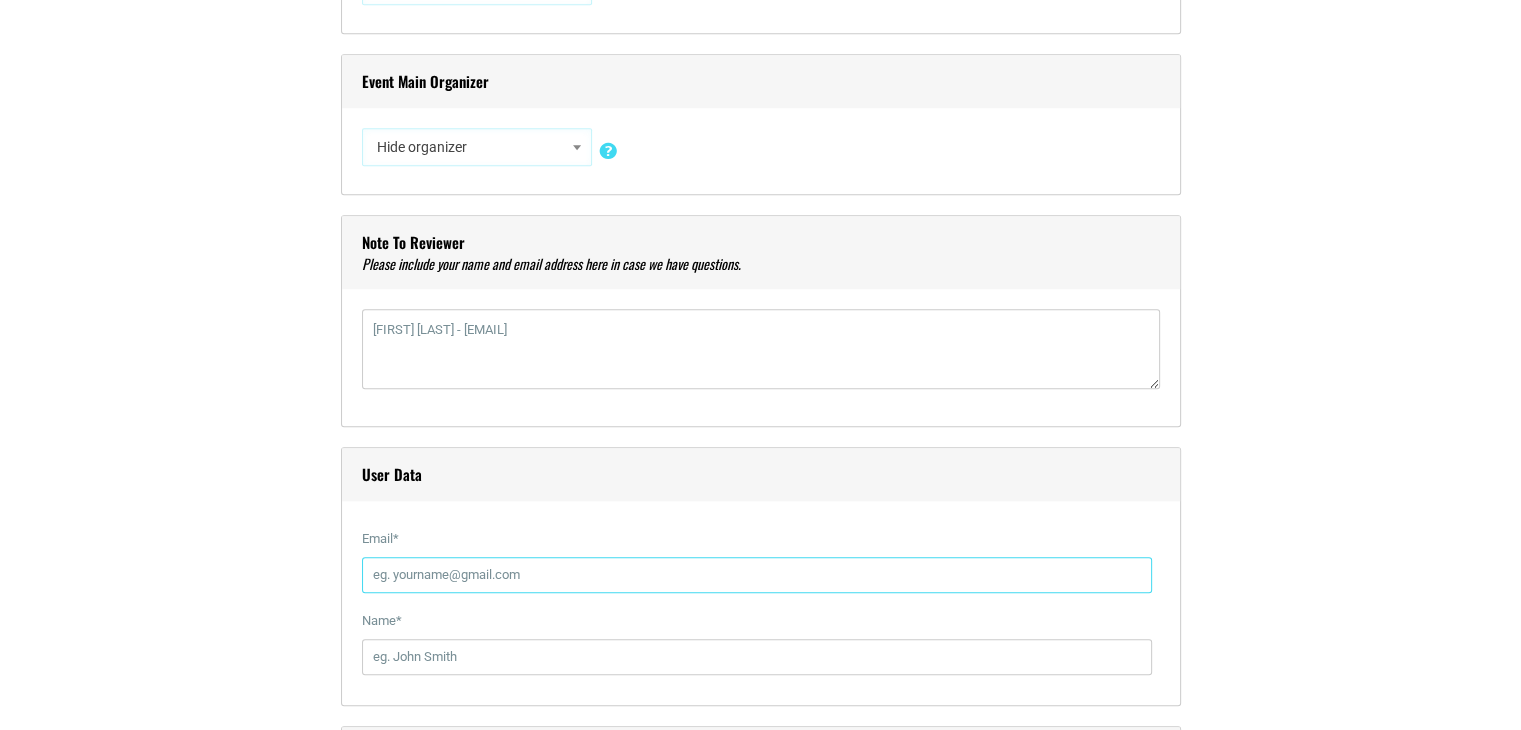 click on "Email *" at bounding box center (757, 575) 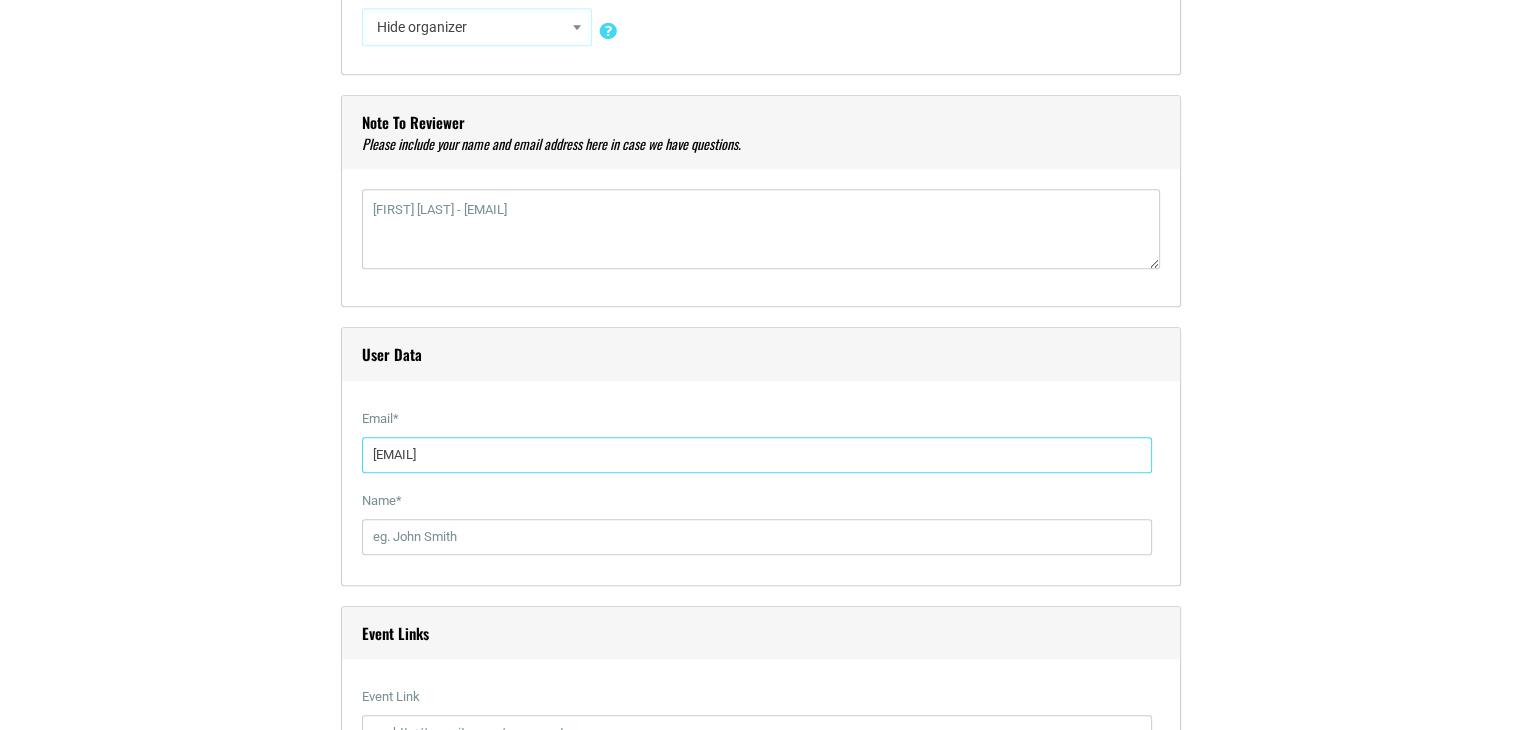 scroll, scrollTop: 1947, scrollLeft: 0, axis: vertical 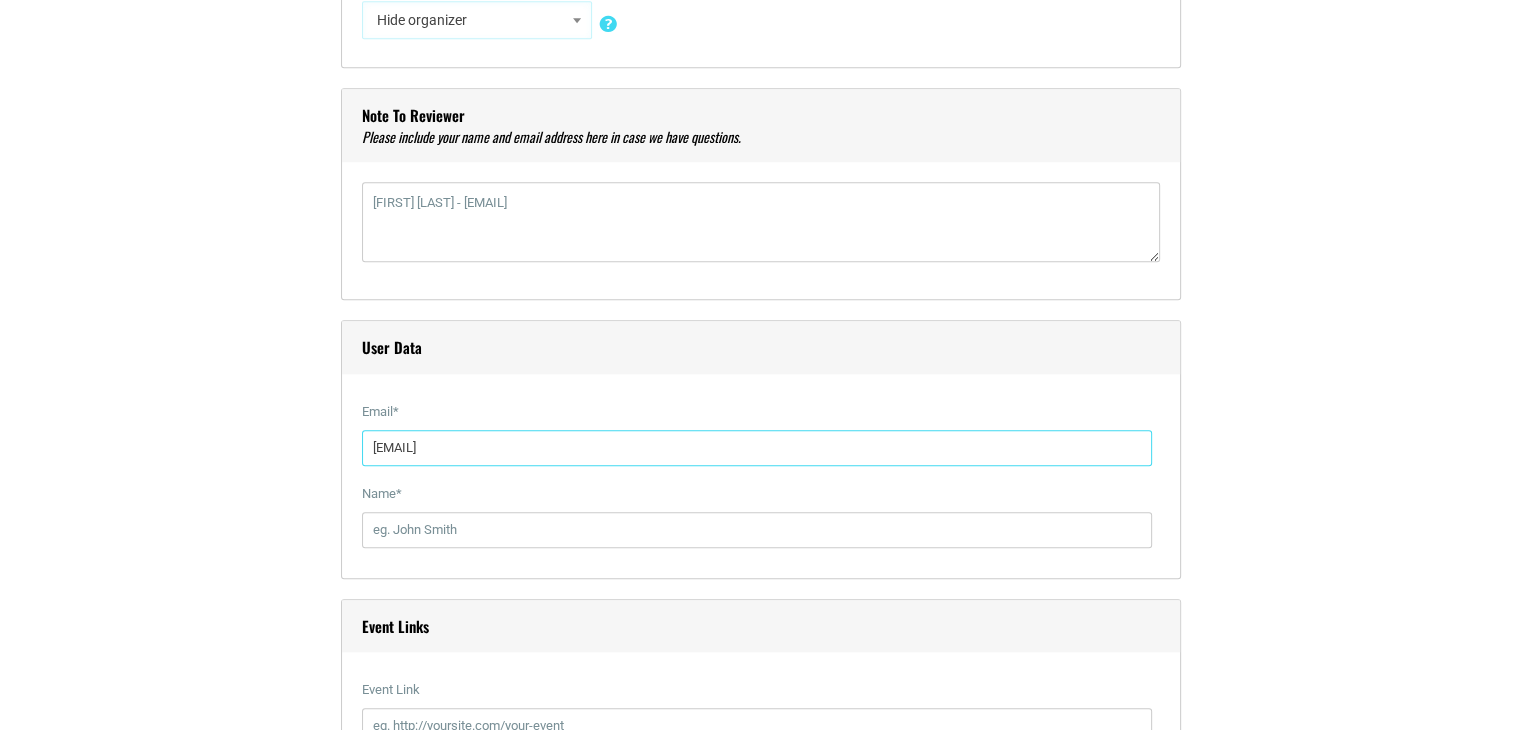type on "kelsey@everbloomdesign.com" 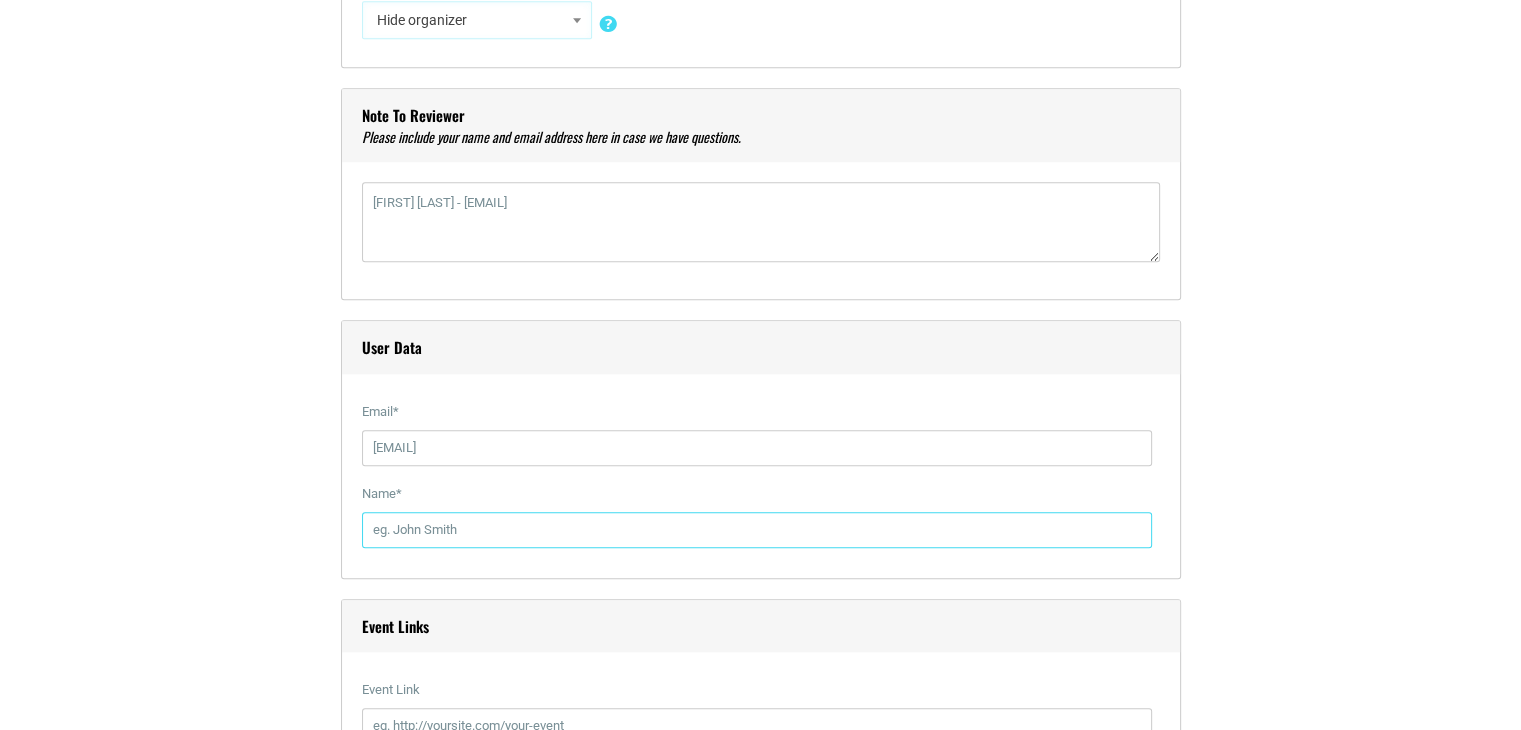 click on "Name *" at bounding box center [757, 530] 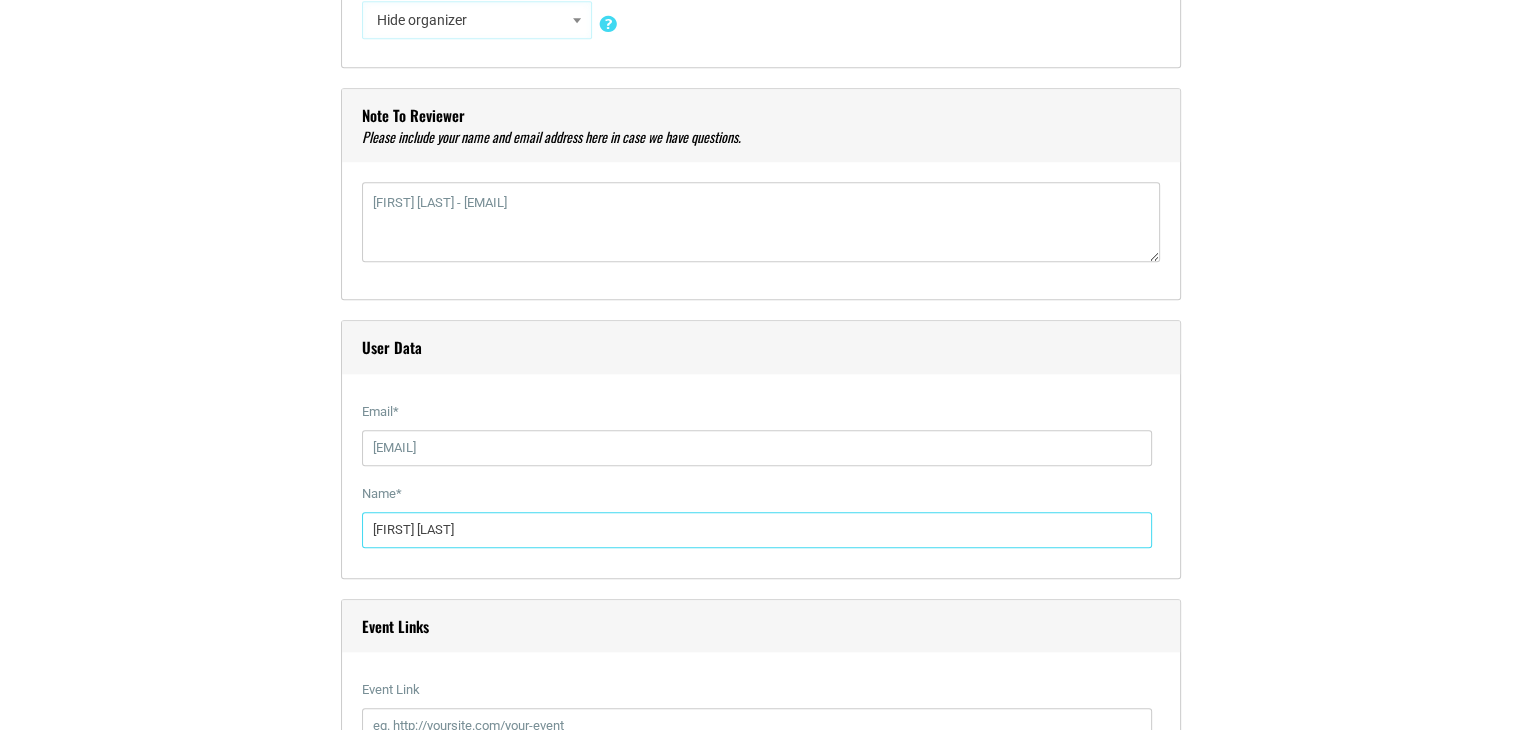 scroll, scrollTop: 2212, scrollLeft: 0, axis: vertical 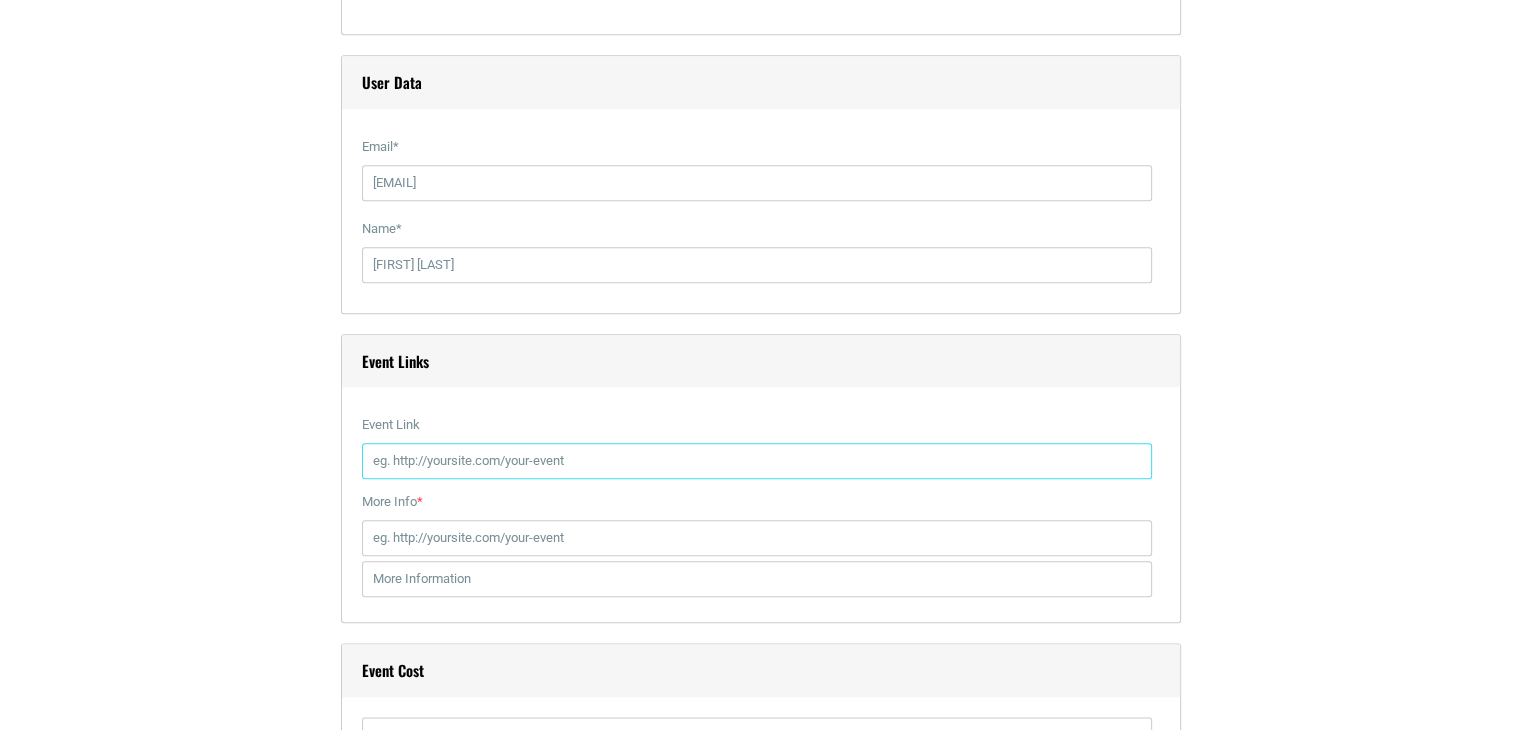 click on "Event Link" at bounding box center (757, 461) 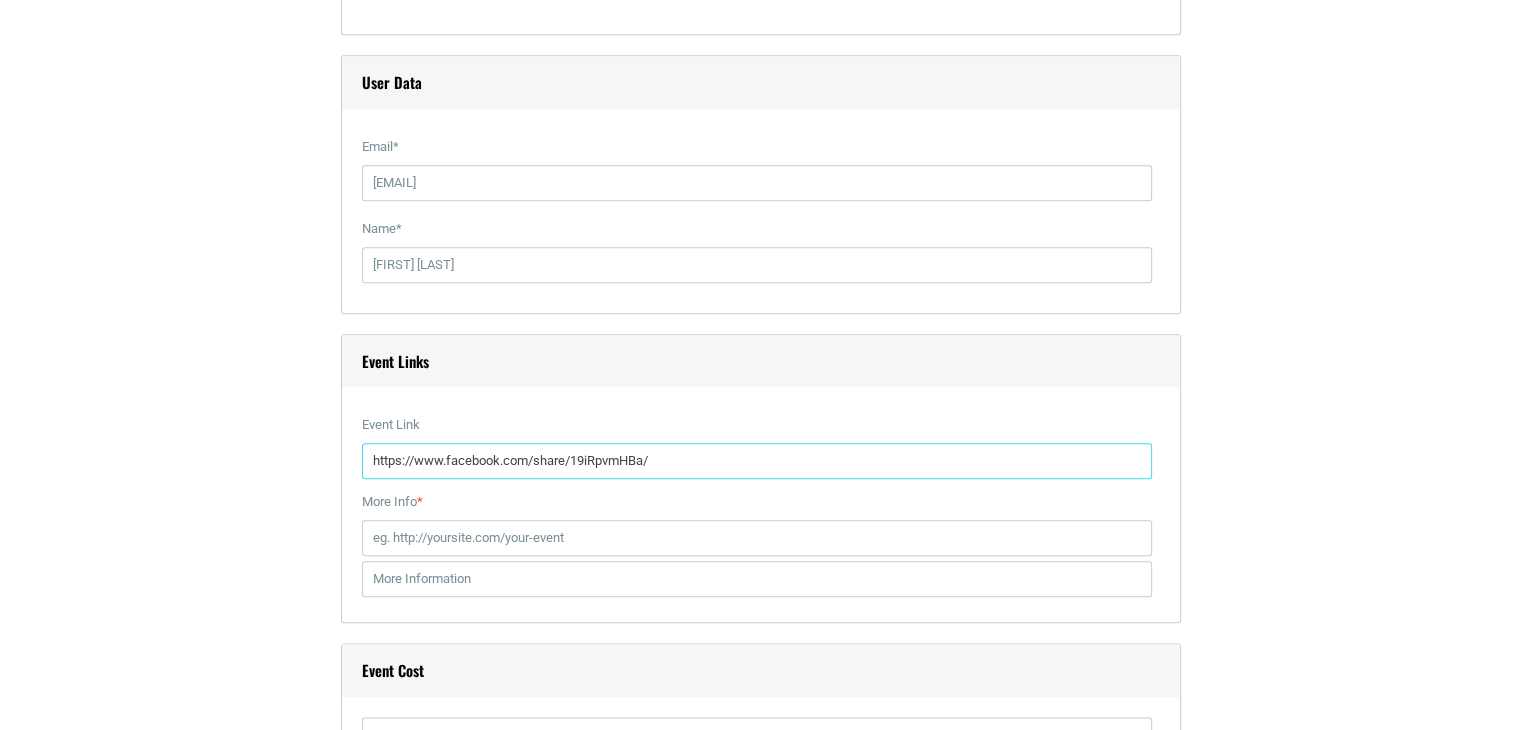 scroll, scrollTop: 2486, scrollLeft: 0, axis: vertical 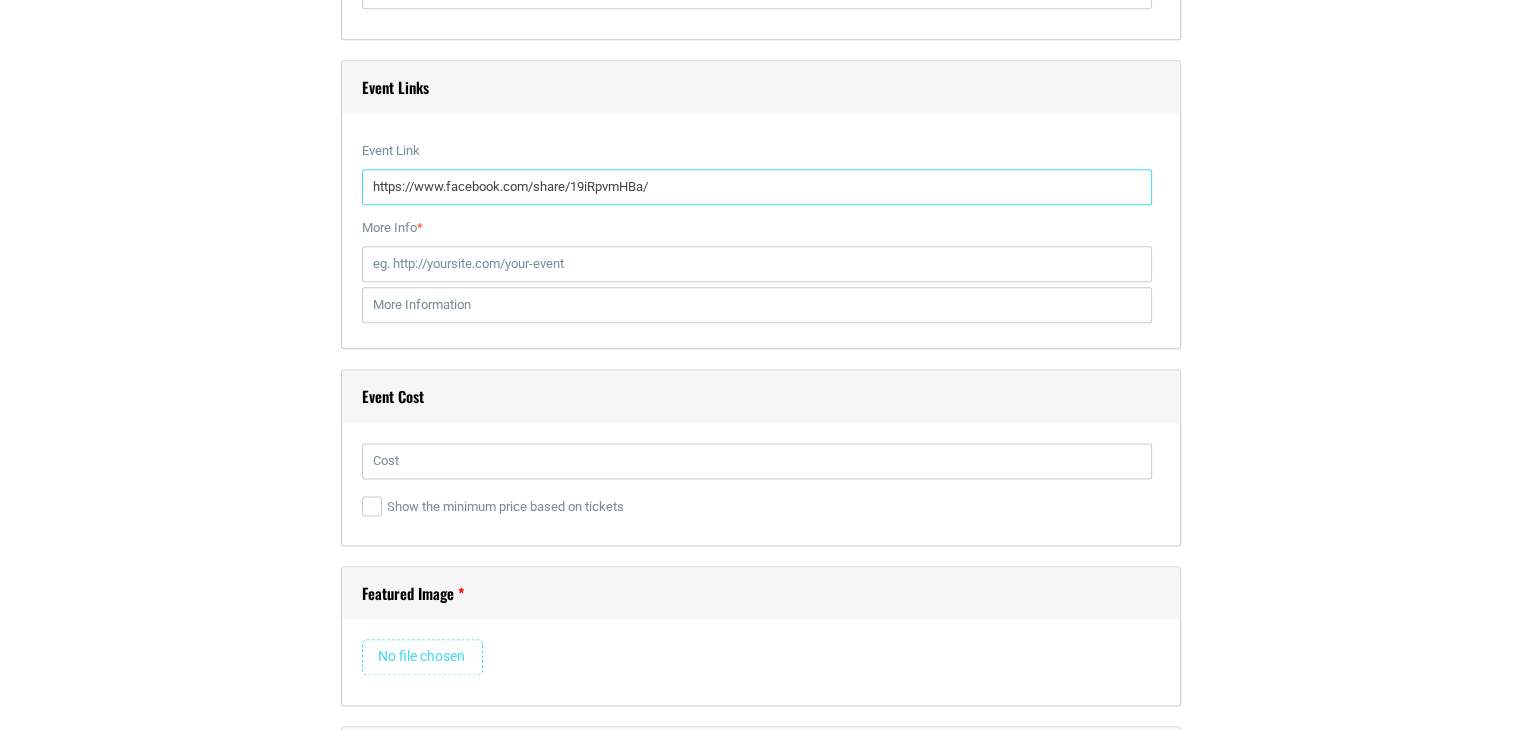 type on "https://www.facebook.com/share/19iRpvmHBa/" 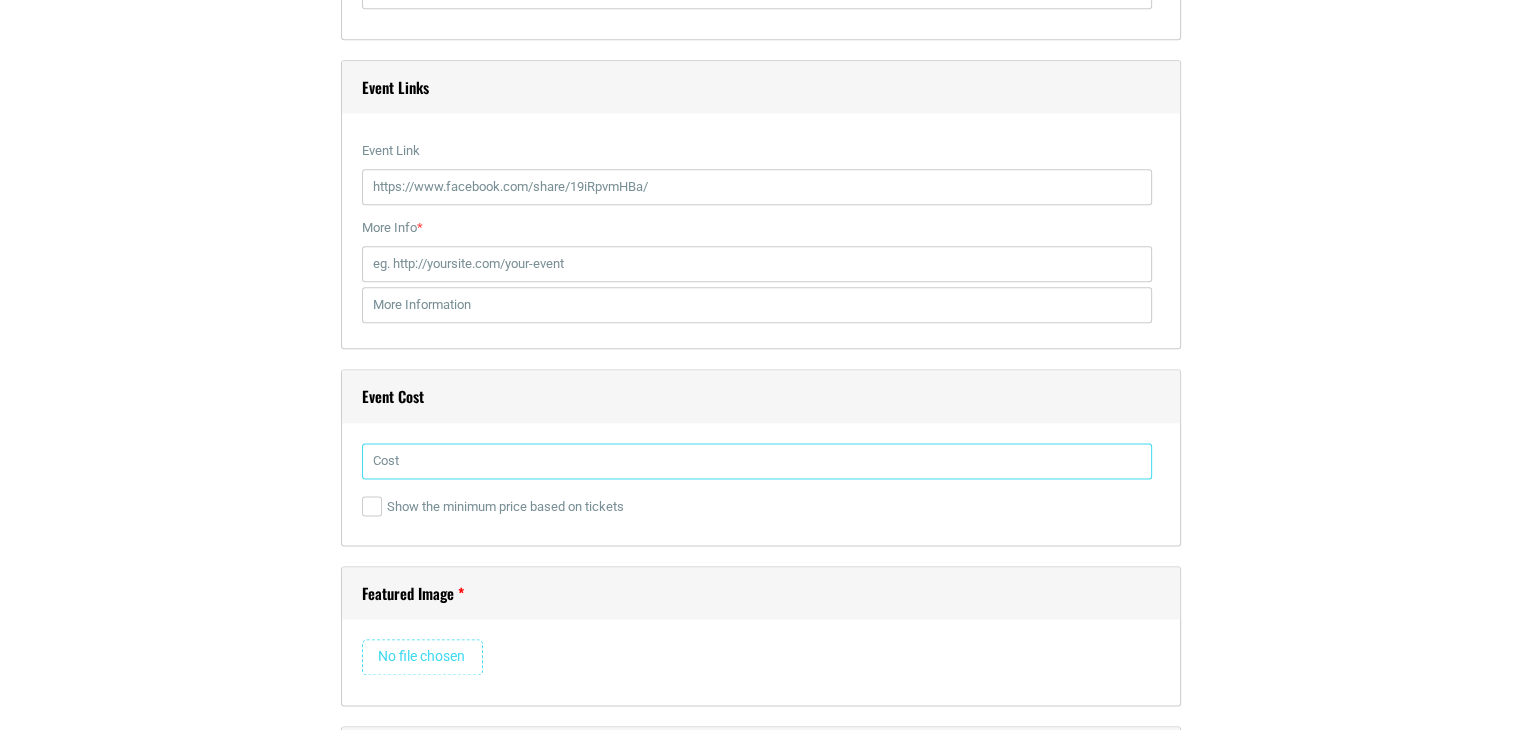 click at bounding box center [757, 461] 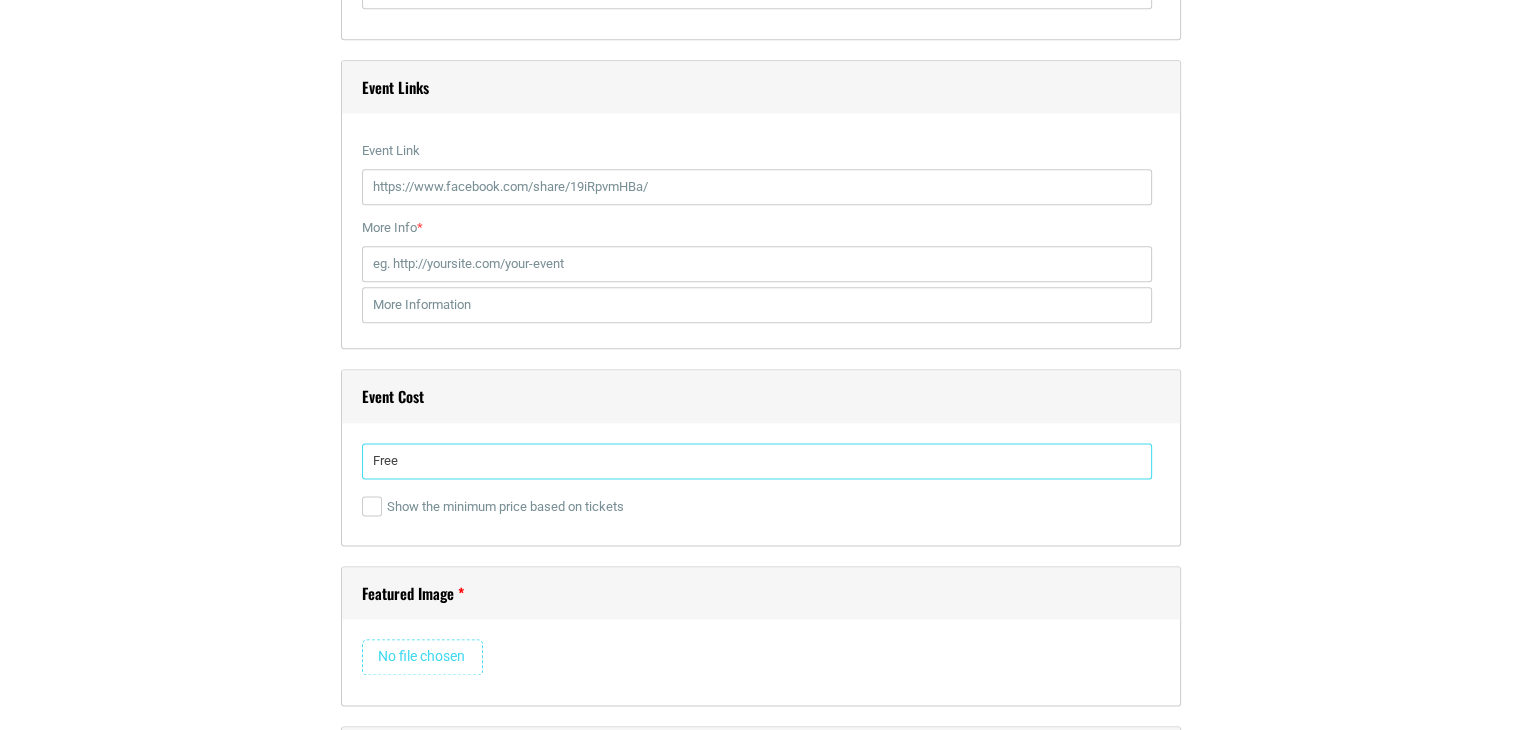 type on "Free" 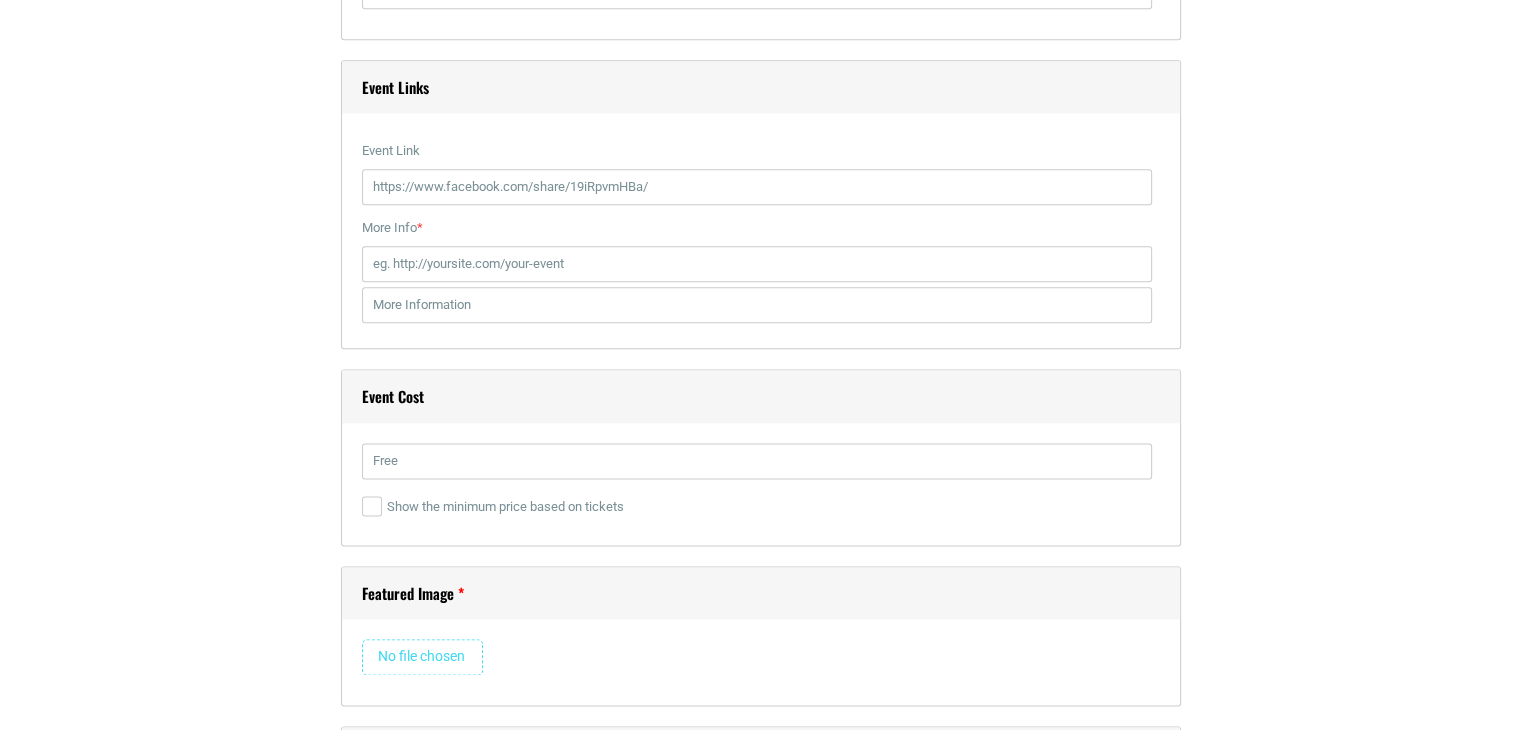 click on "Title  *
Streetwide Sidewalk Sale on Broad Ave.
Visual
Code
b i link b-quote del ins img ul ol li code more close tags Paragraph     p
Date and Time
Start Date
08/09/2025
0
1
2
3
4
5 6 7 8 9 10 11 12 : 00 05 10" at bounding box center (761, -64) 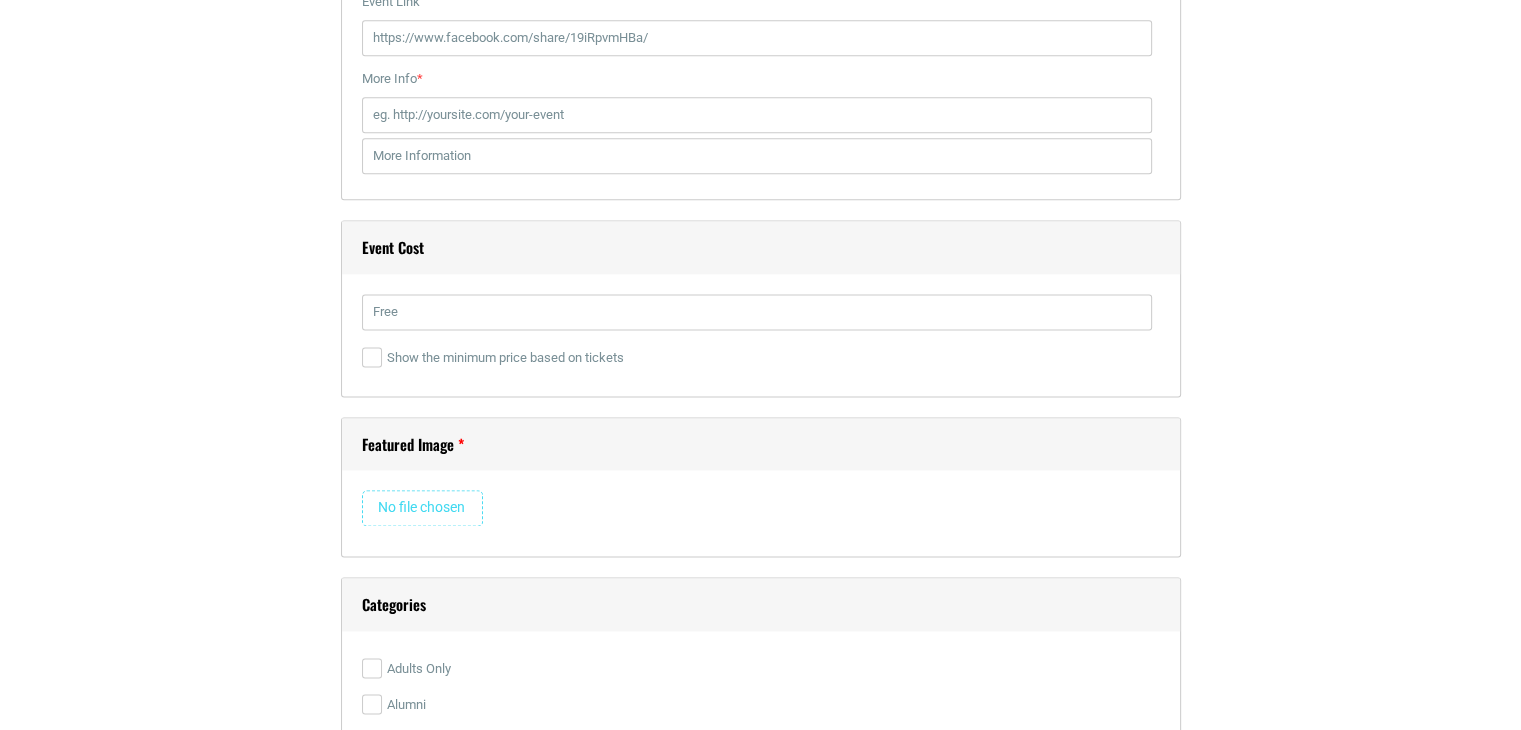scroll, scrollTop: 2682, scrollLeft: 0, axis: vertical 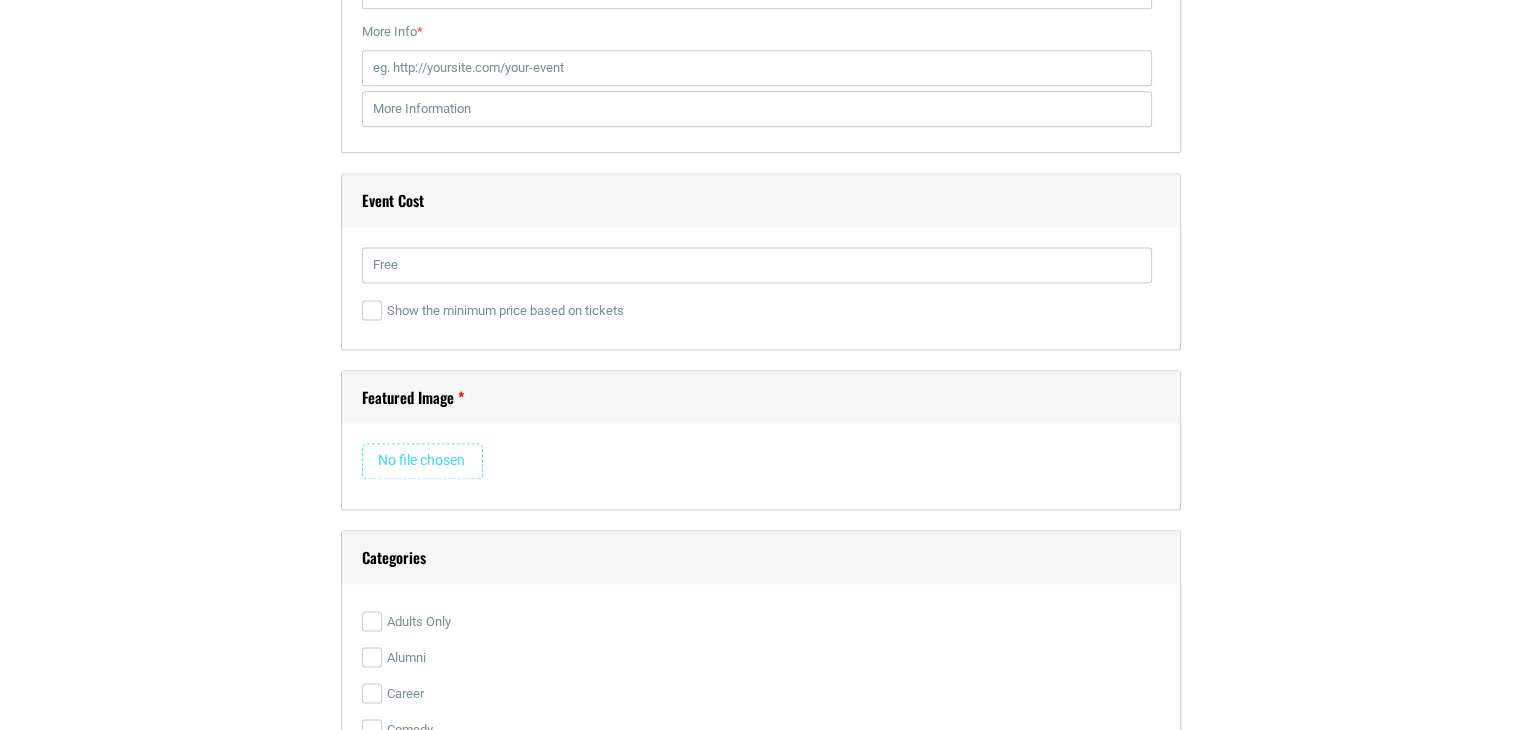 click at bounding box center [422, 461] 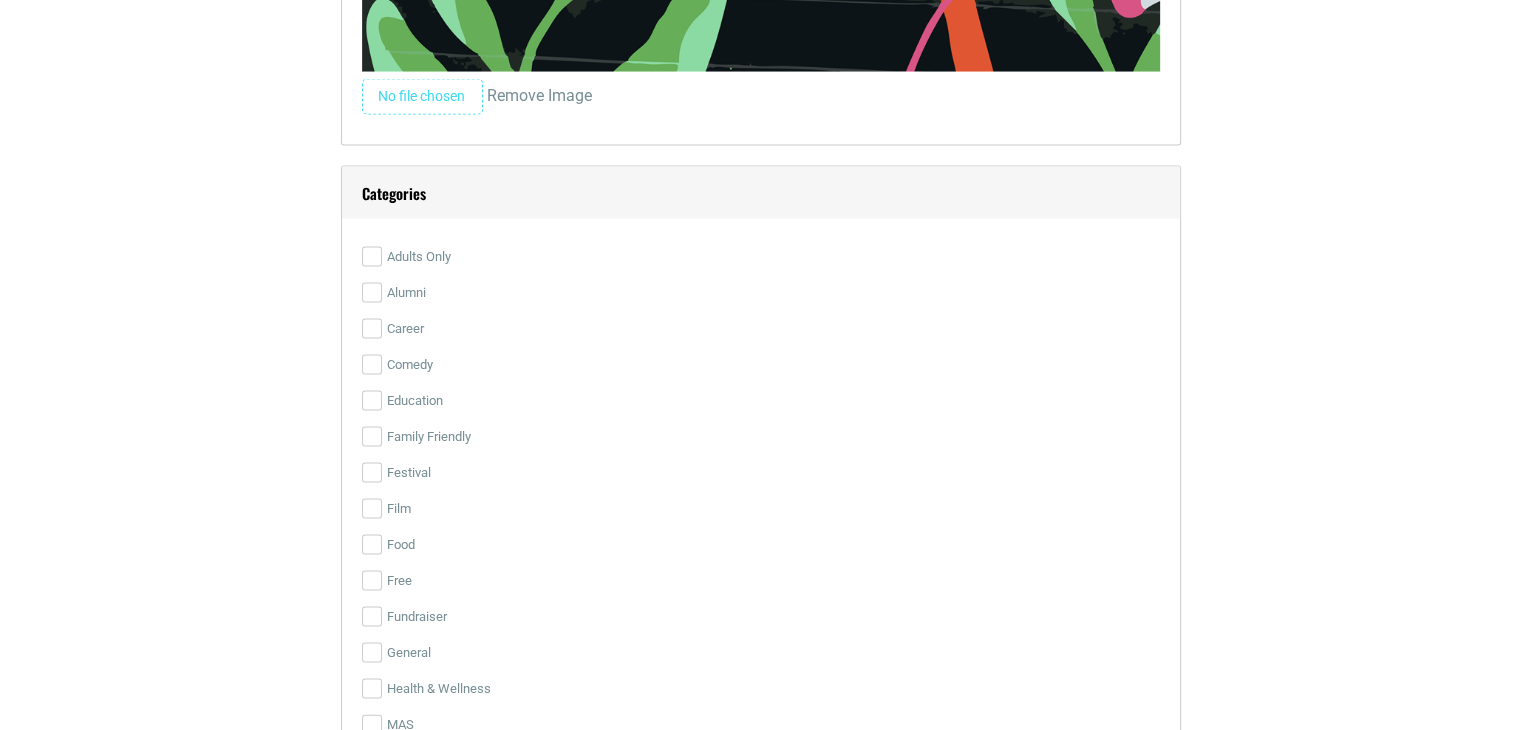 scroll, scrollTop: 4080, scrollLeft: 0, axis: vertical 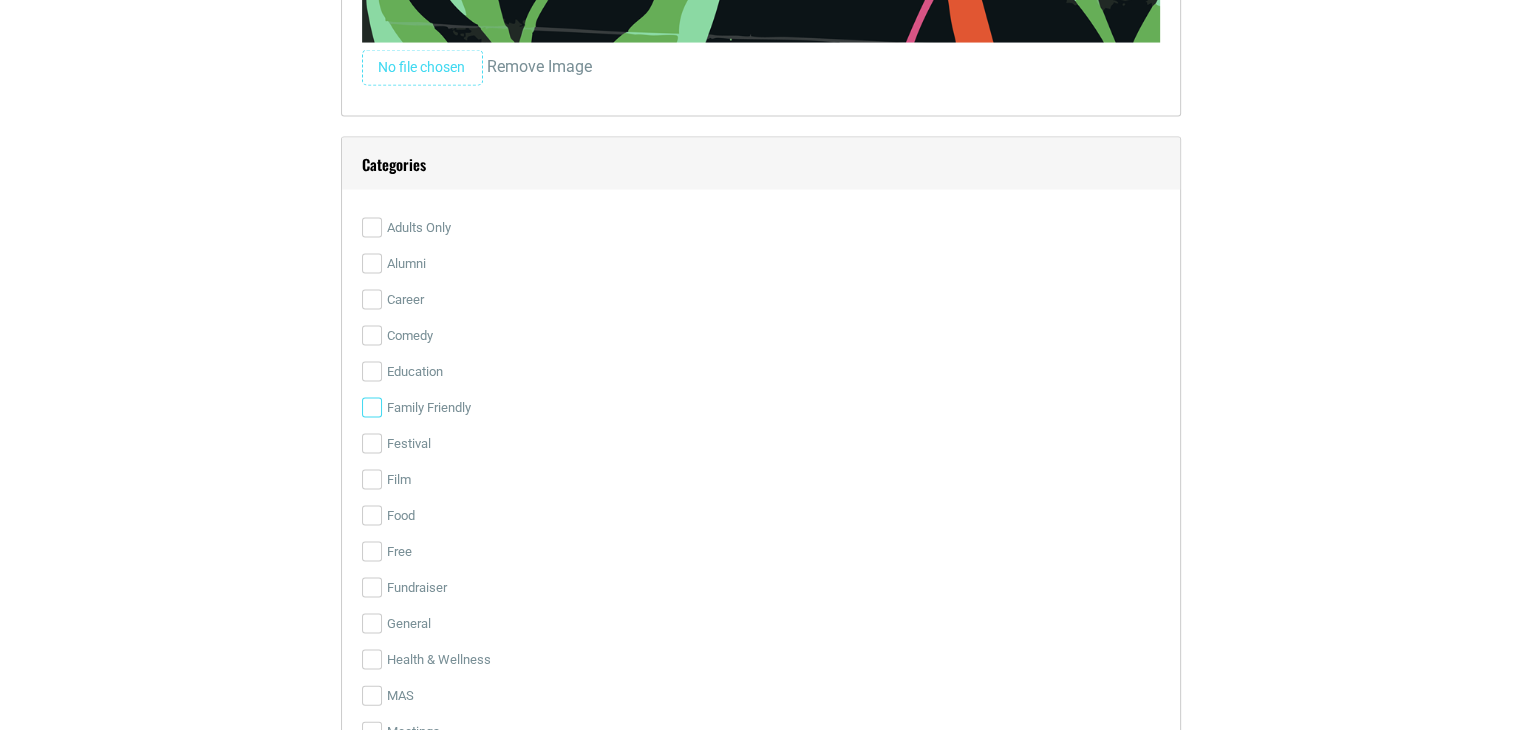 click on "Family Friendly" at bounding box center [372, 408] 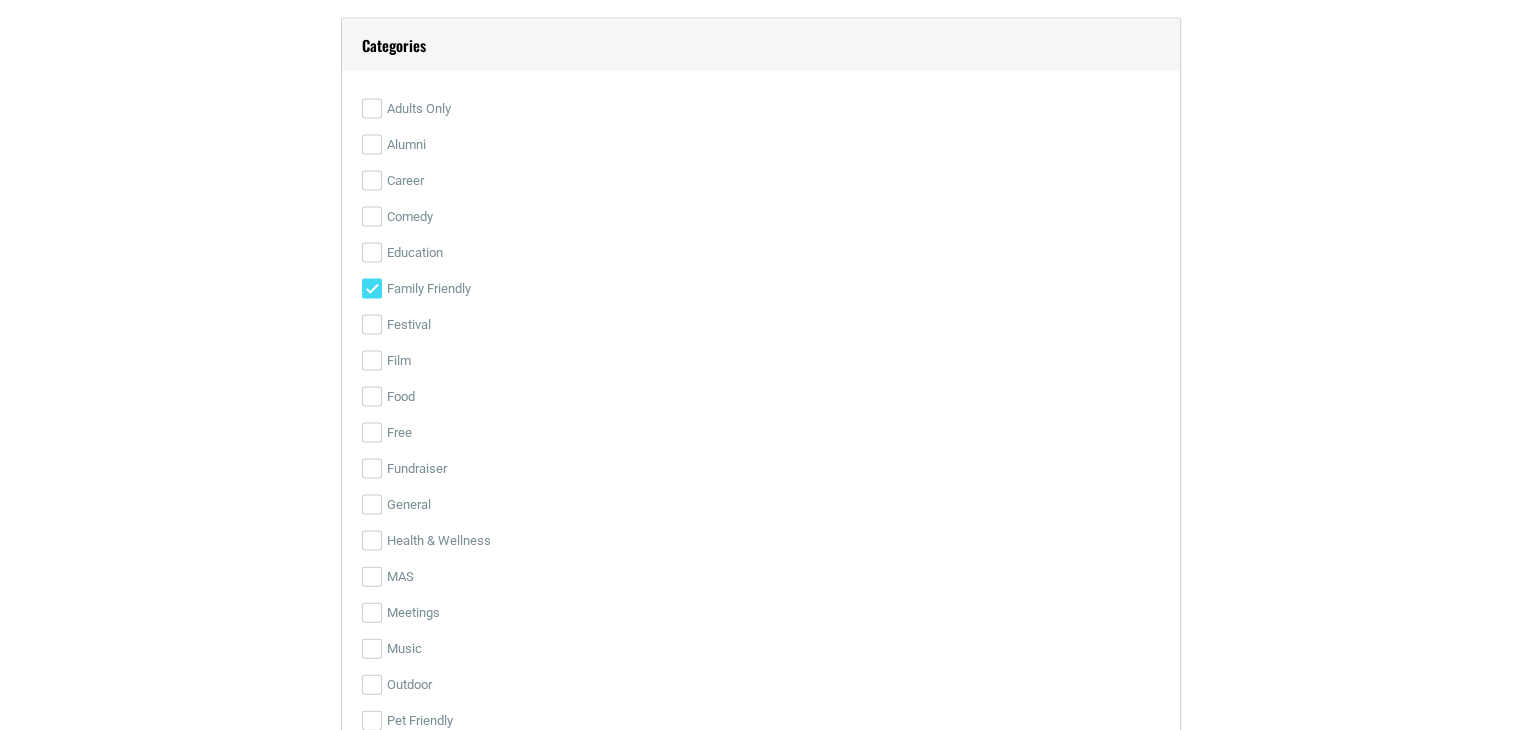scroll, scrollTop: 4200, scrollLeft: 0, axis: vertical 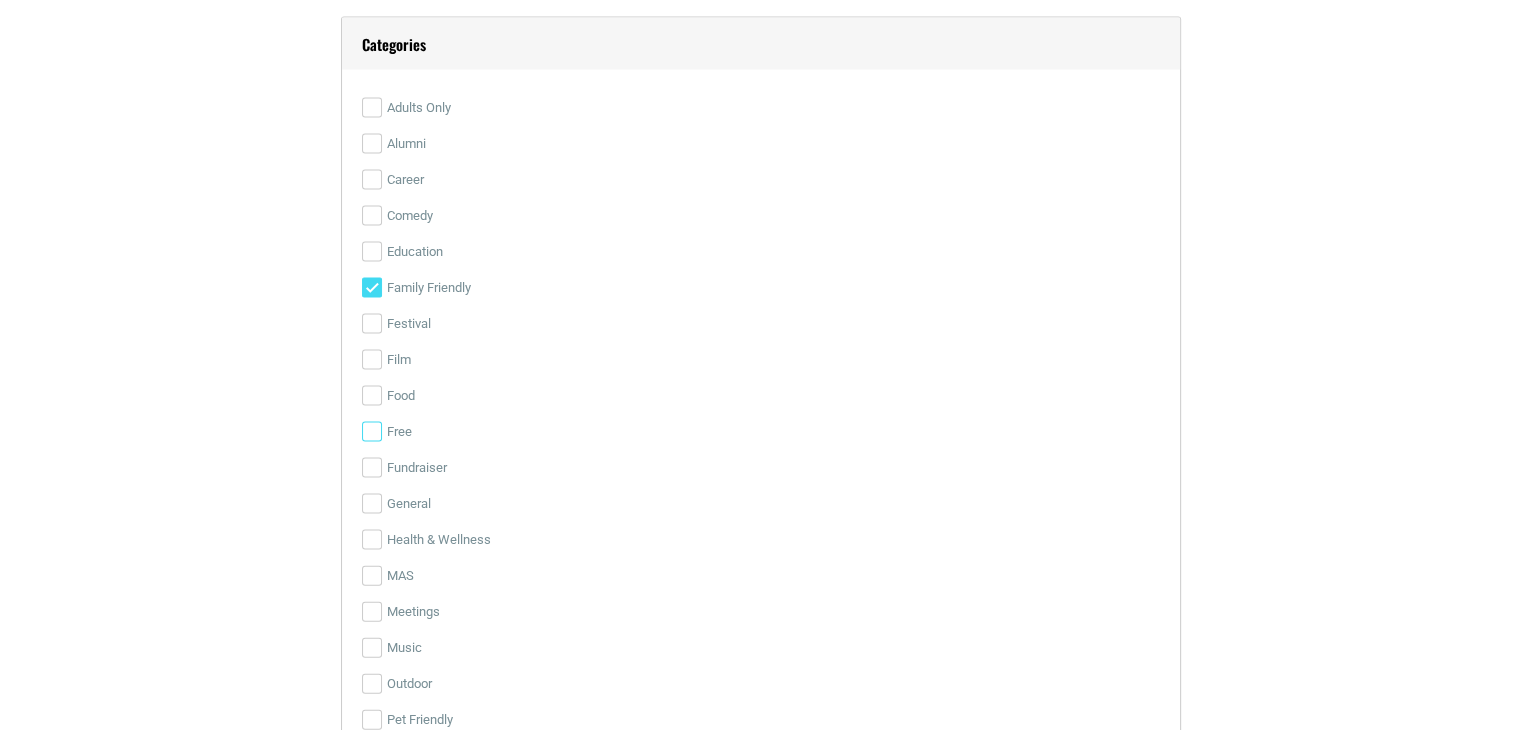 click on "Free" at bounding box center (372, 432) 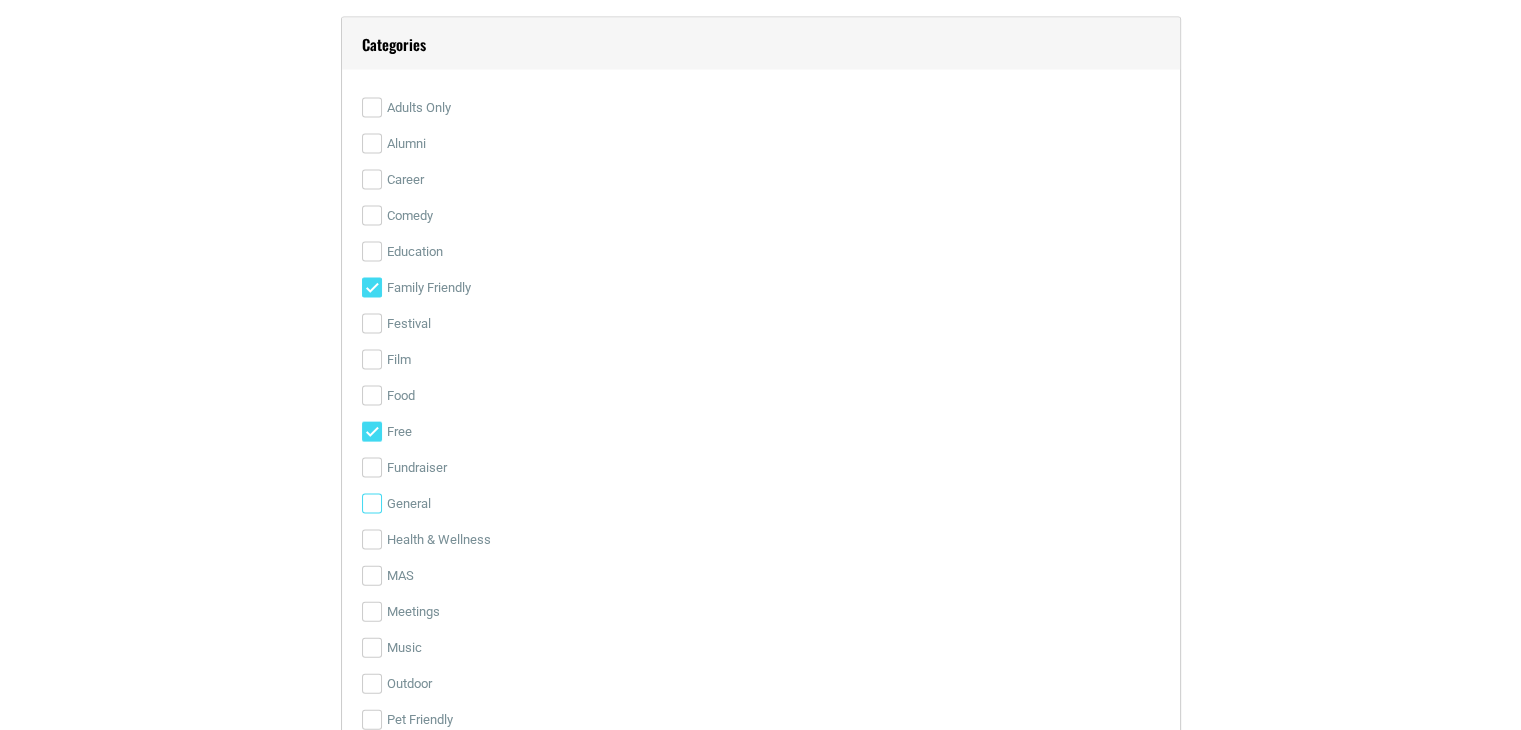 click on "General" at bounding box center (372, 504) 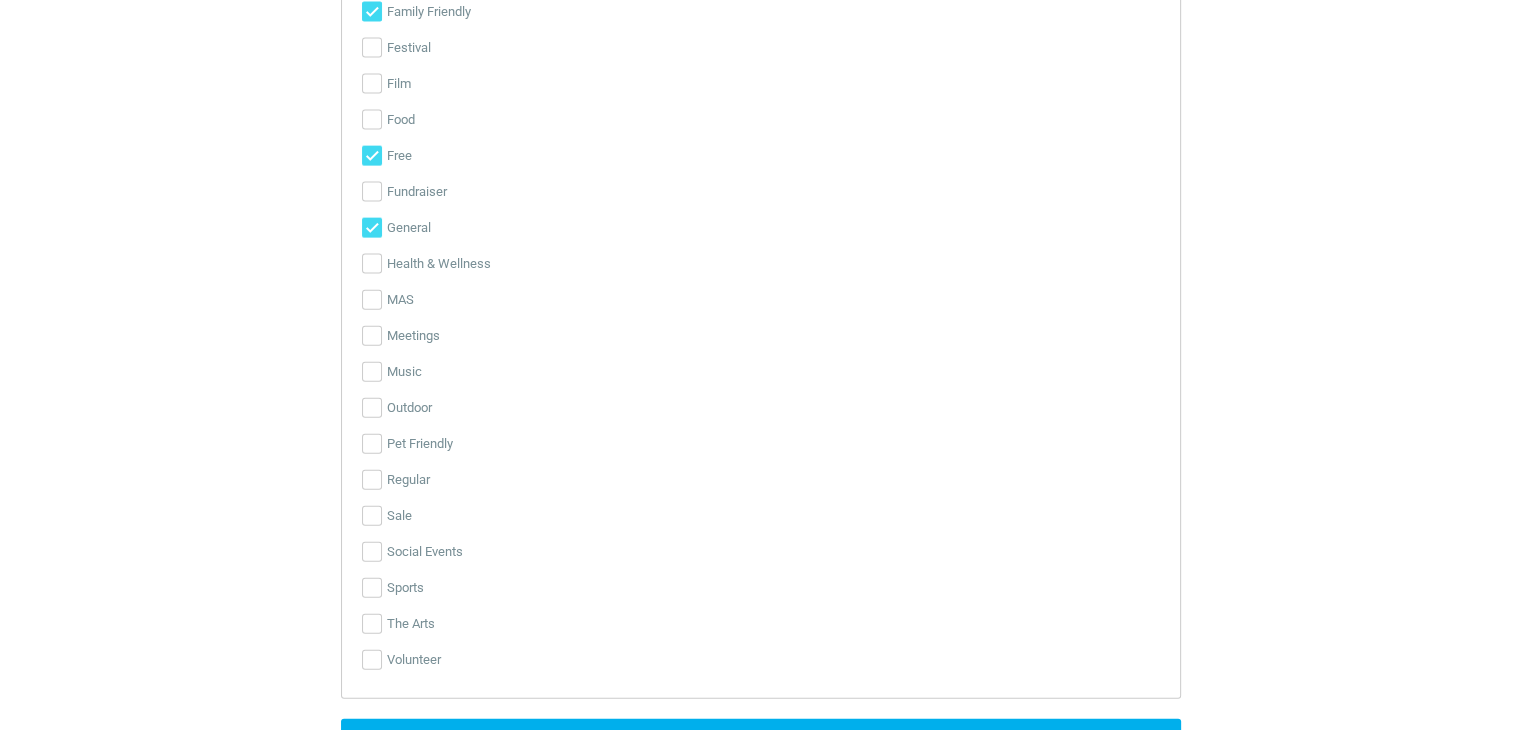 scroll, scrollTop: 4486, scrollLeft: 0, axis: vertical 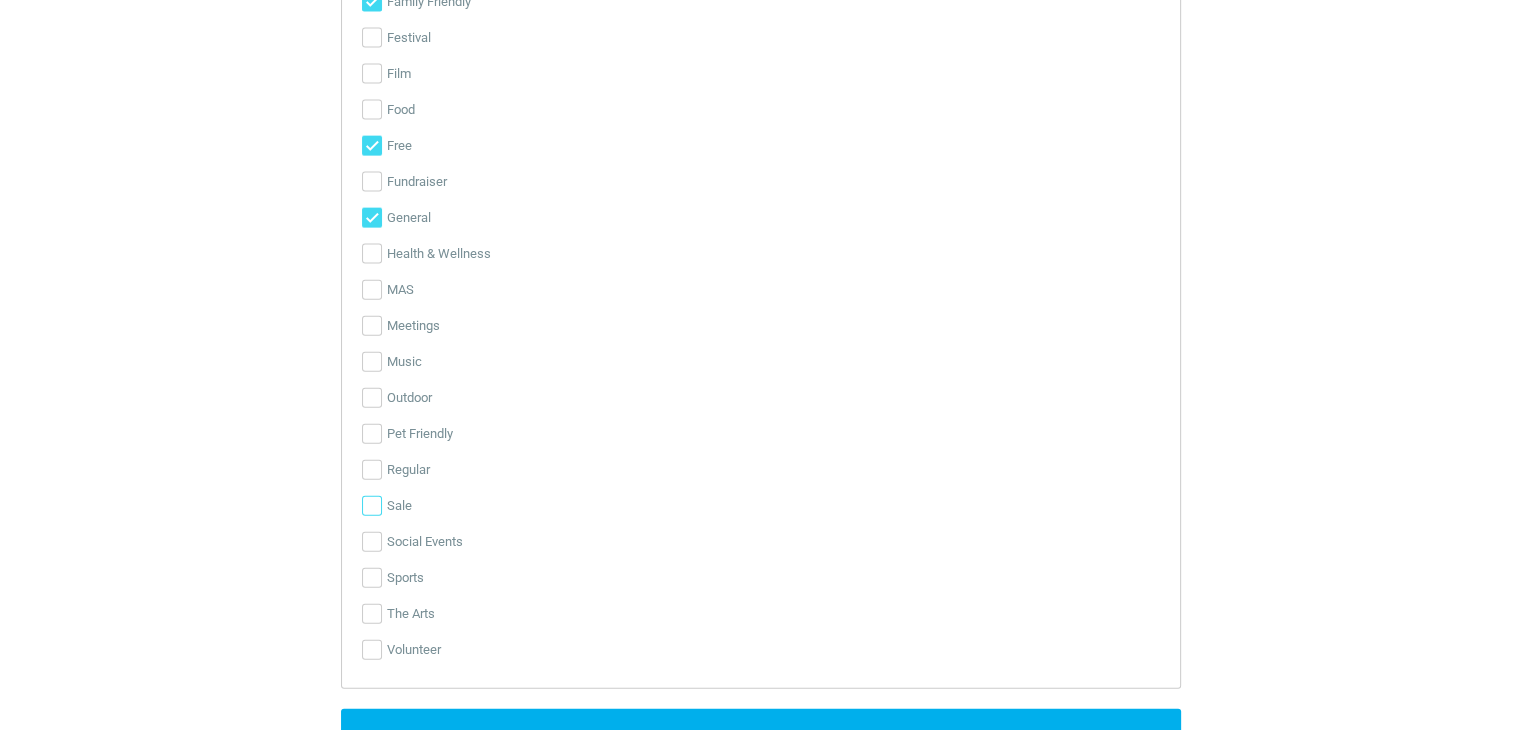 click on "Sale" at bounding box center [372, 506] 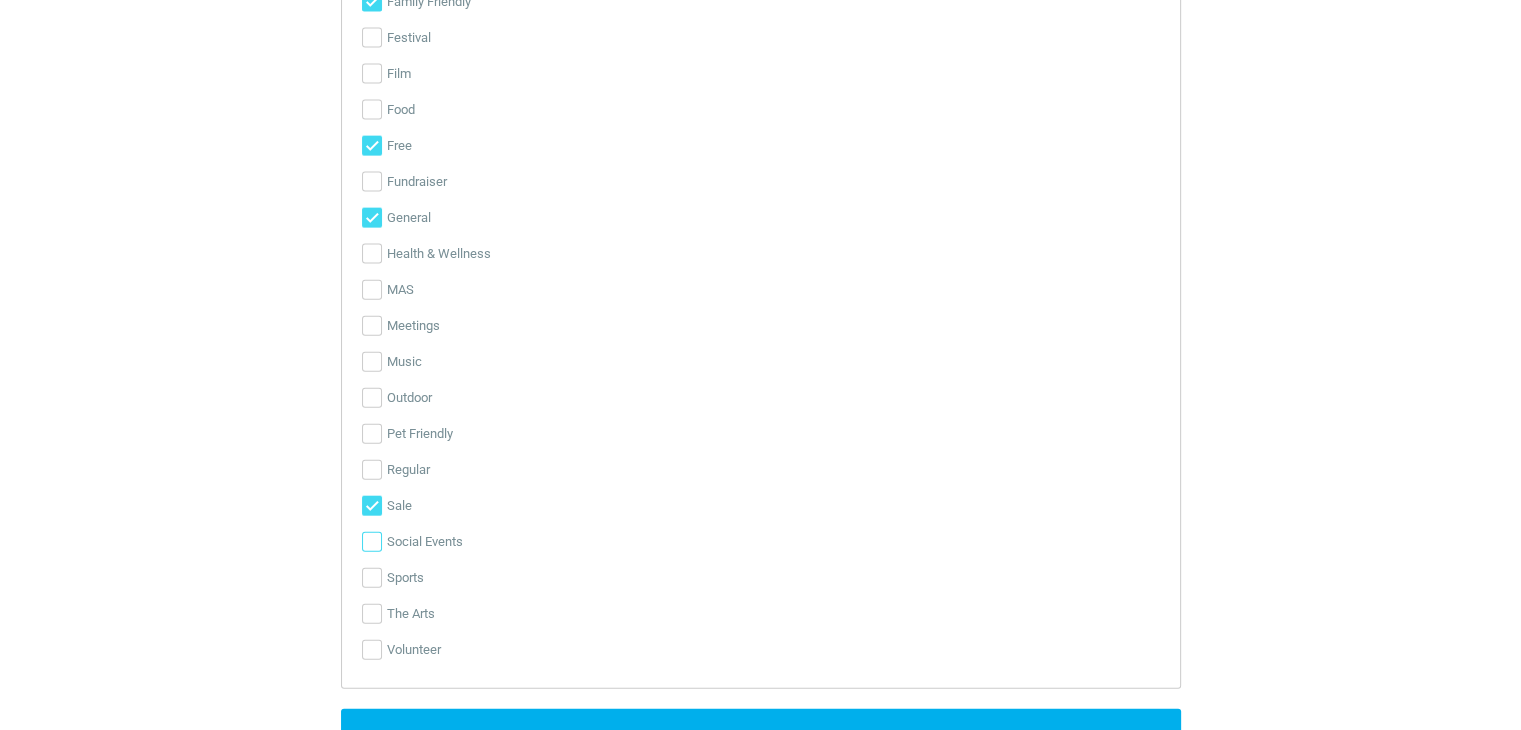 click on "Social Events" at bounding box center [372, 542] 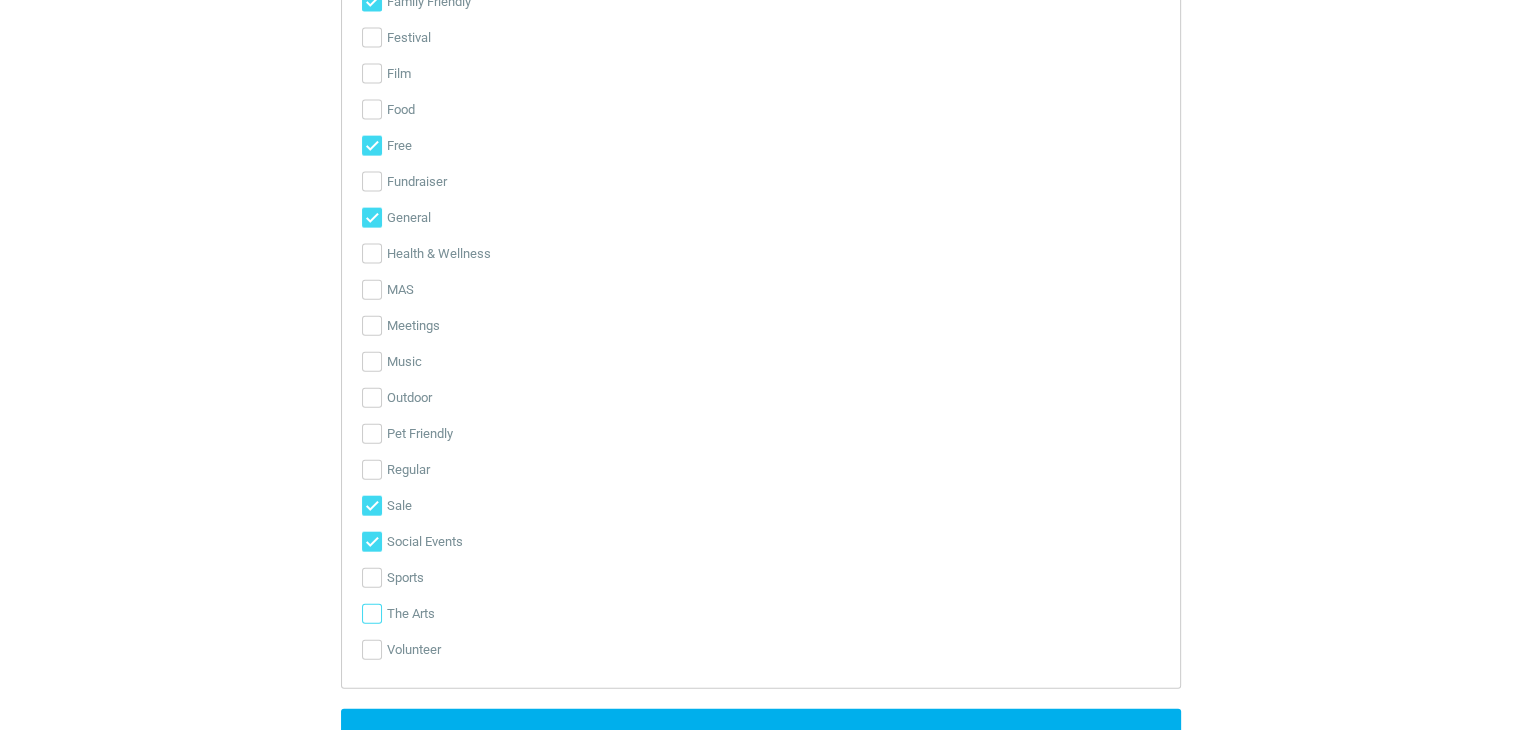 click on "The Arts" at bounding box center [372, 614] 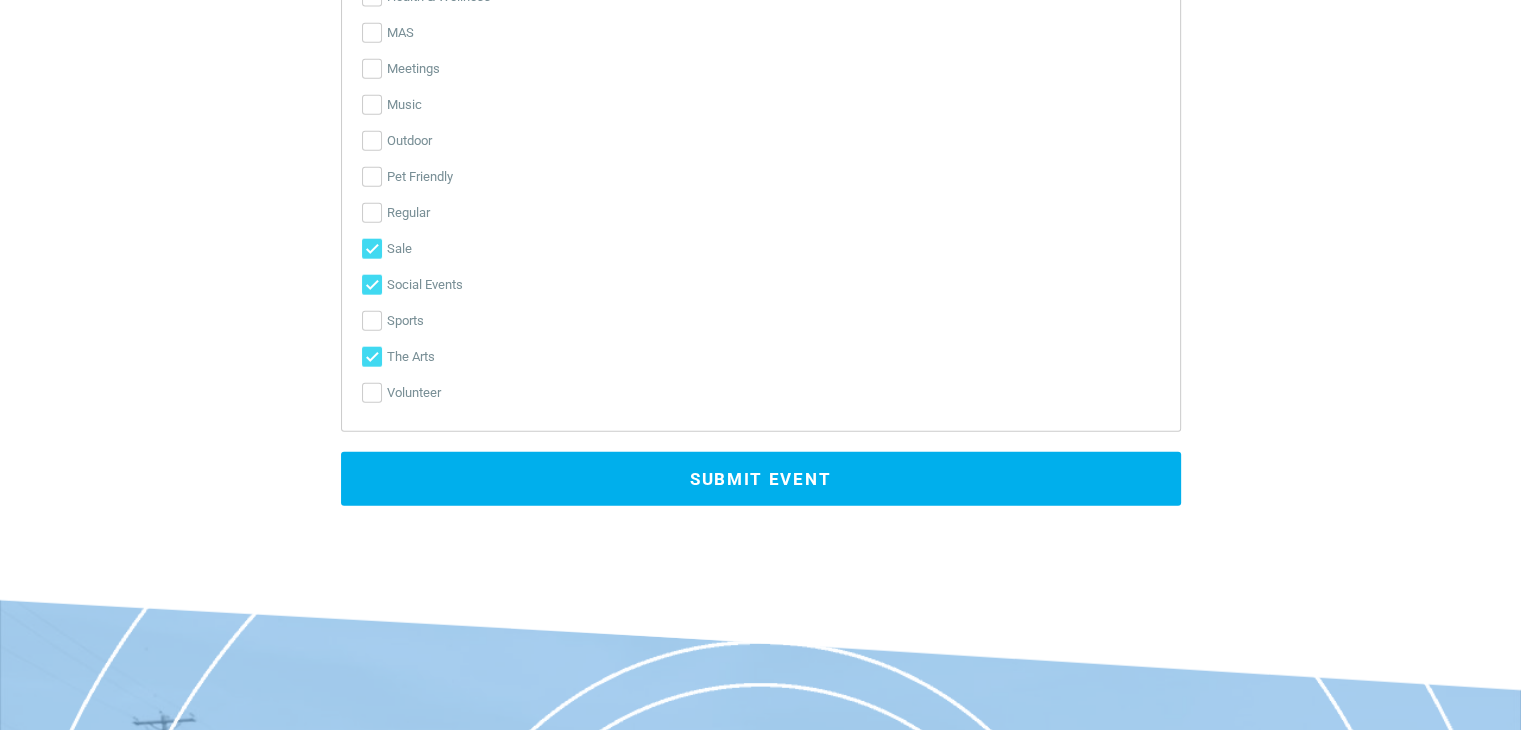 scroll, scrollTop: 4744, scrollLeft: 0, axis: vertical 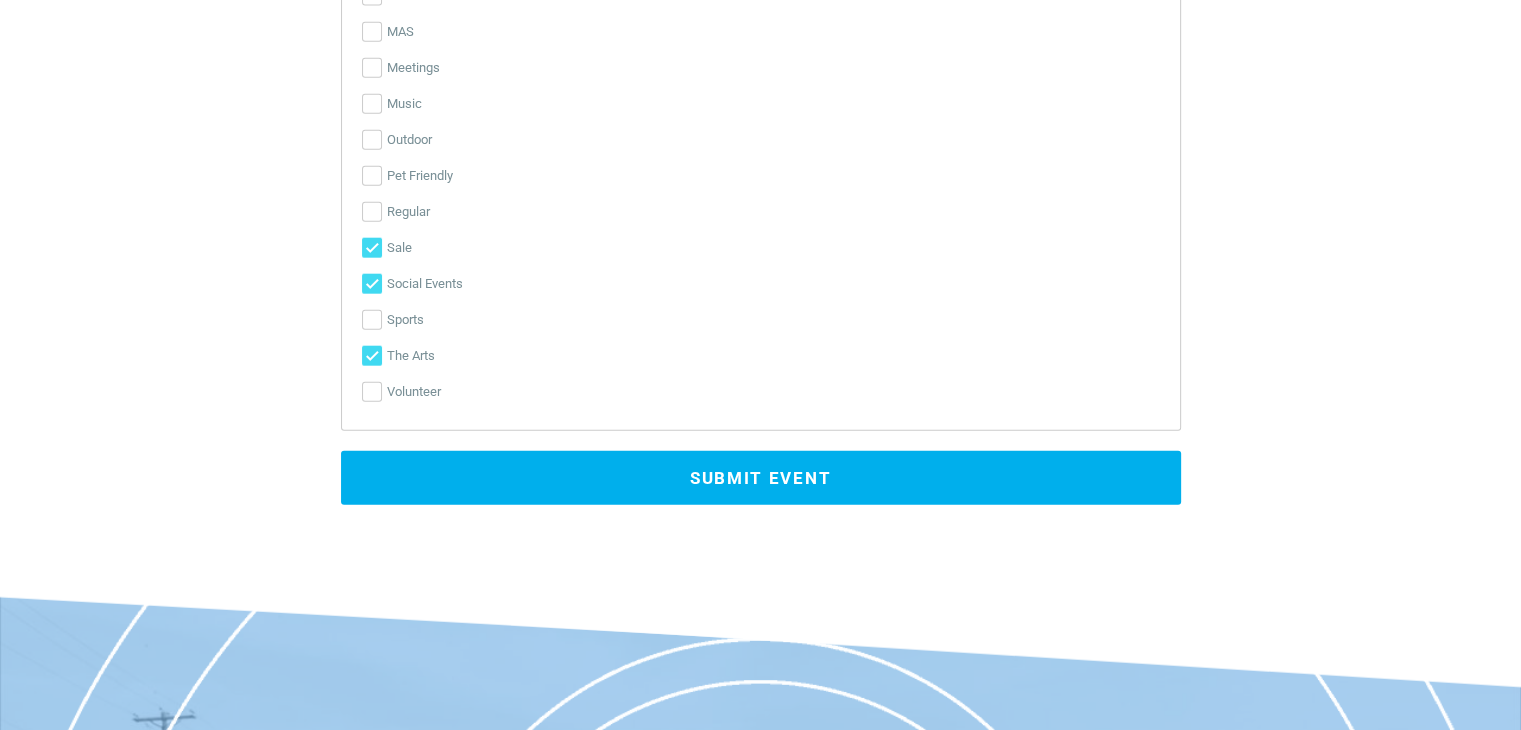 click on "Submit Event" at bounding box center [761, 478] 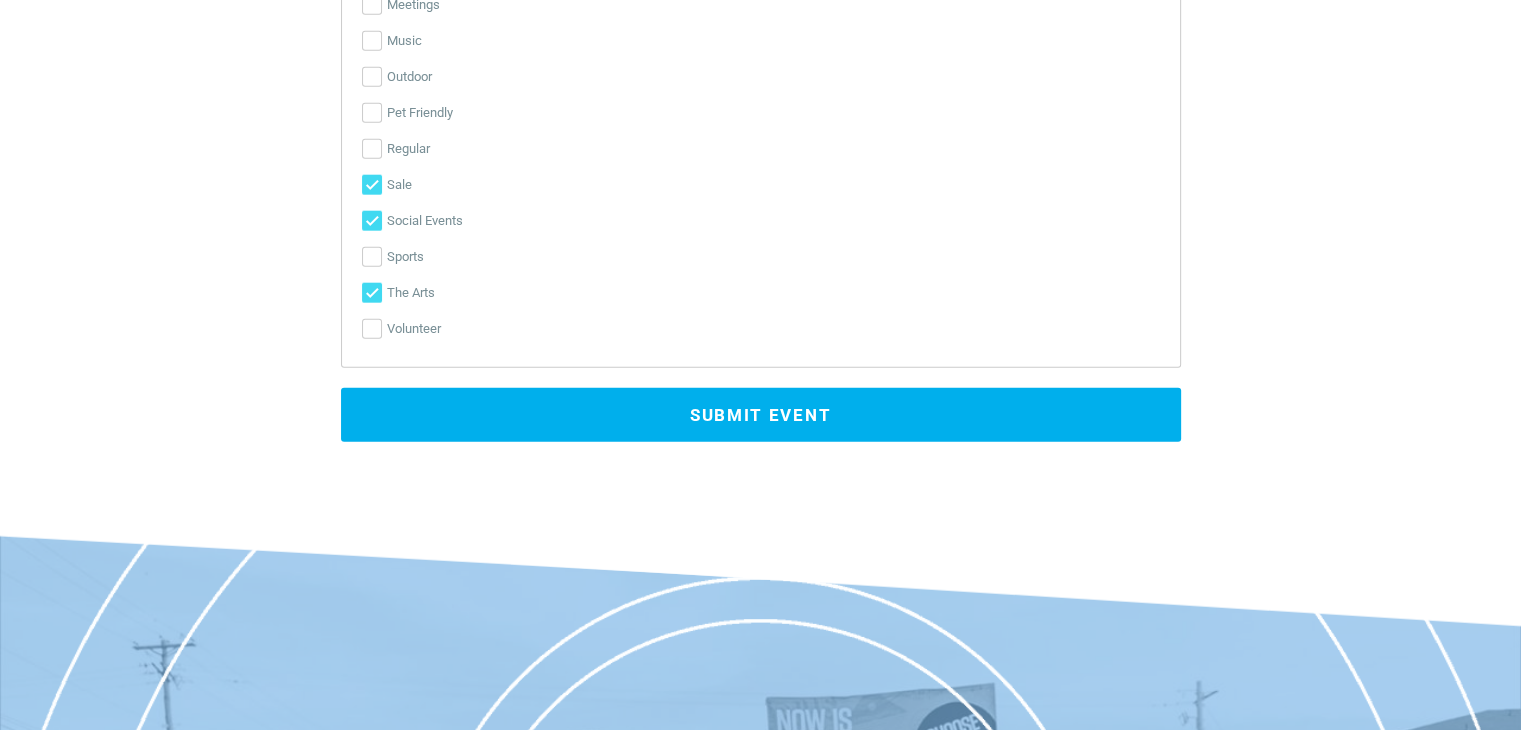 scroll, scrollTop: 4808, scrollLeft: 0, axis: vertical 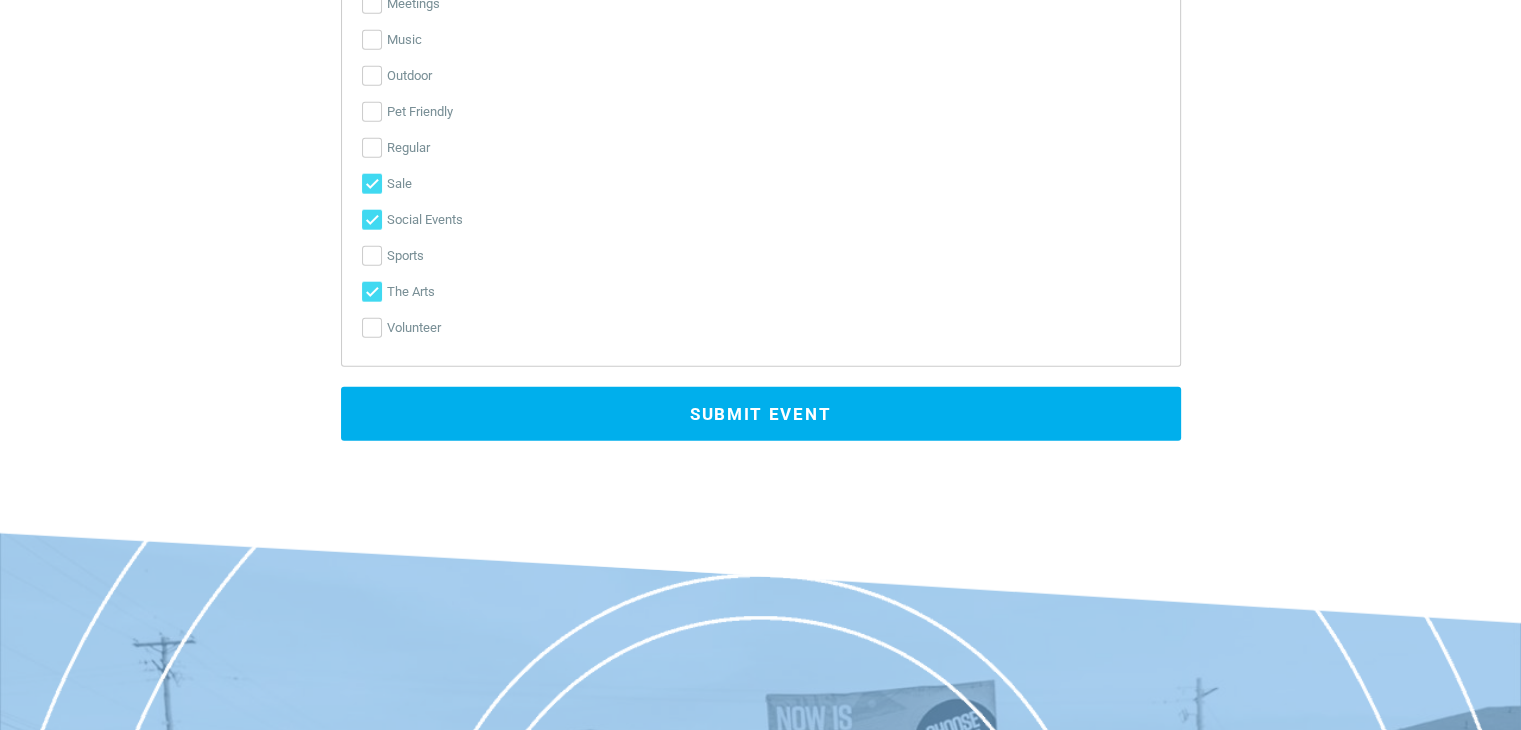 click on "Submit Event" at bounding box center [761, 414] 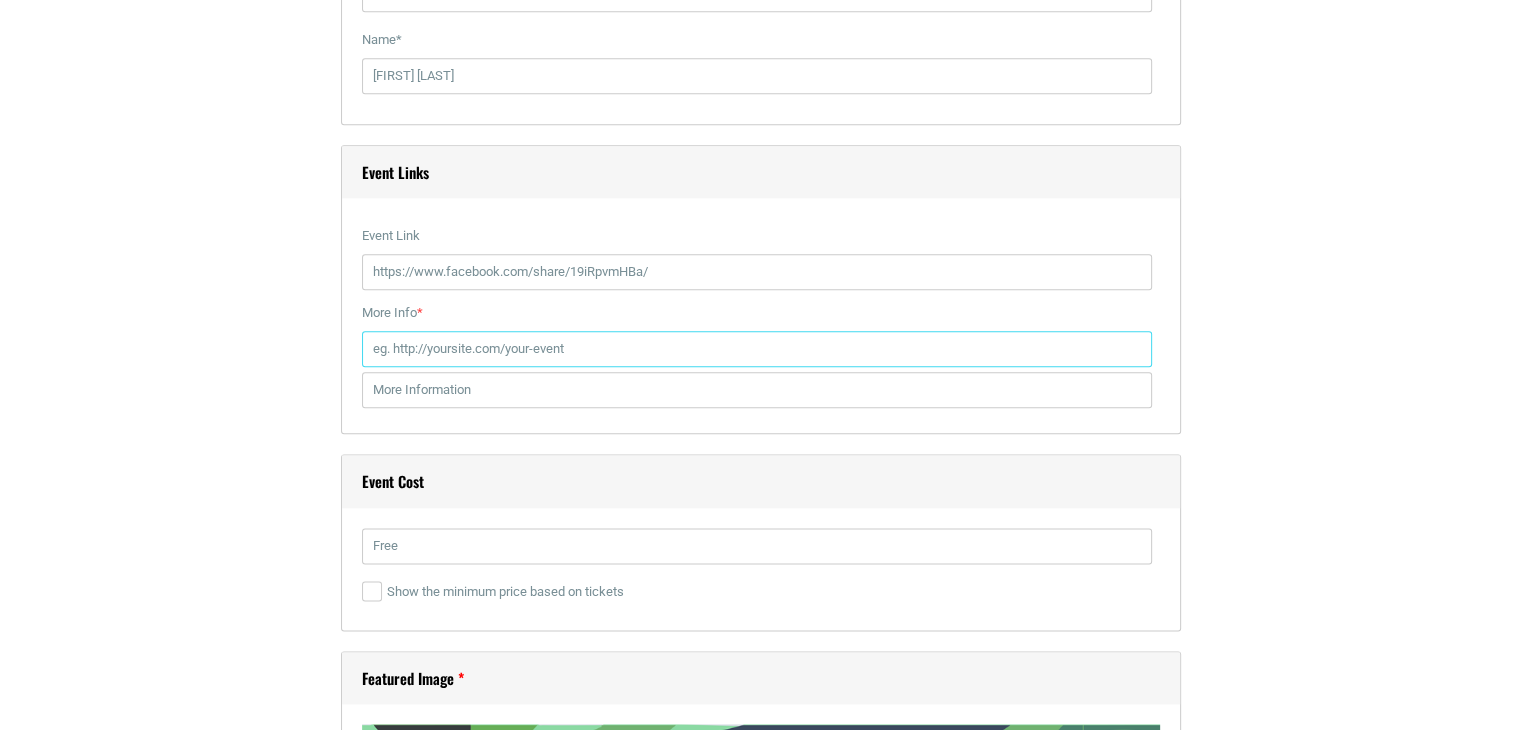 scroll, scrollTop: 2382, scrollLeft: 0, axis: vertical 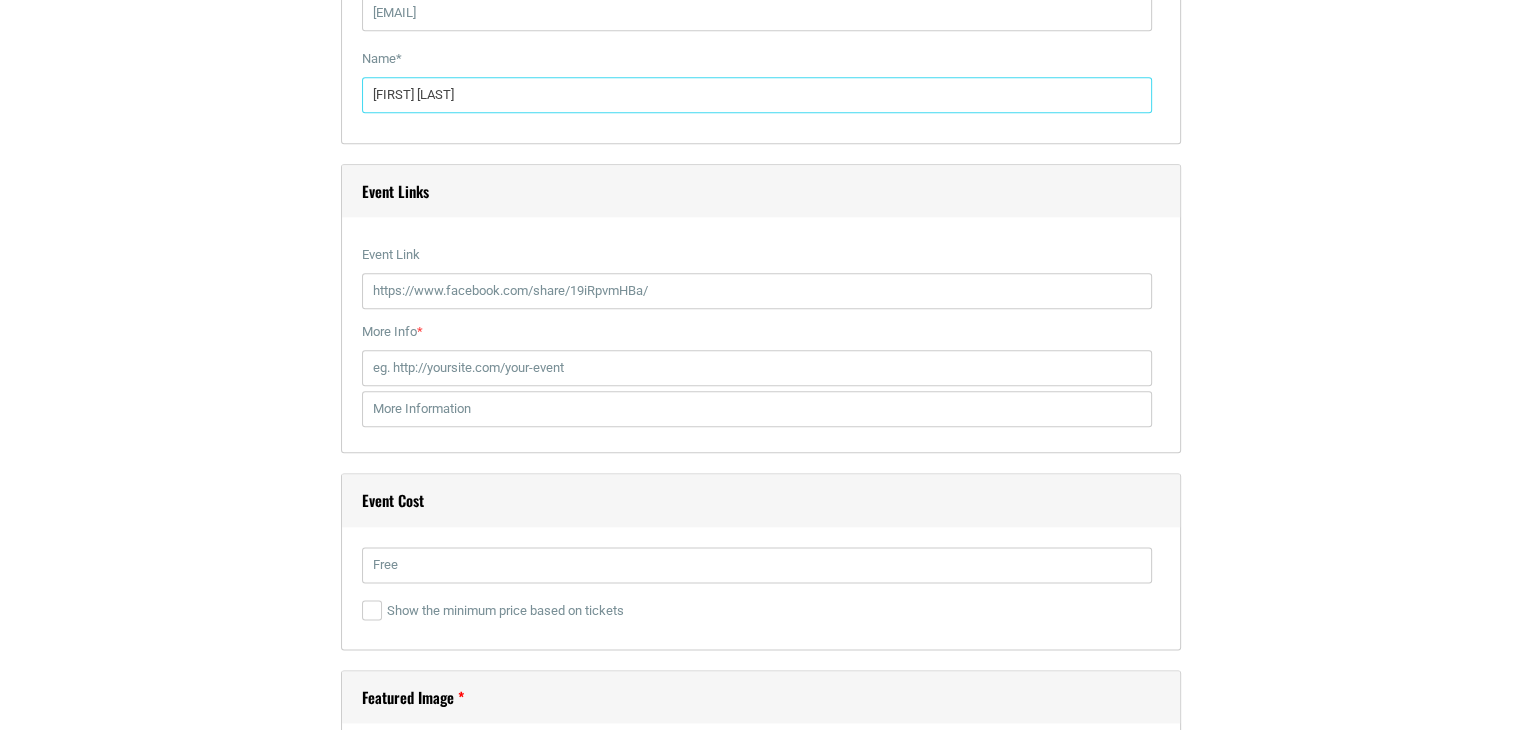 click on "Kelsey Connor" at bounding box center [757, 95] 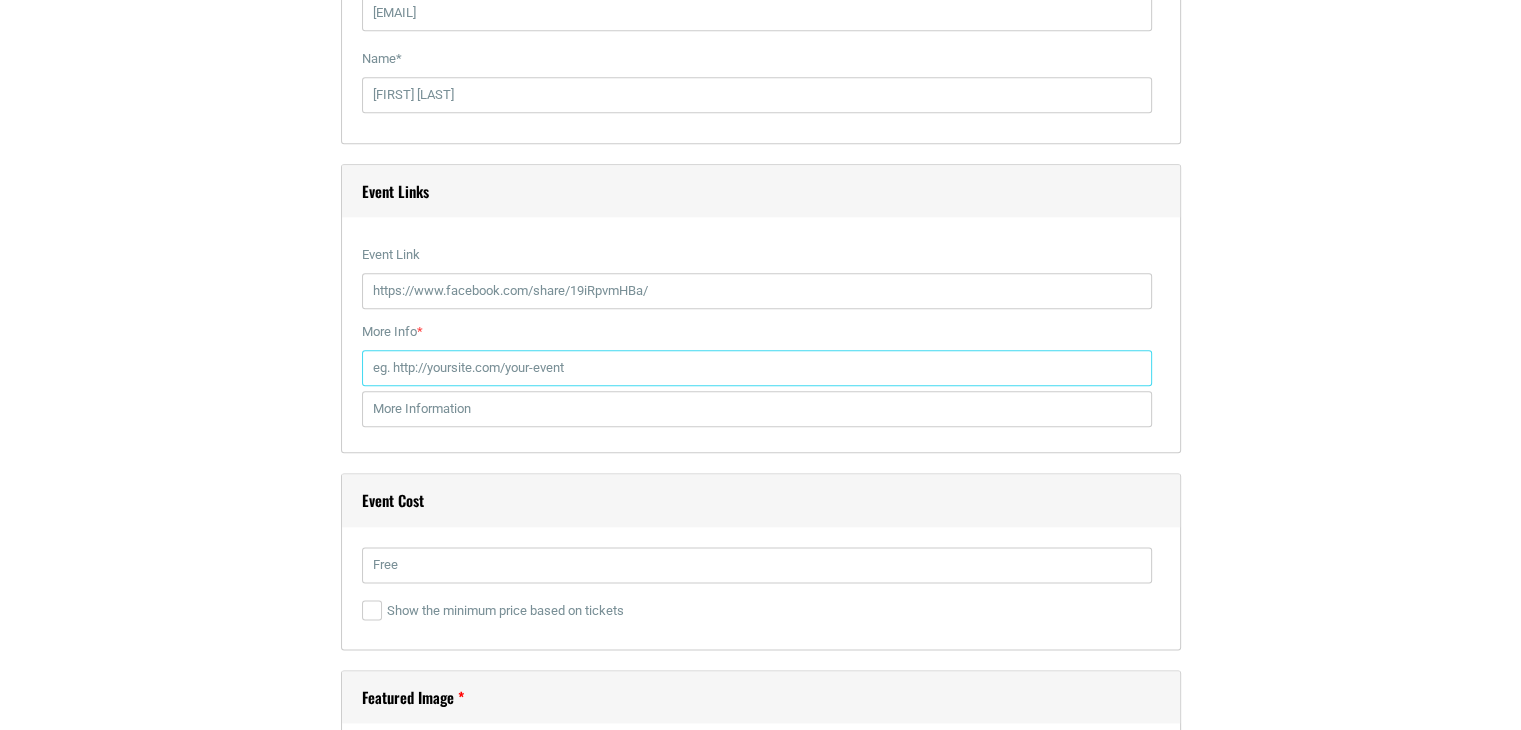 click on "More Info  *" at bounding box center [757, 368] 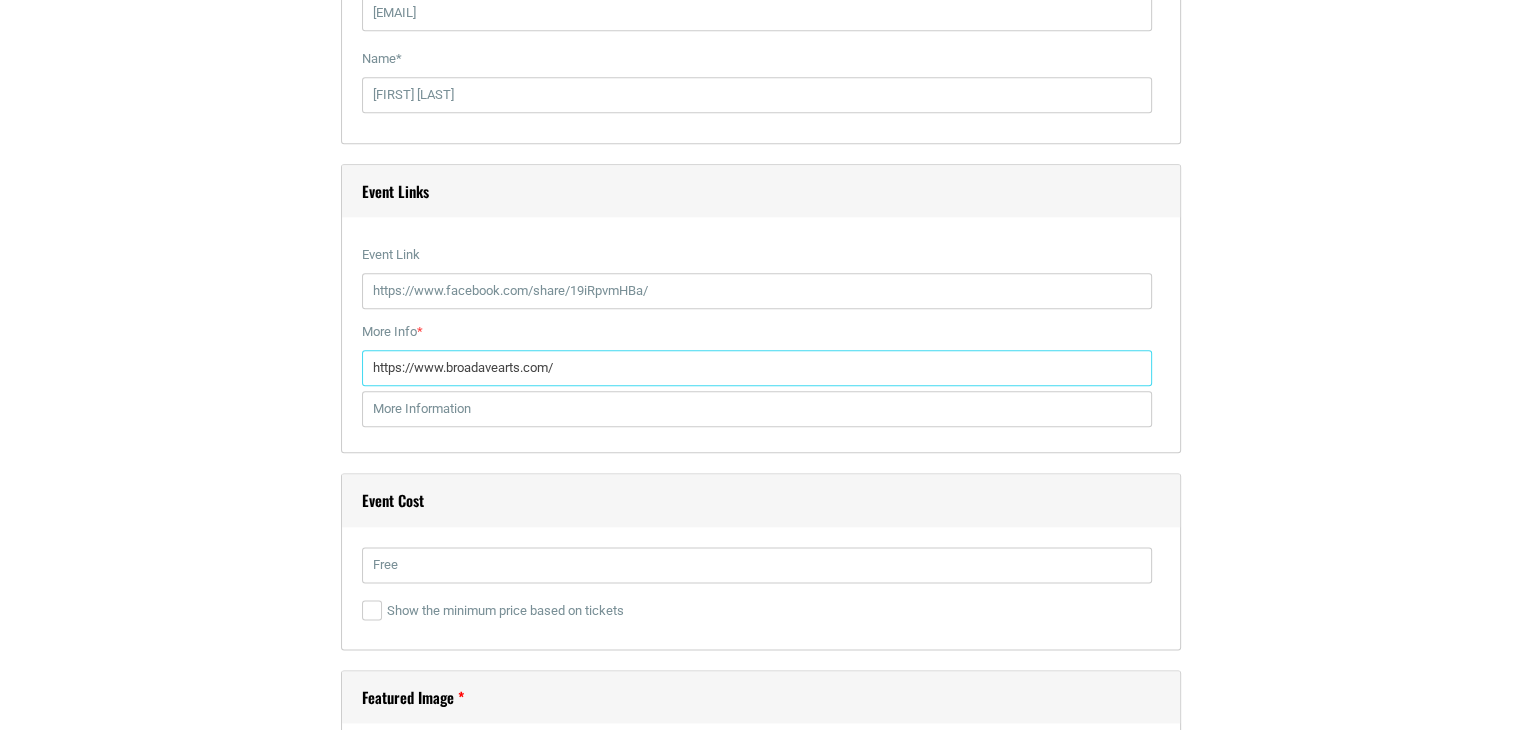 type on "https://www.broadavearts.com/" 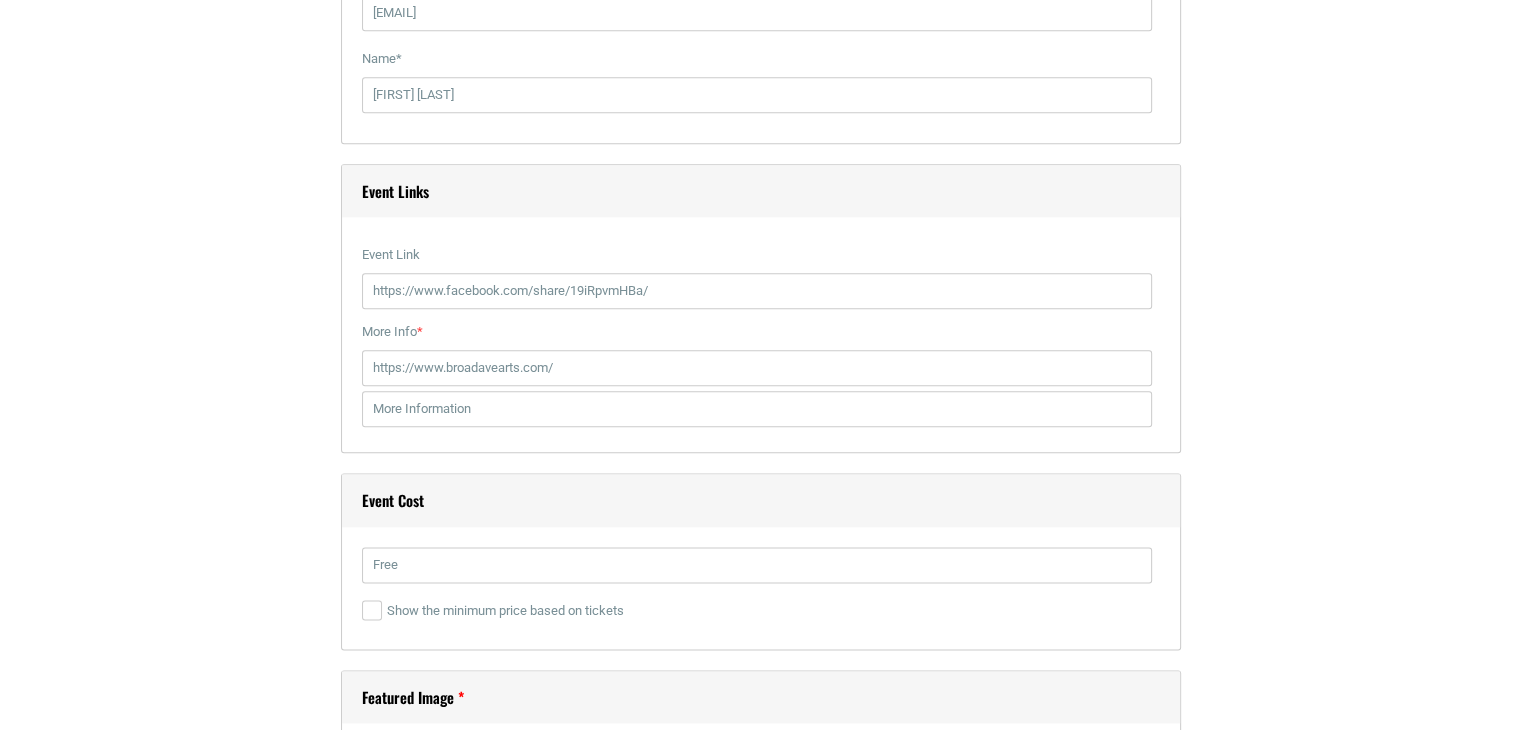 click on "Title  *
Streetwide Sidewalk Sale on Broad Ave.
Visual
Code
b i link b-quote del ins img ul ol li code more close tags Paragraph     p
Date and Time
Start Date
08/09/2025
0
1
2
3
4
5 6 7 8 9 10 11 12 : 00 05 10" at bounding box center [761, 542] 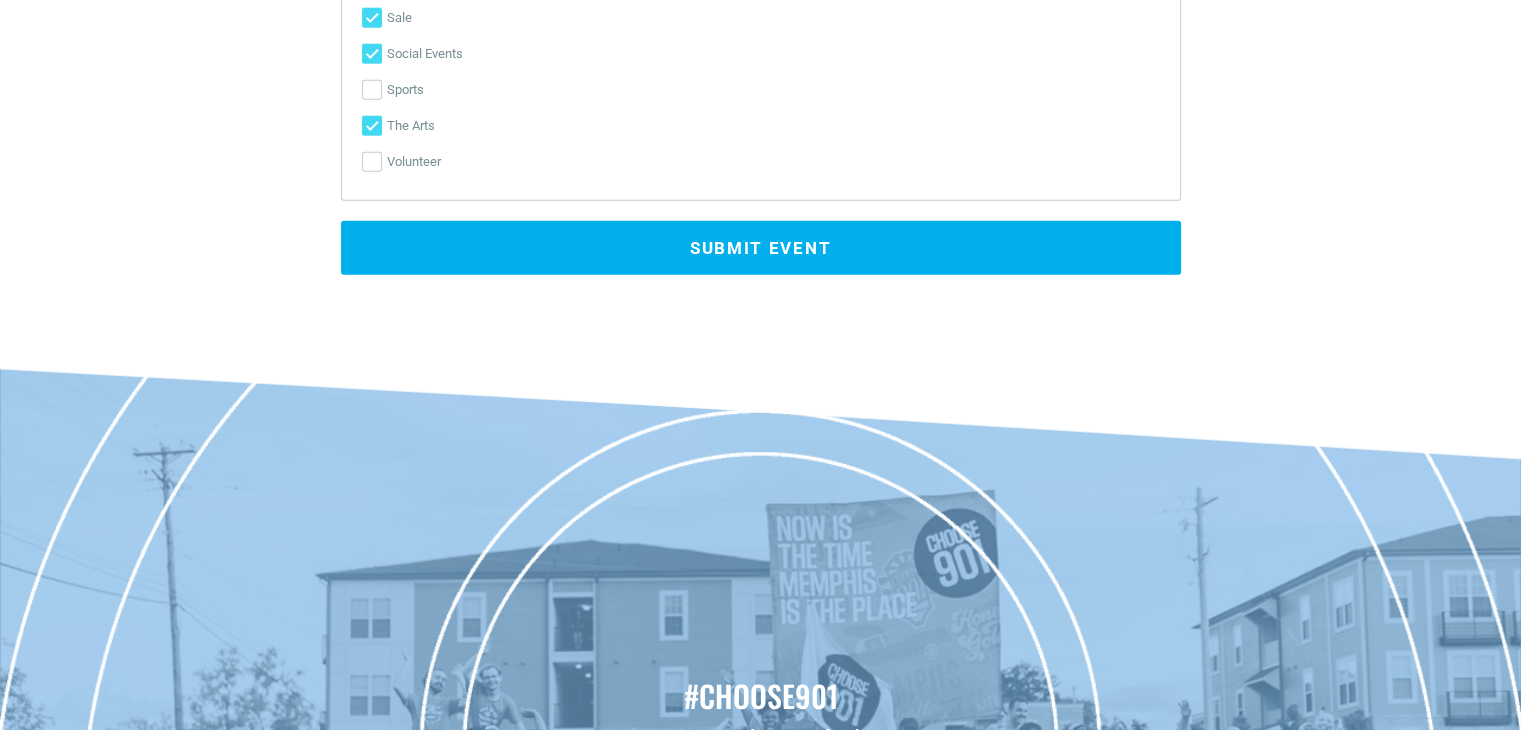 scroll, scrollTop: 4989, scrollLeft: 0, axis: vertical 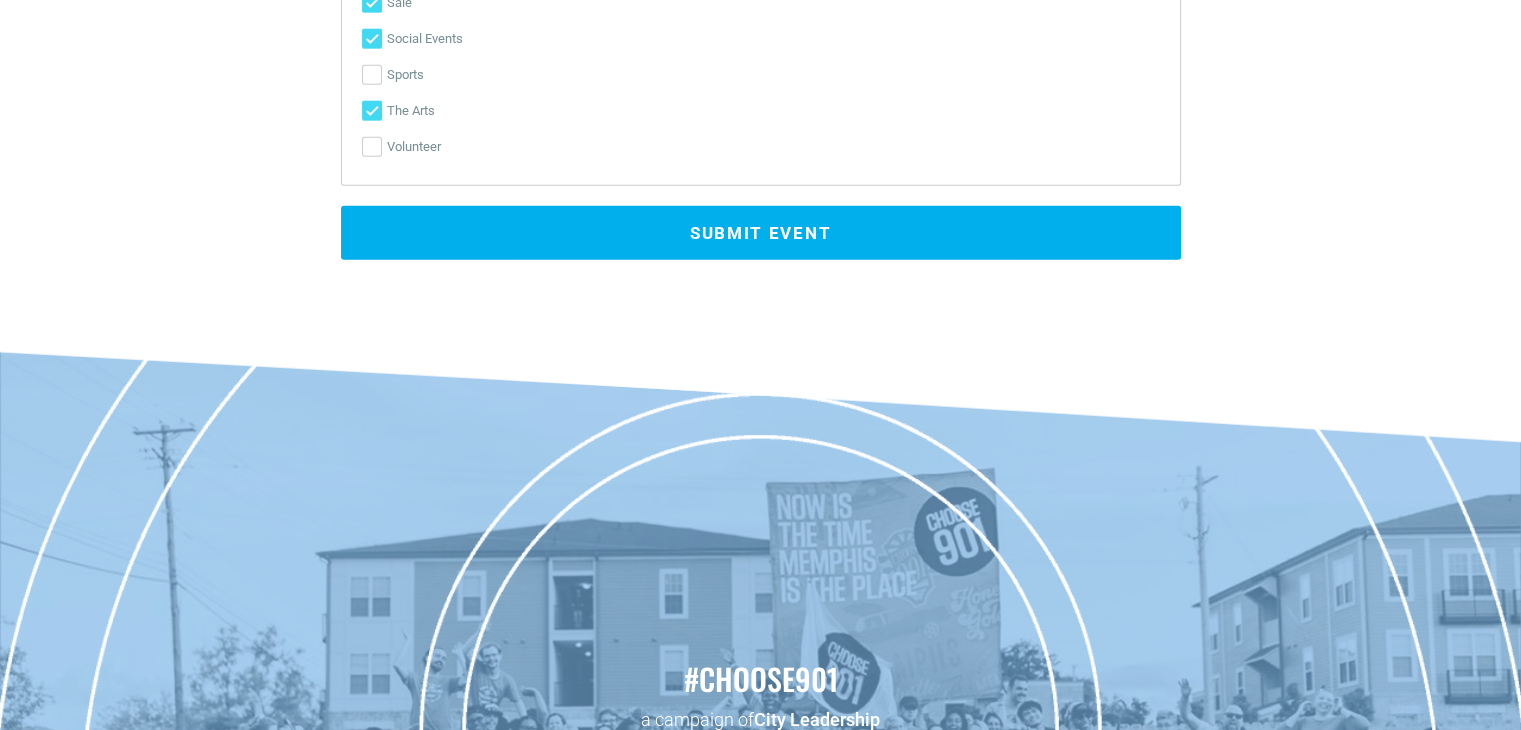 click on "Submit Event" at bounding box center [761, 233] 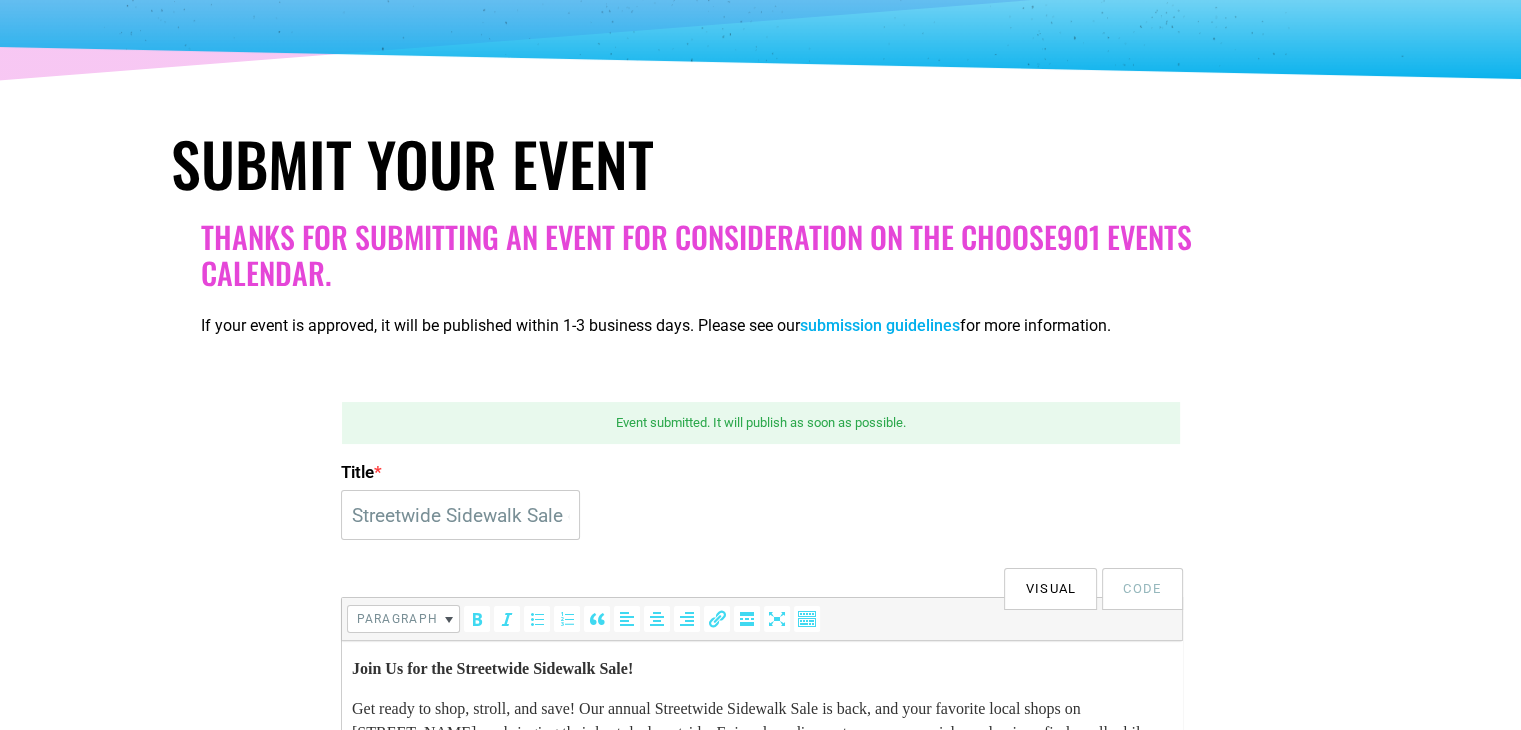 scroll, scrollTop: 222, scrollLeft: 0, axis: vertical 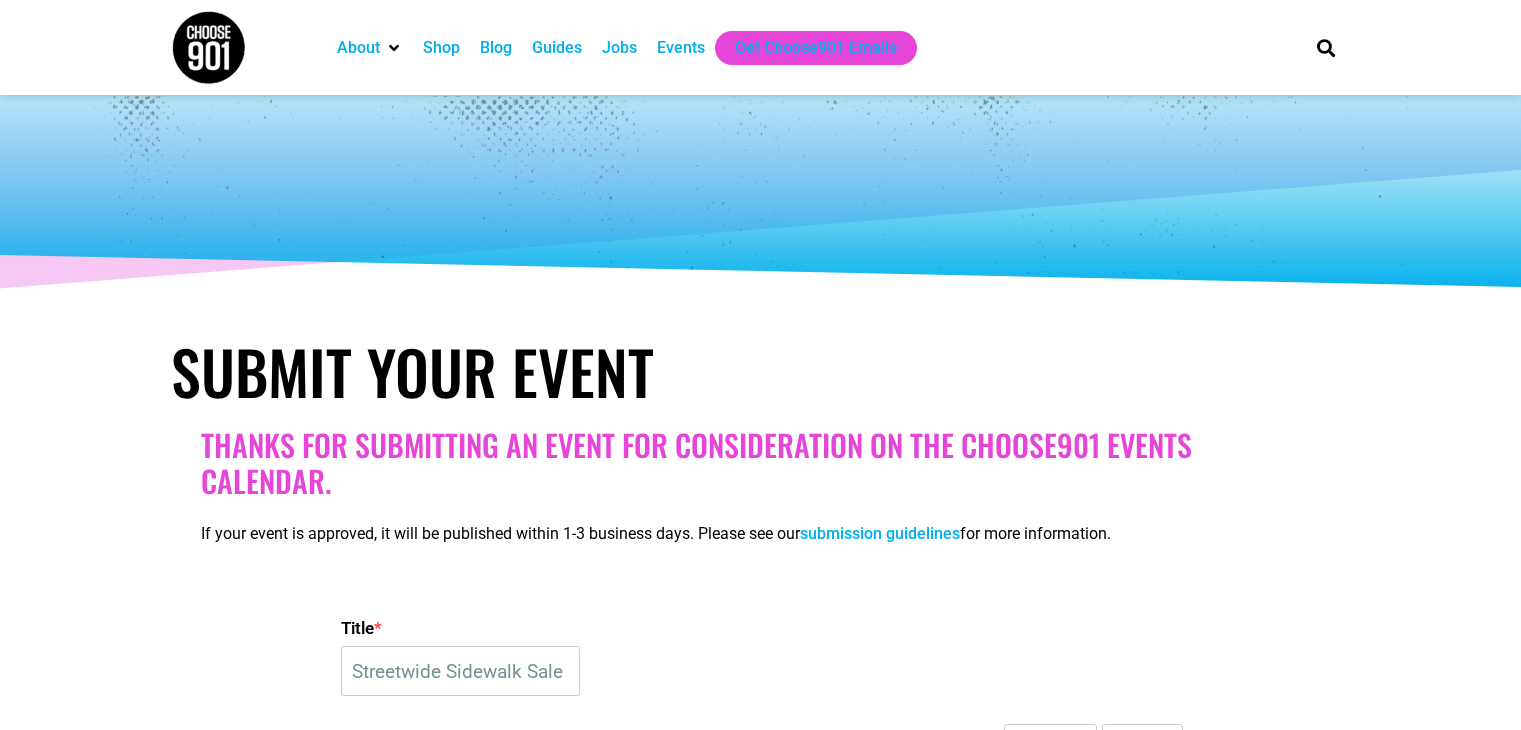 select on "2" 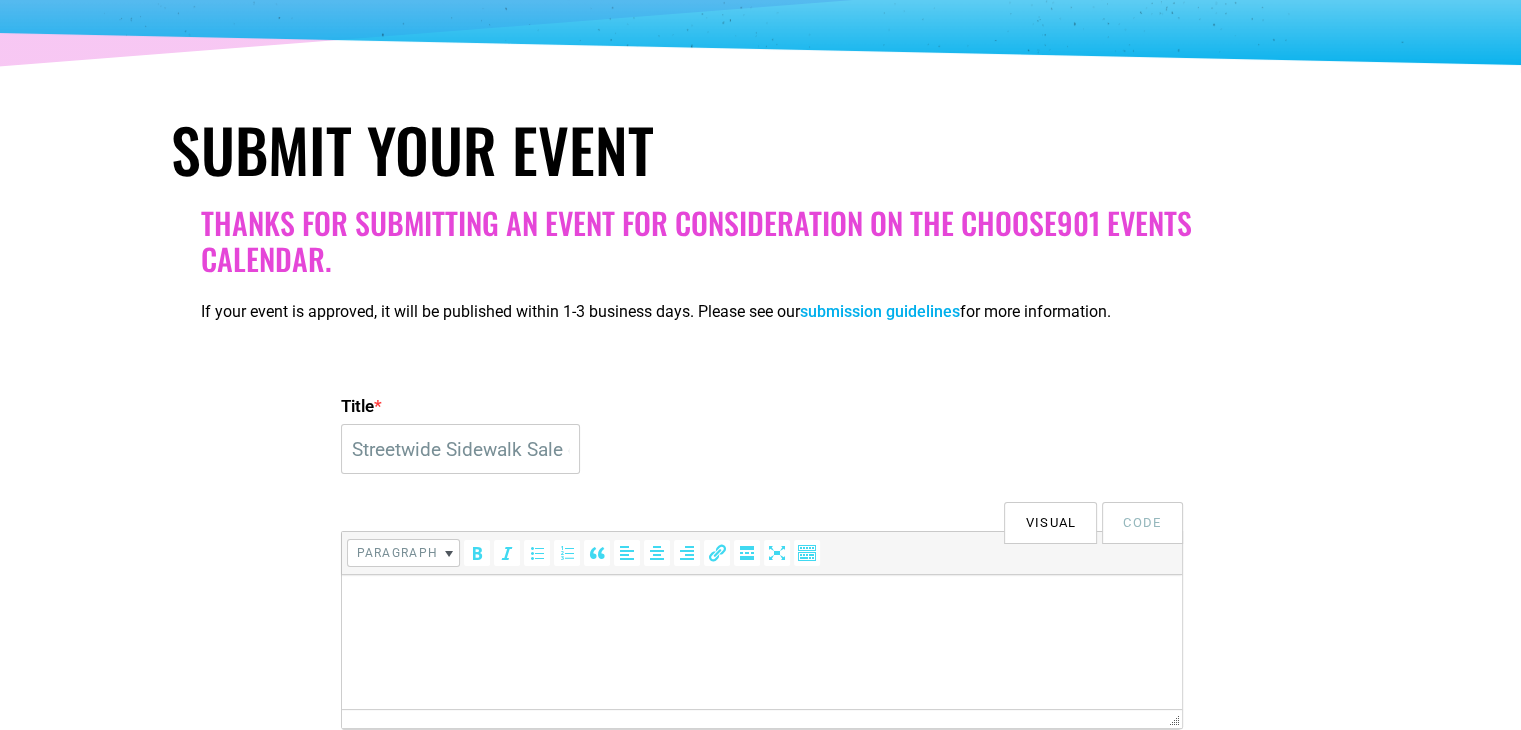 scroll, scrollTop: 0, scrollLeft: 0, axis: both 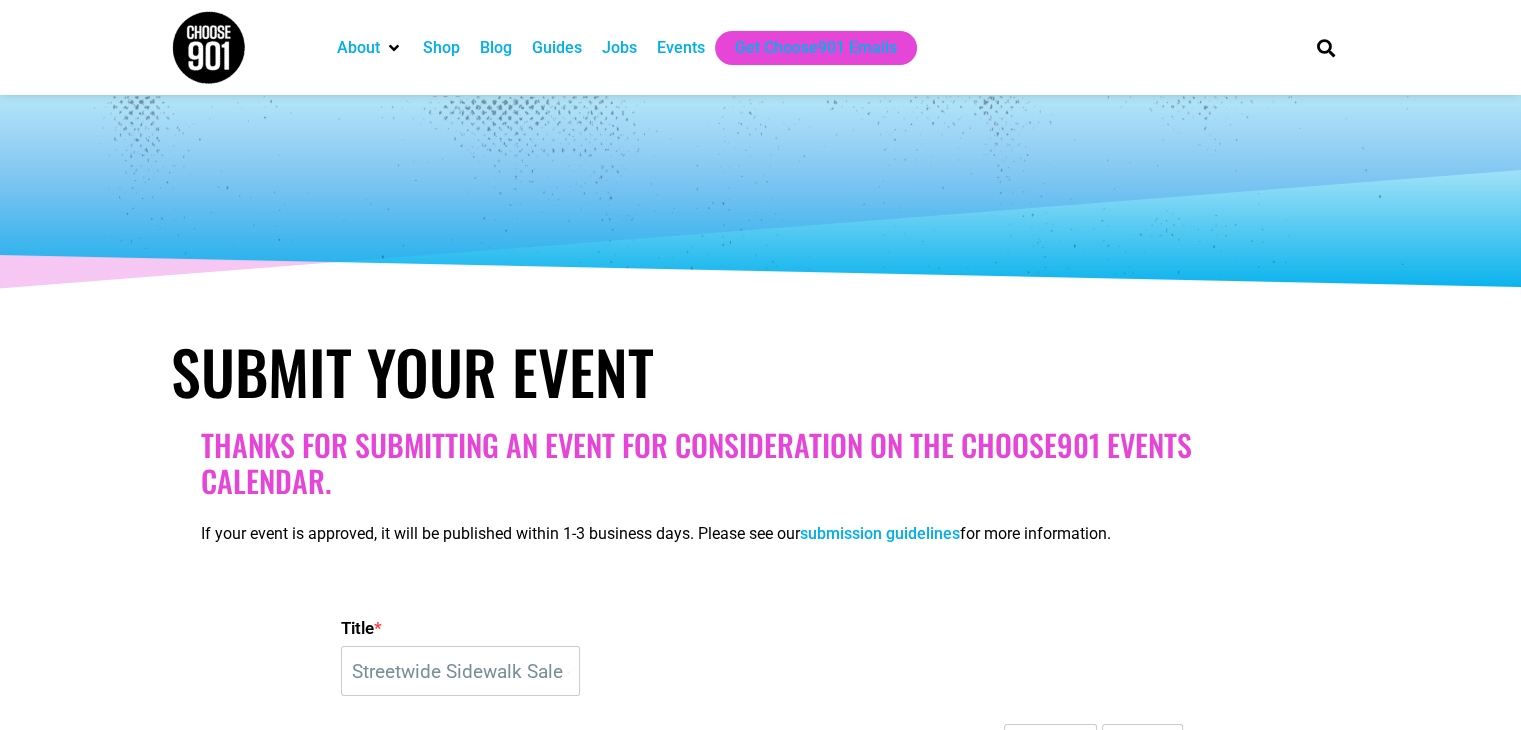 click at bounding box center [208, 47] 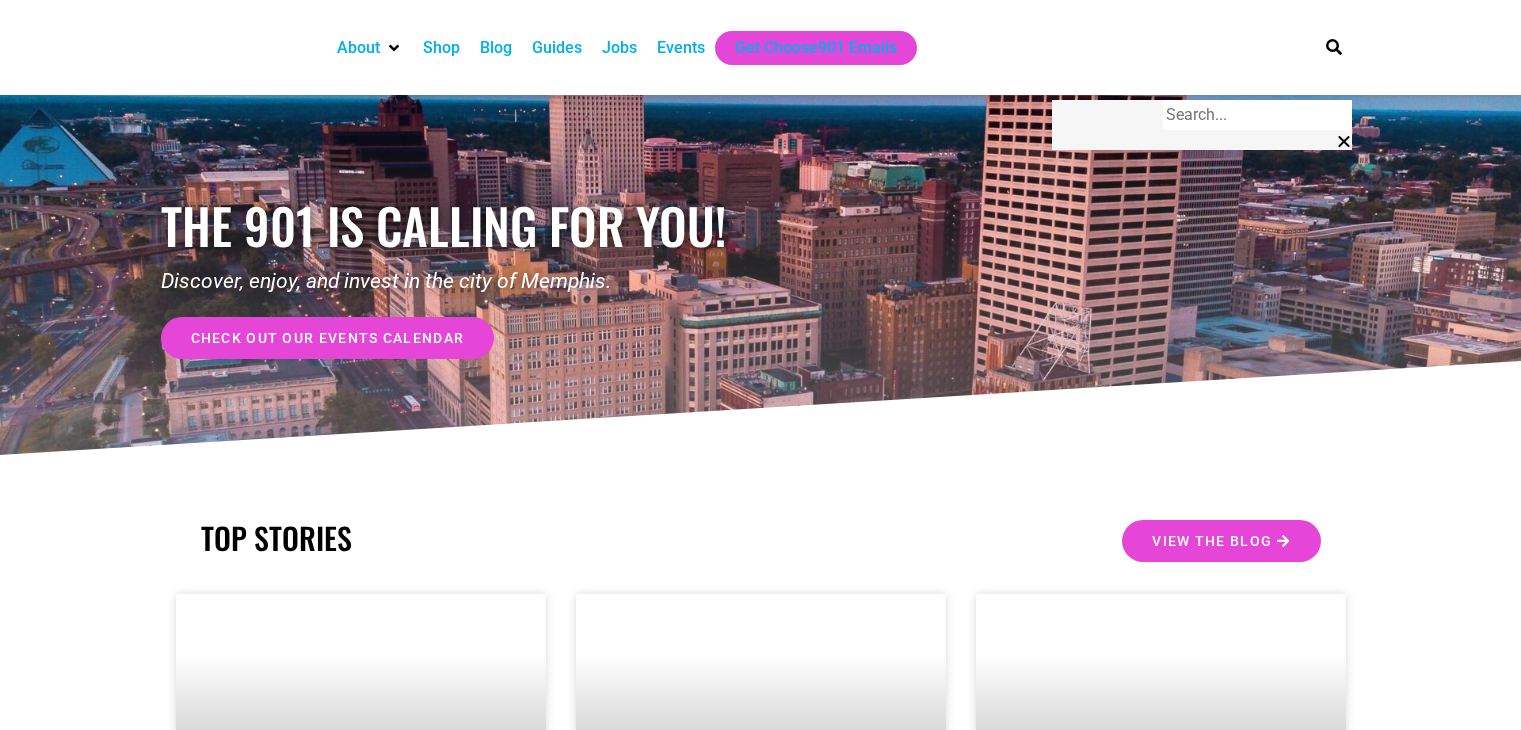 scroll, scrollTop: 0, scrollLeft: 0, axis: both 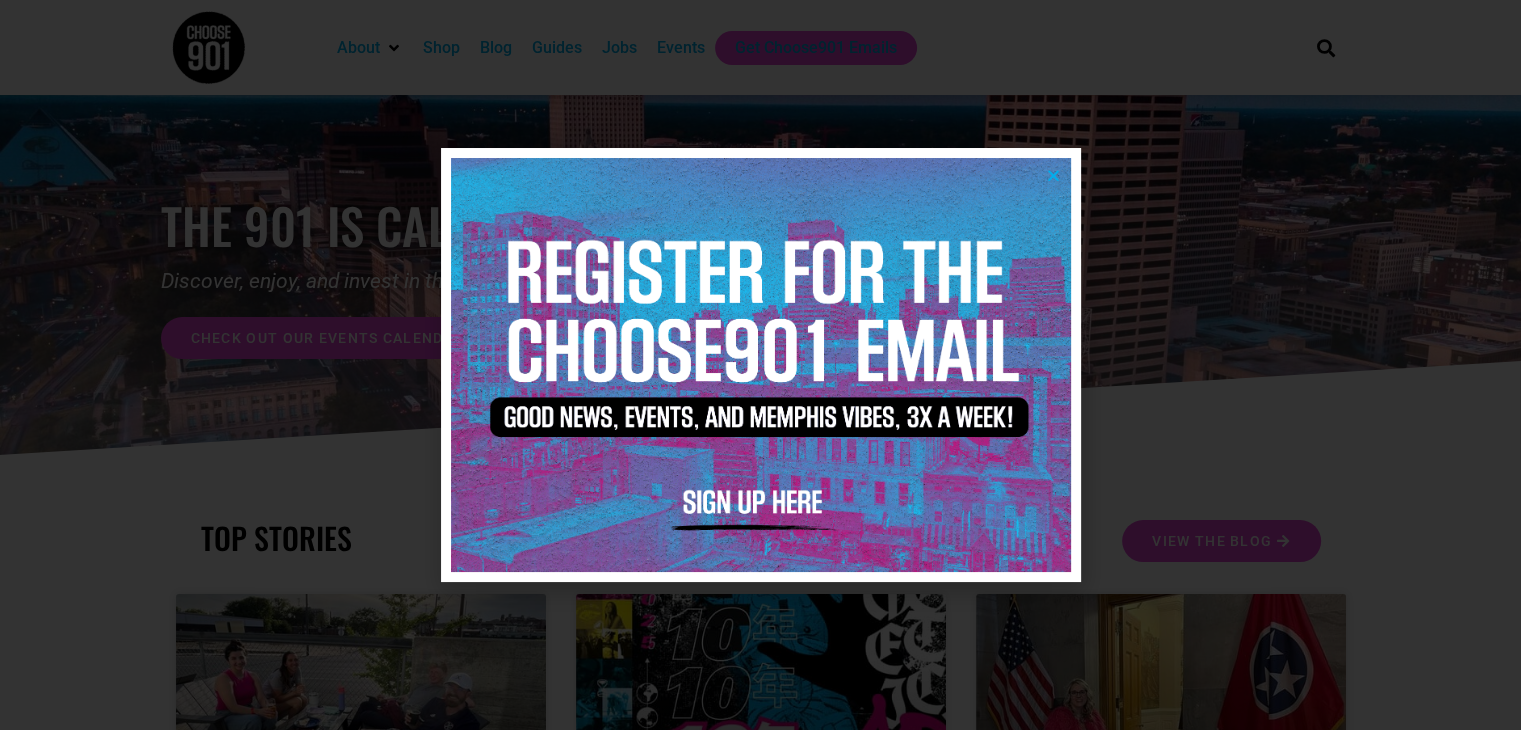 click at bounding box center [1053, 175] 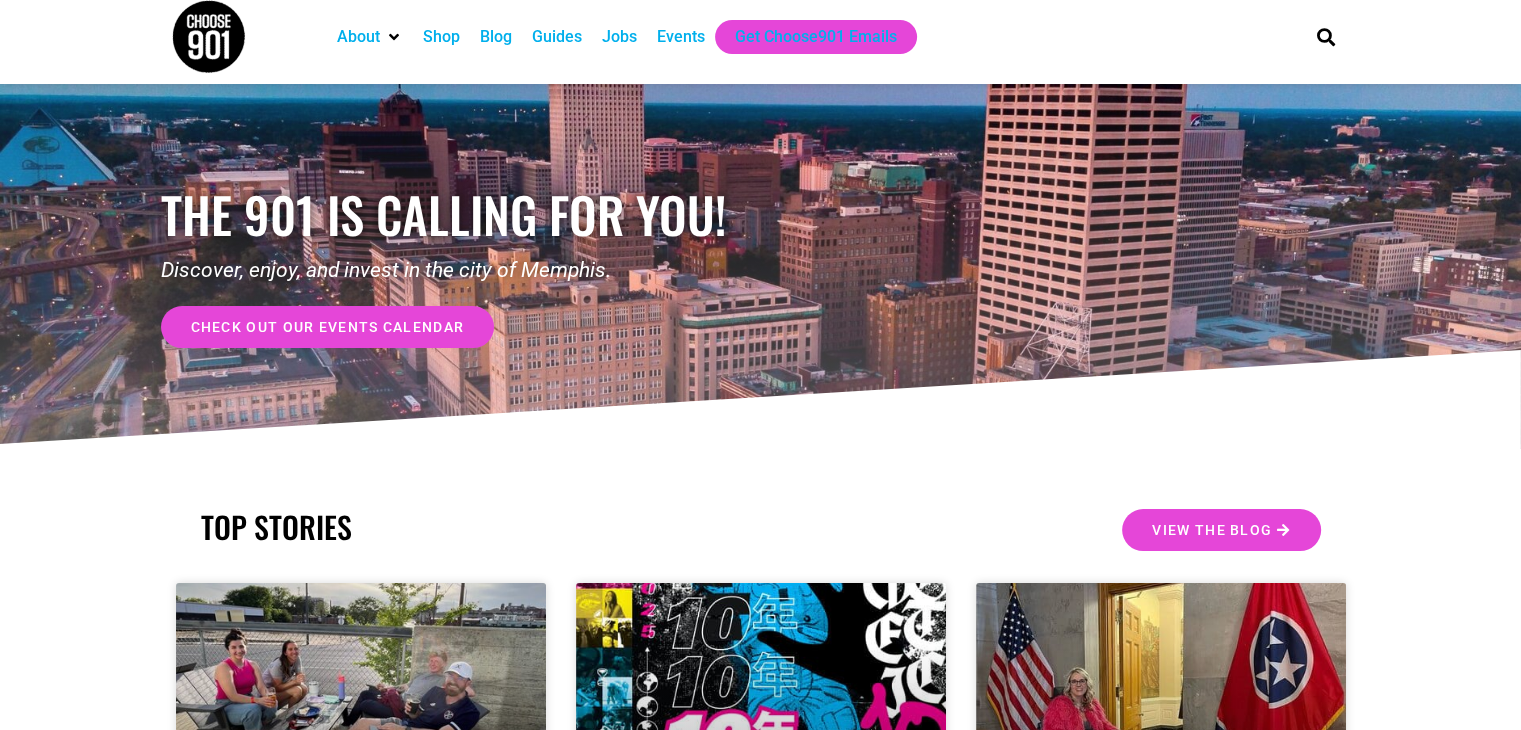 scroll, scrollTop: 0, scrollLeft: 0, axis: both 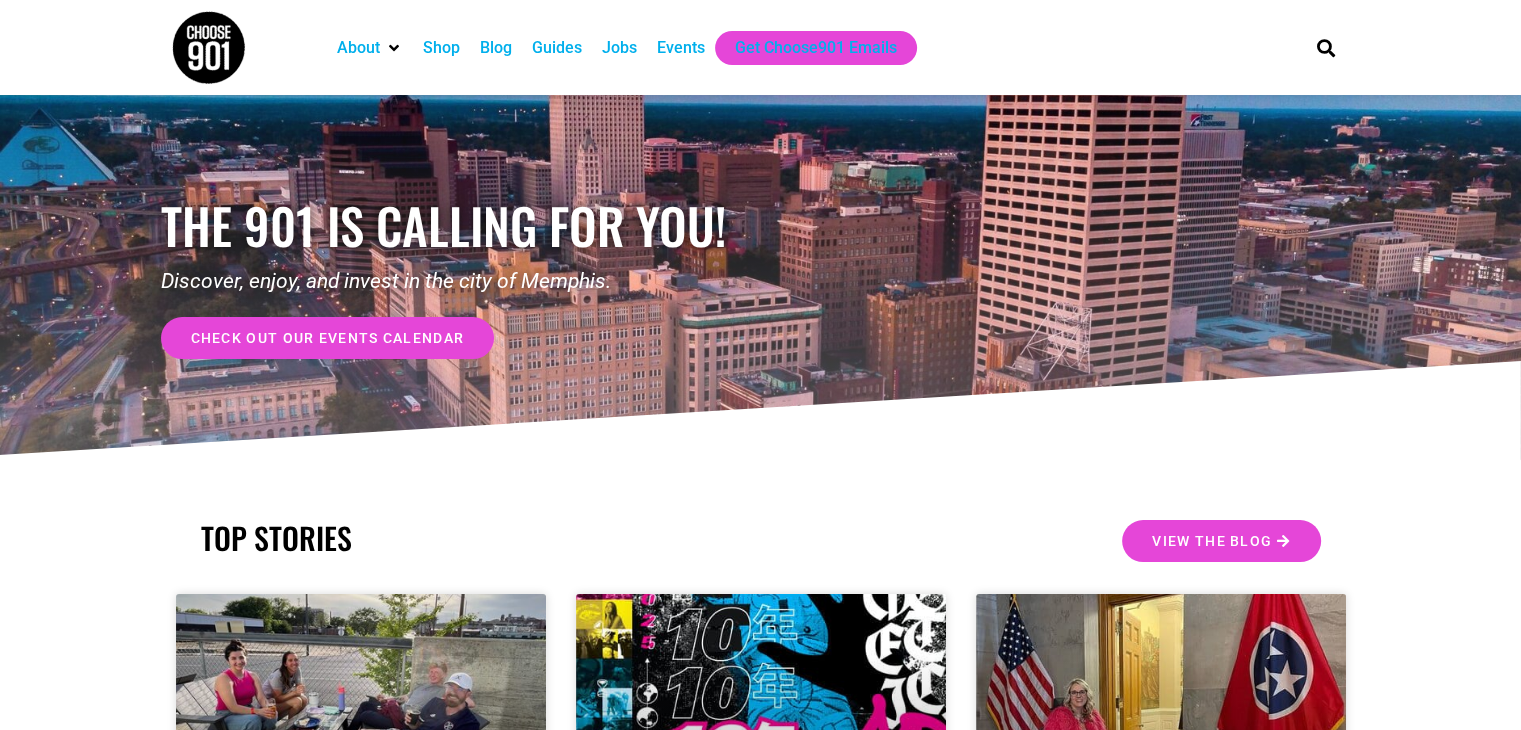 click on "Events" at bounding box center [681, 48] 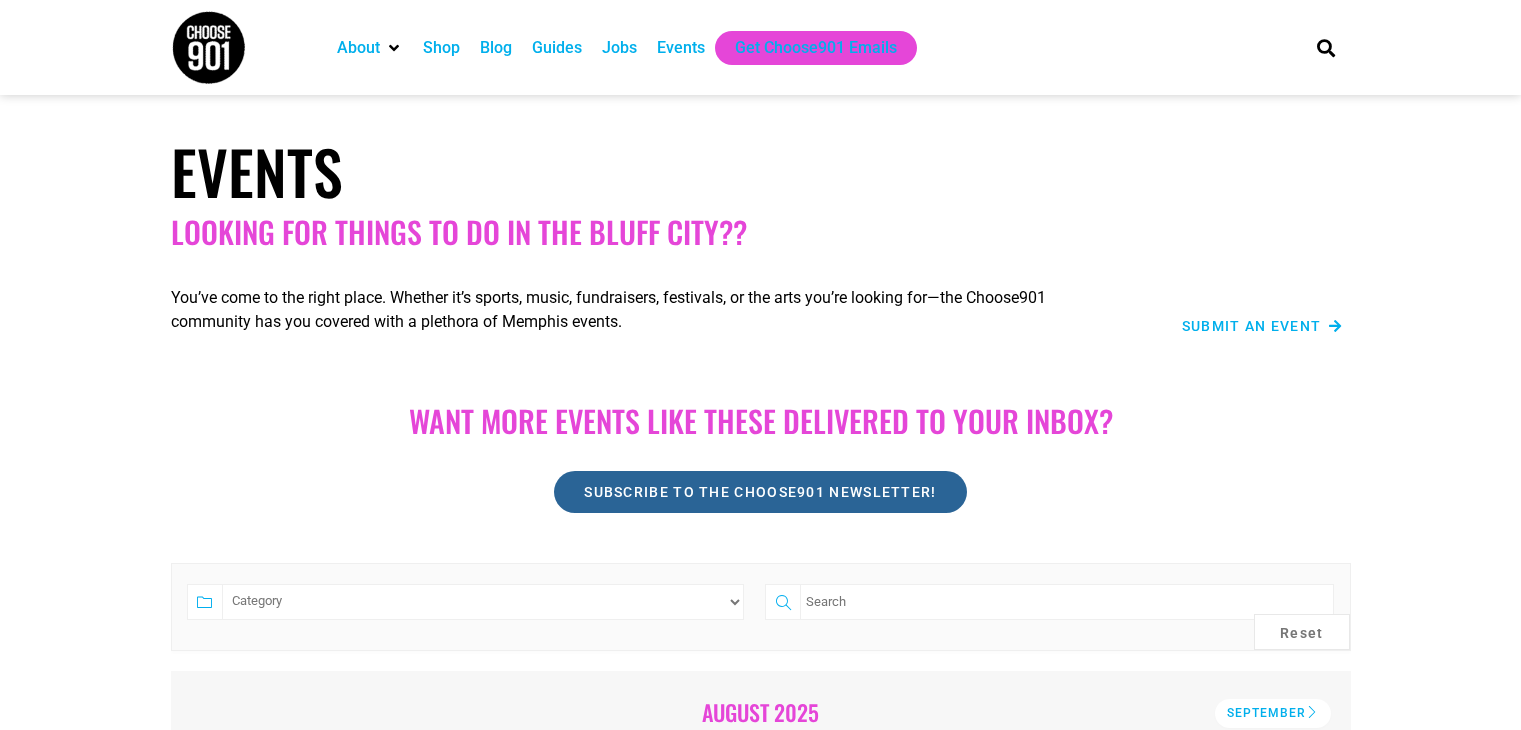 scroll, scrollTop: 0, scrollLeft: 0, axis: both 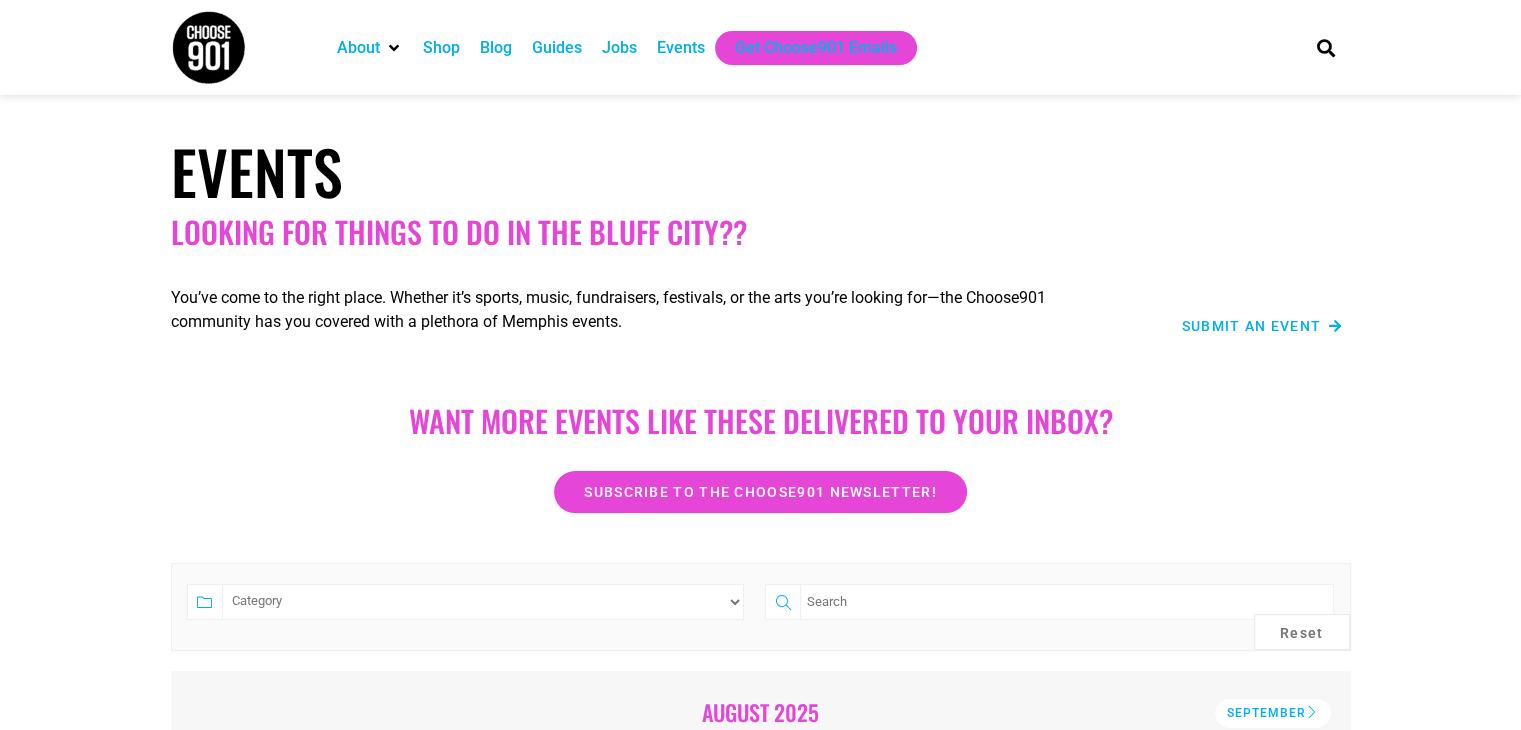 click on "Submit an Event" at bounding box center [1252, 326] 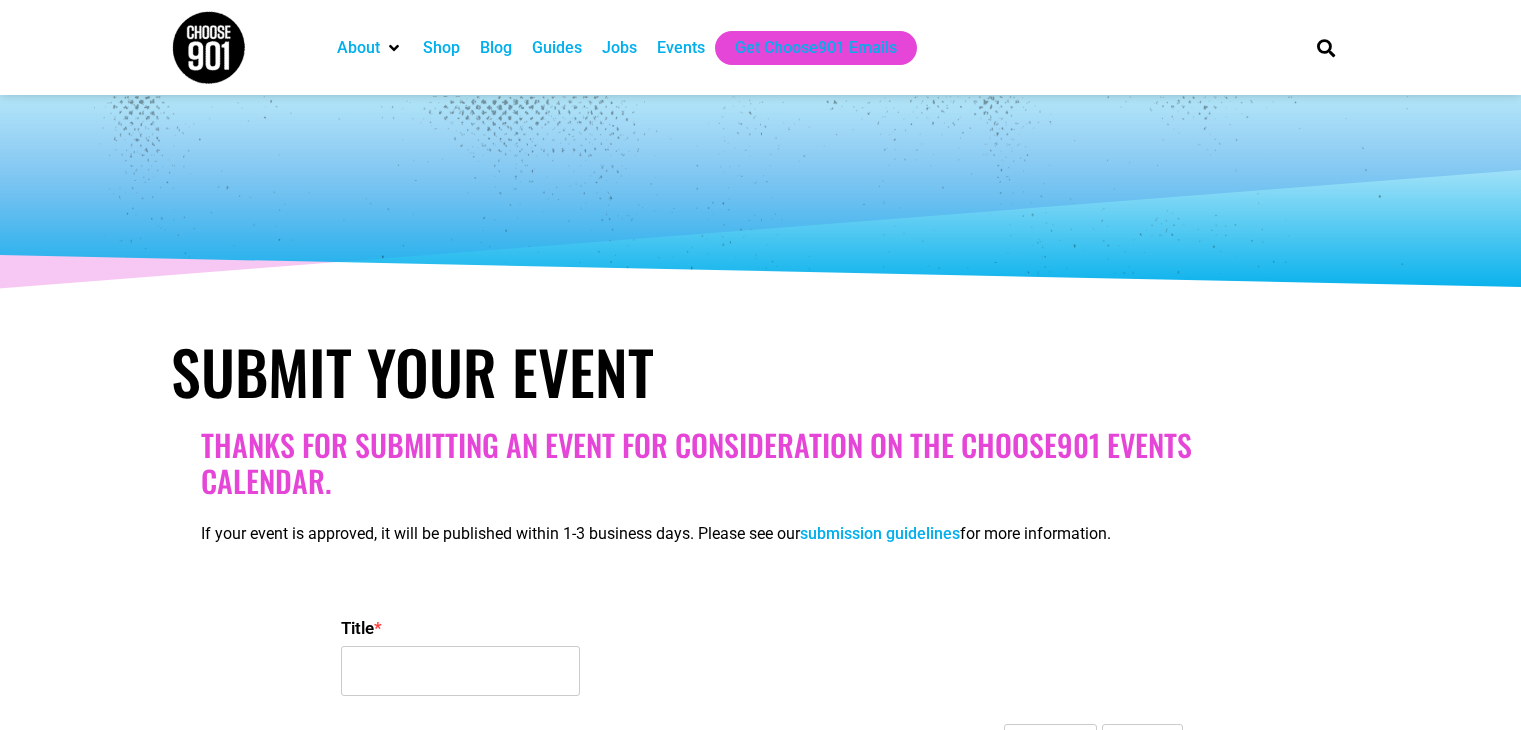 select 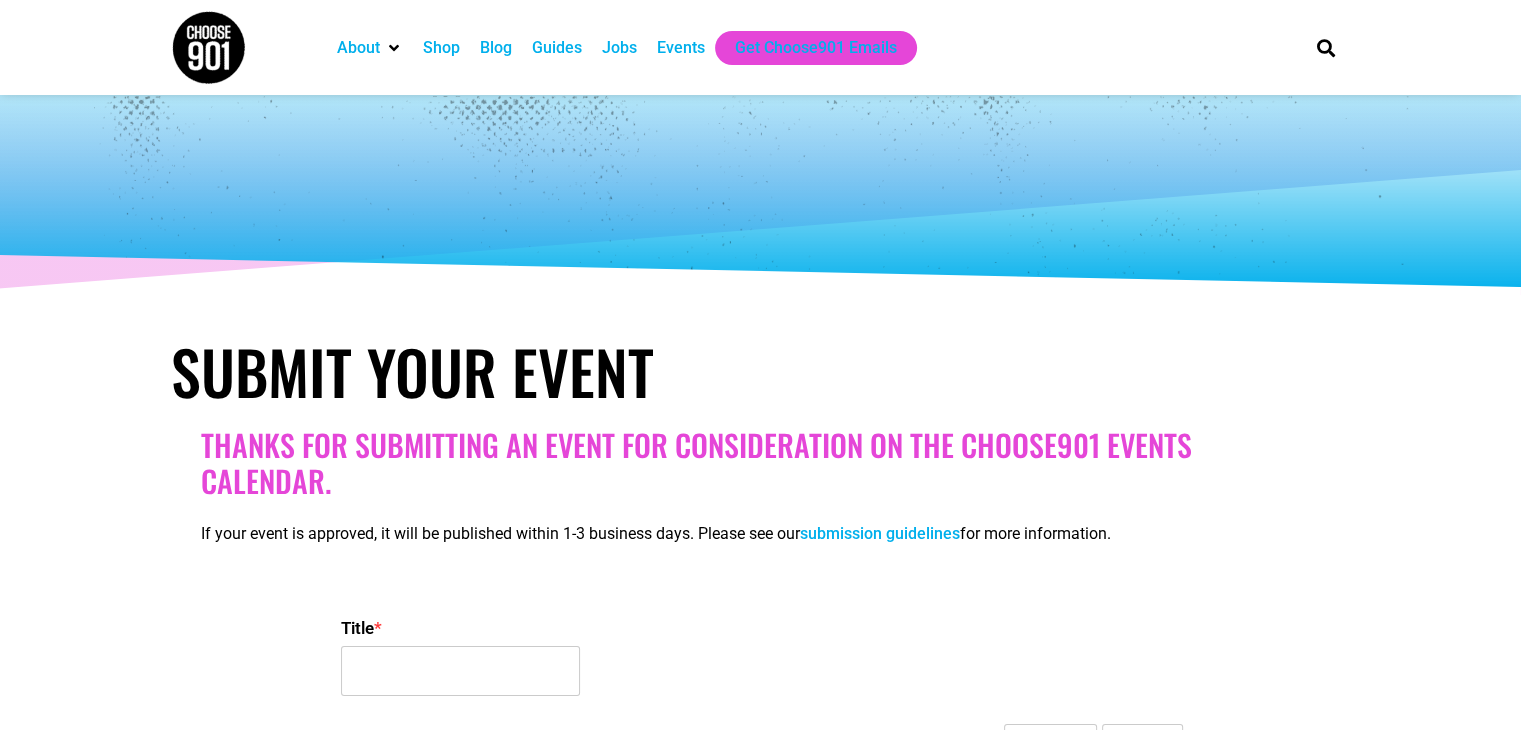 scroll, scrollTop: 0, scrollLeft: 0, axis: both 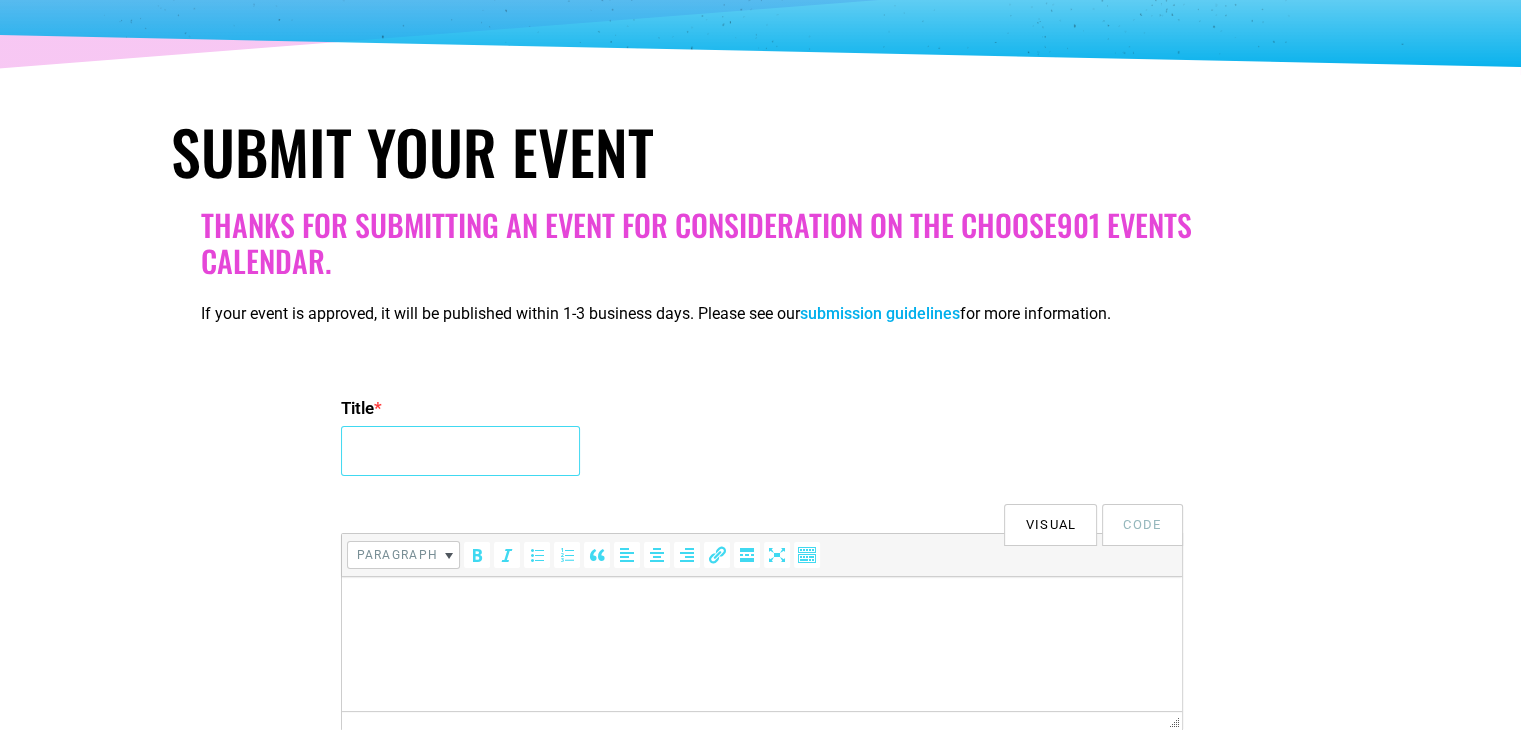 click on "Title  *" at bounding box center (460, 451) 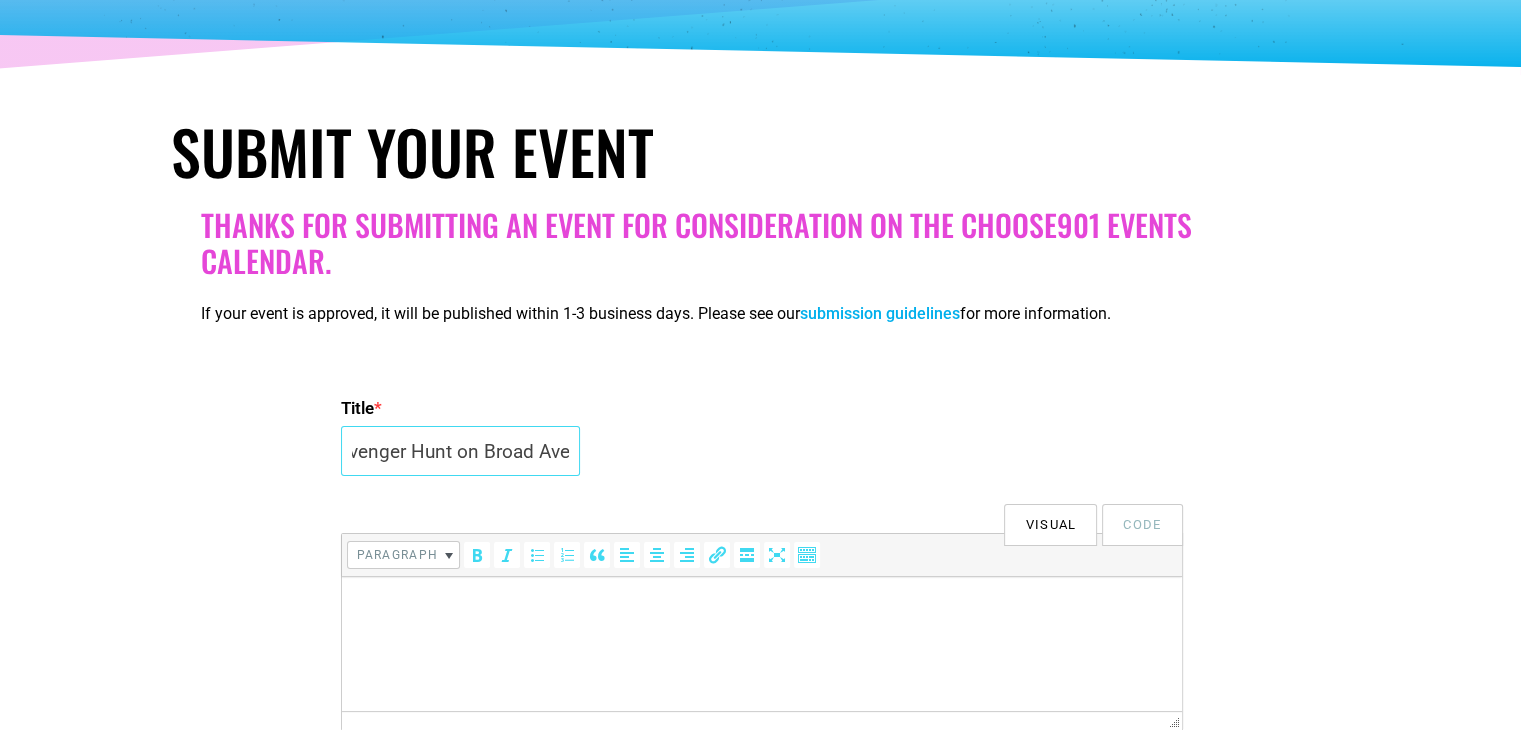 scroll, scrollTop: 0, scrollLeft: 38, axis: horizontal 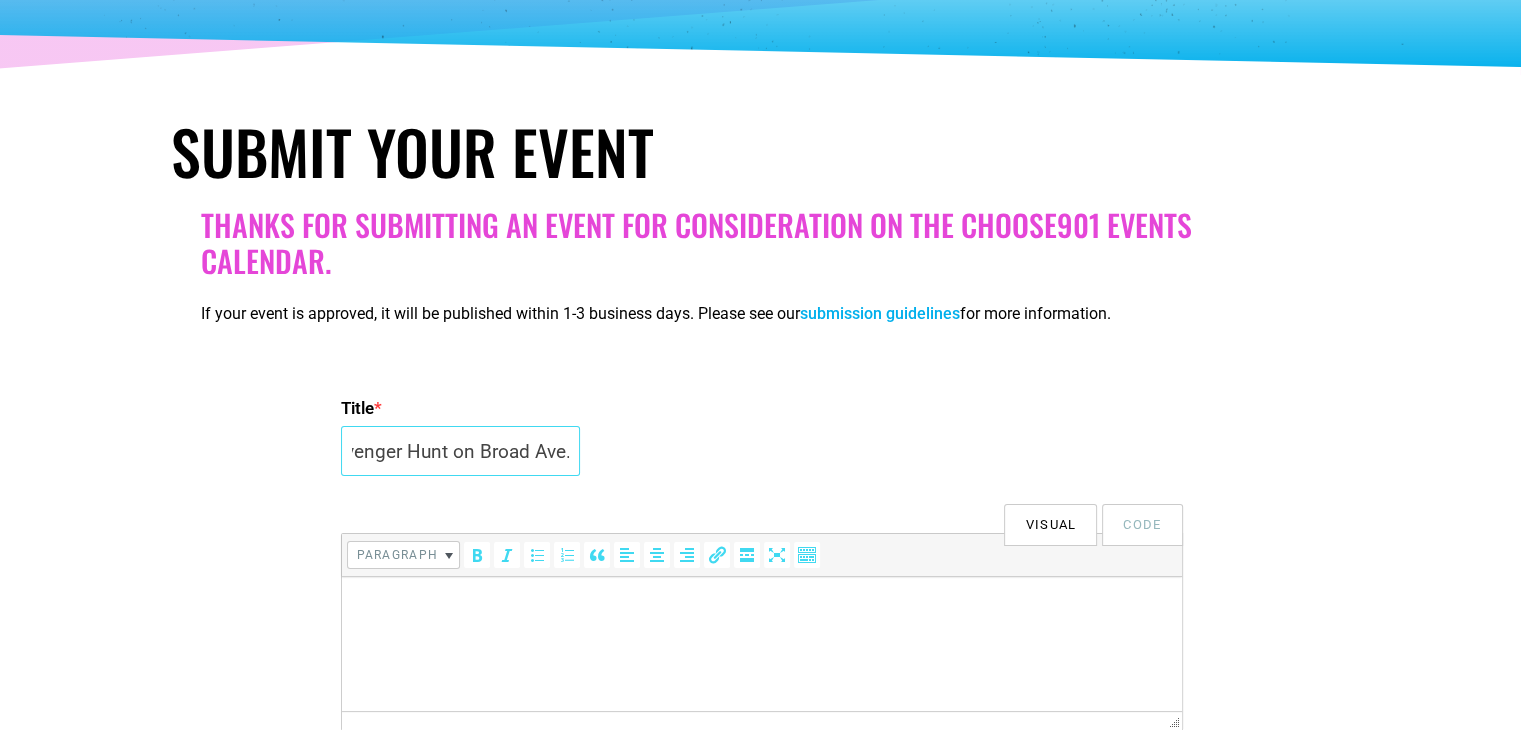 type on "Scavenger Hunt on Broad Ave." 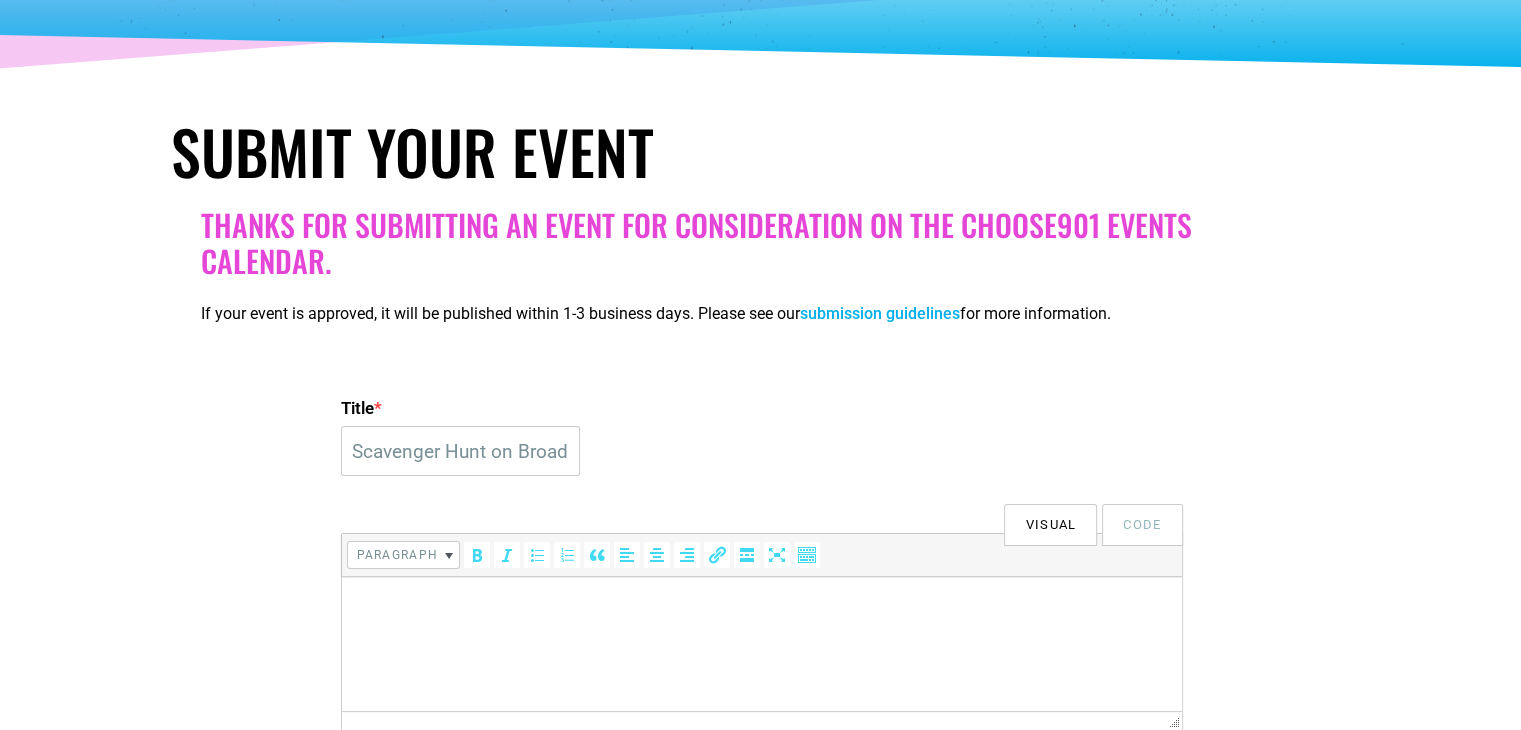 click at bounding box center (761, 605) 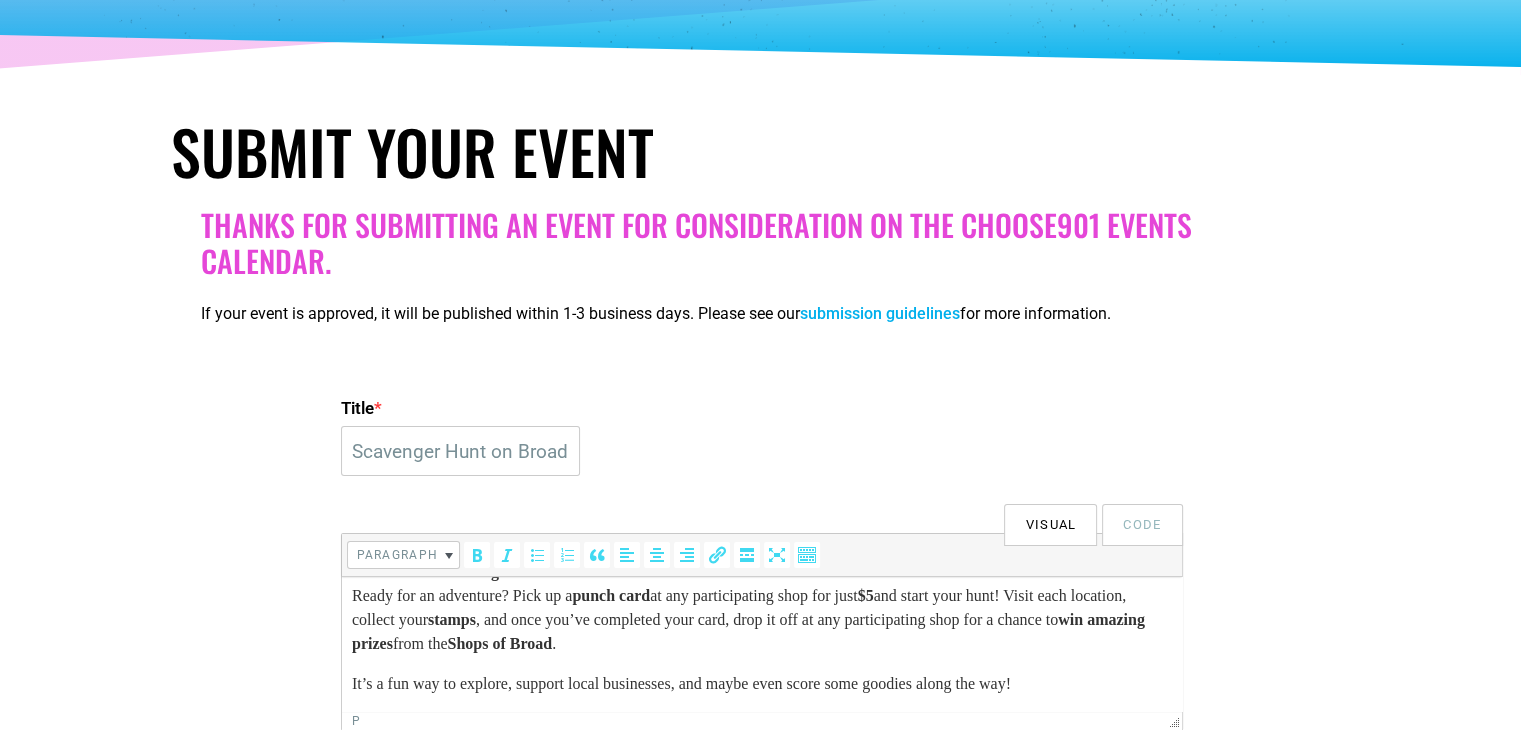 scroll, scrollTop: 412, scrollLeft: 0, axis: vertical 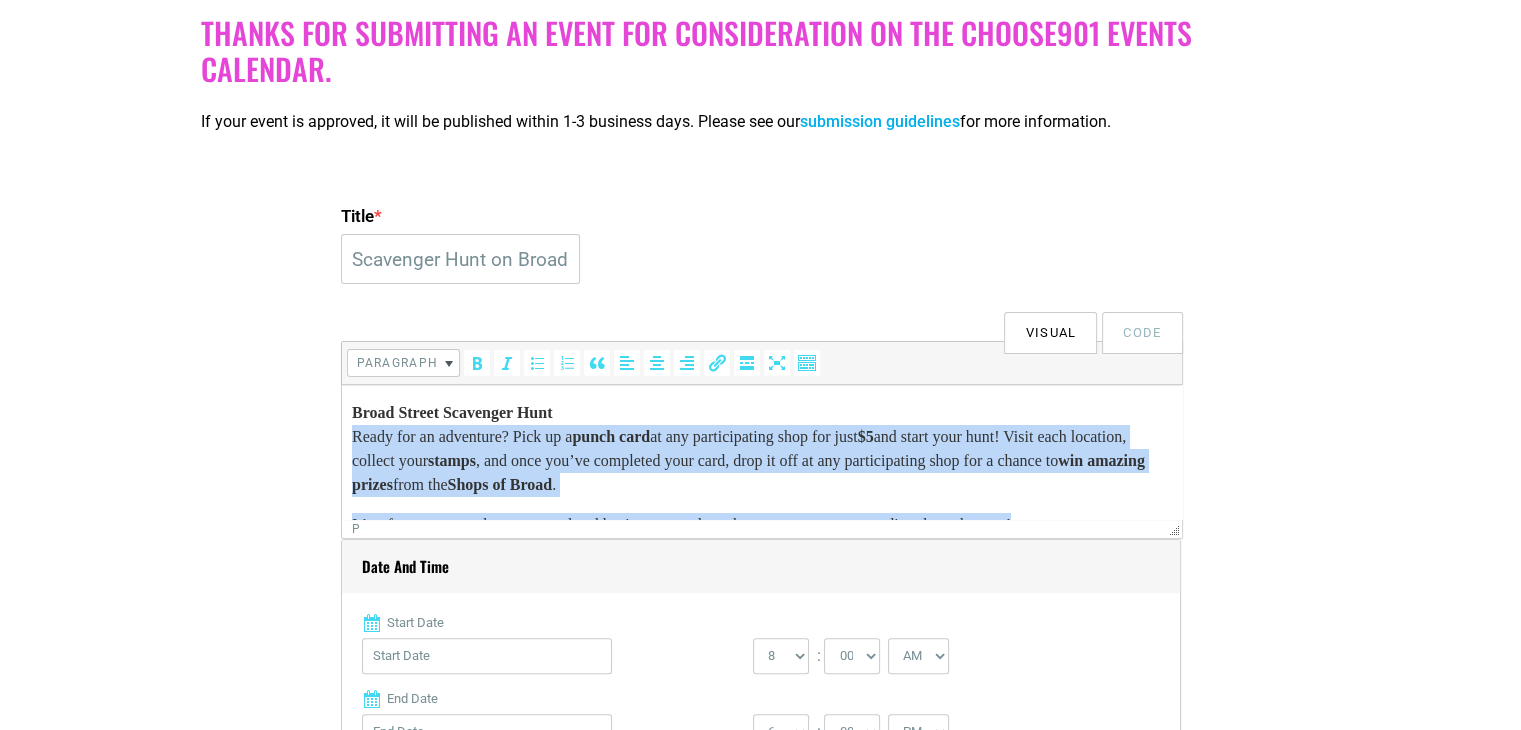 drag, startPoint x: 1067, startPoint y: 490, endPoint x: 345, endPoint y: 429, distance: 724.57227 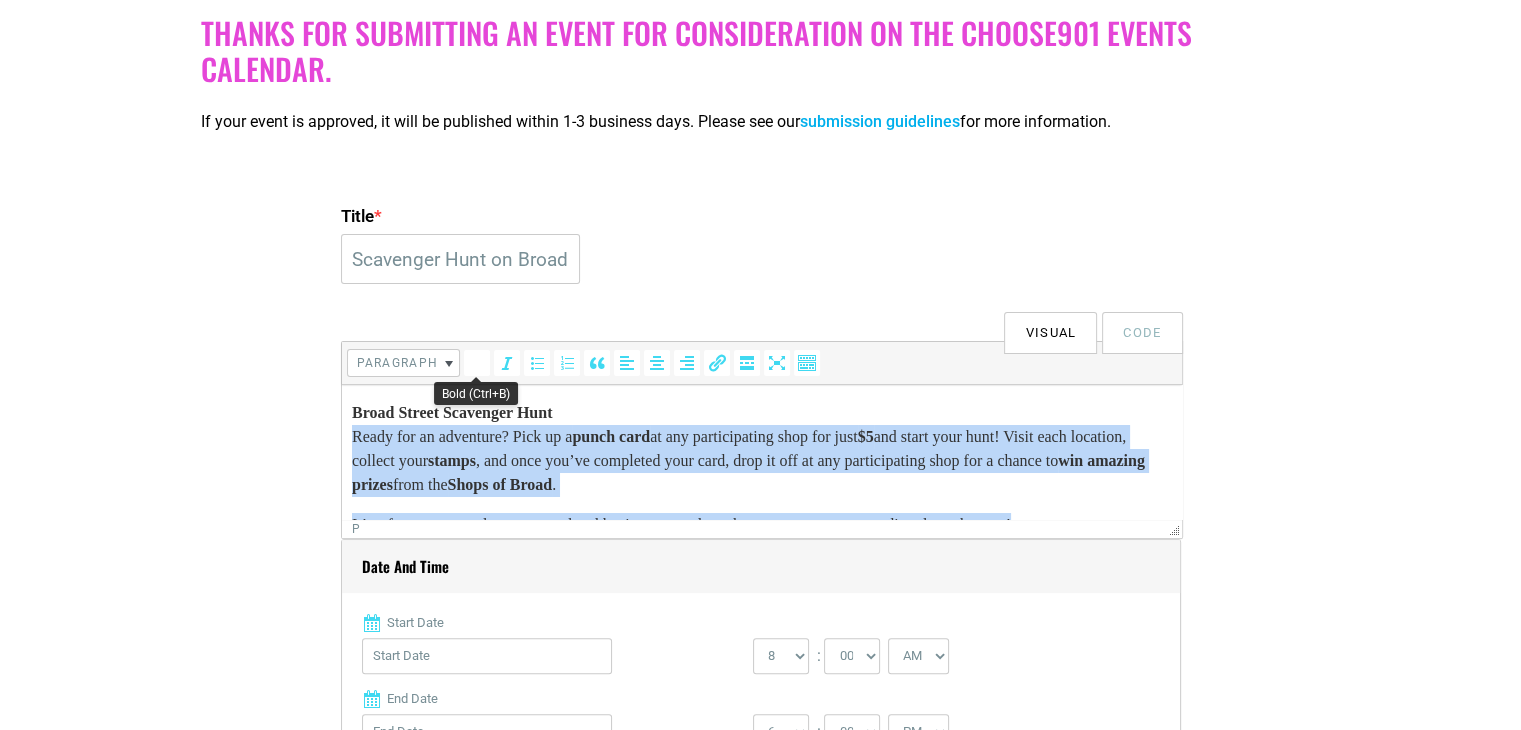 click at bounding box center (477, 363) 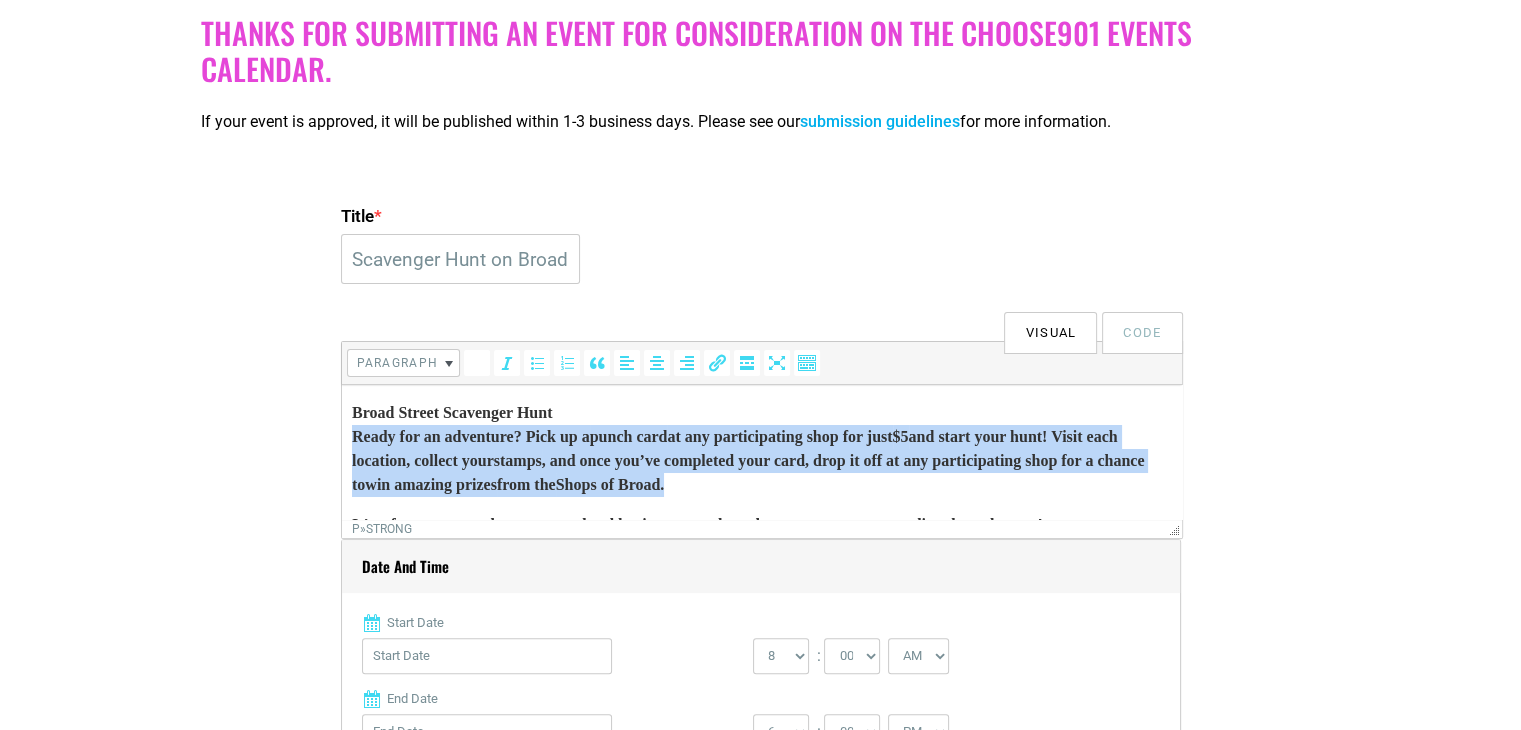 click at bounding box center [477, 363] 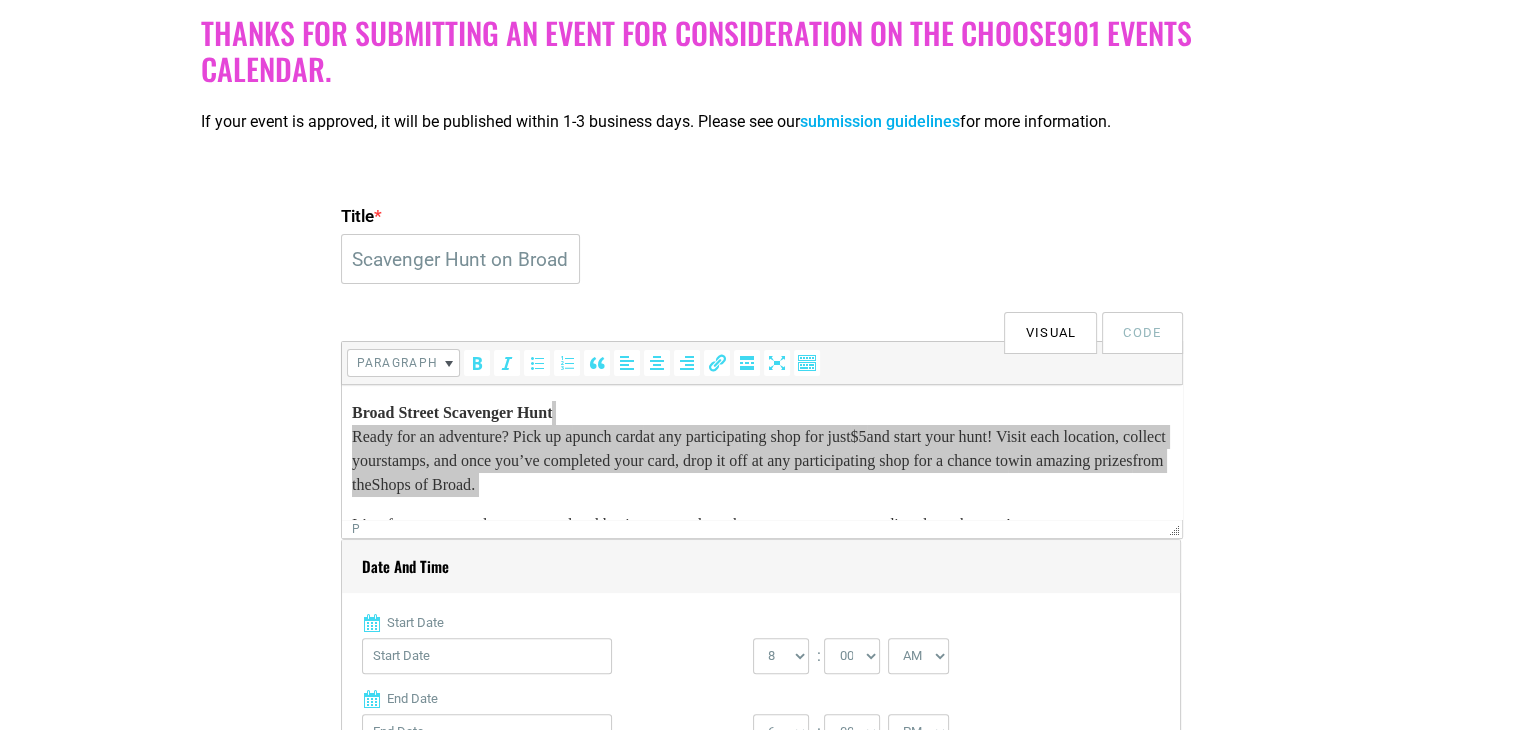 click on "Title  *
Scavenger Hunt on Broad Ave.
Visual
Code
b i link b-quote del ins img ul ol li code more close tags Paragraph     p
Date and Time
Start Date
0
1
2
3
4
5
6 7 8 9 10" at bounding box center [761, 2010] 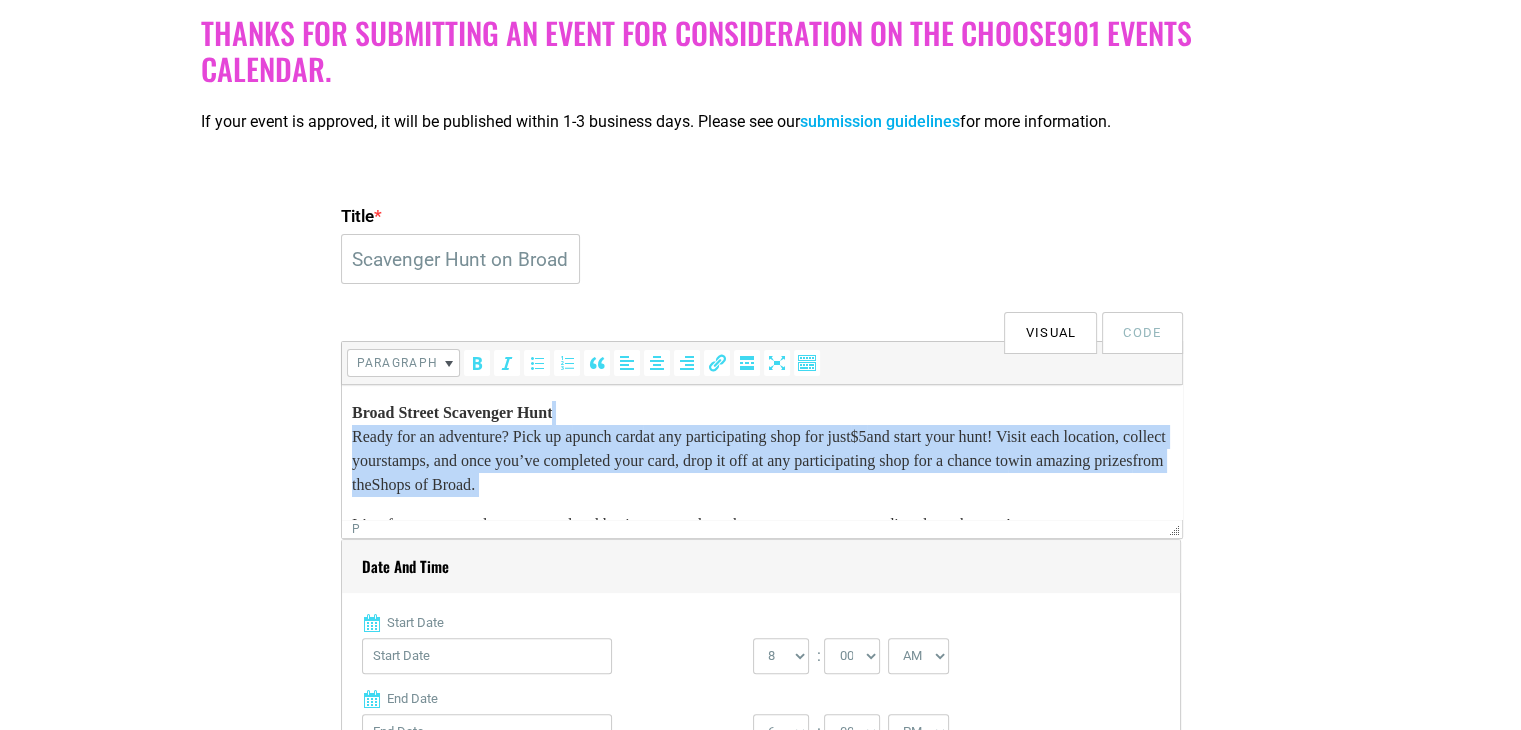 click on "Broad Street Scavenger Hunt Ready for an adventure? Pick up a  punch card  at any participating shop for just  $5  and start your hunt! Visit each location, collect your  stamps , and once you’ve completed your card, drop it off at any participating shop for a chance to  win amazing prizes  from the  Shops of Broad ." at bounding box center (761, 449) 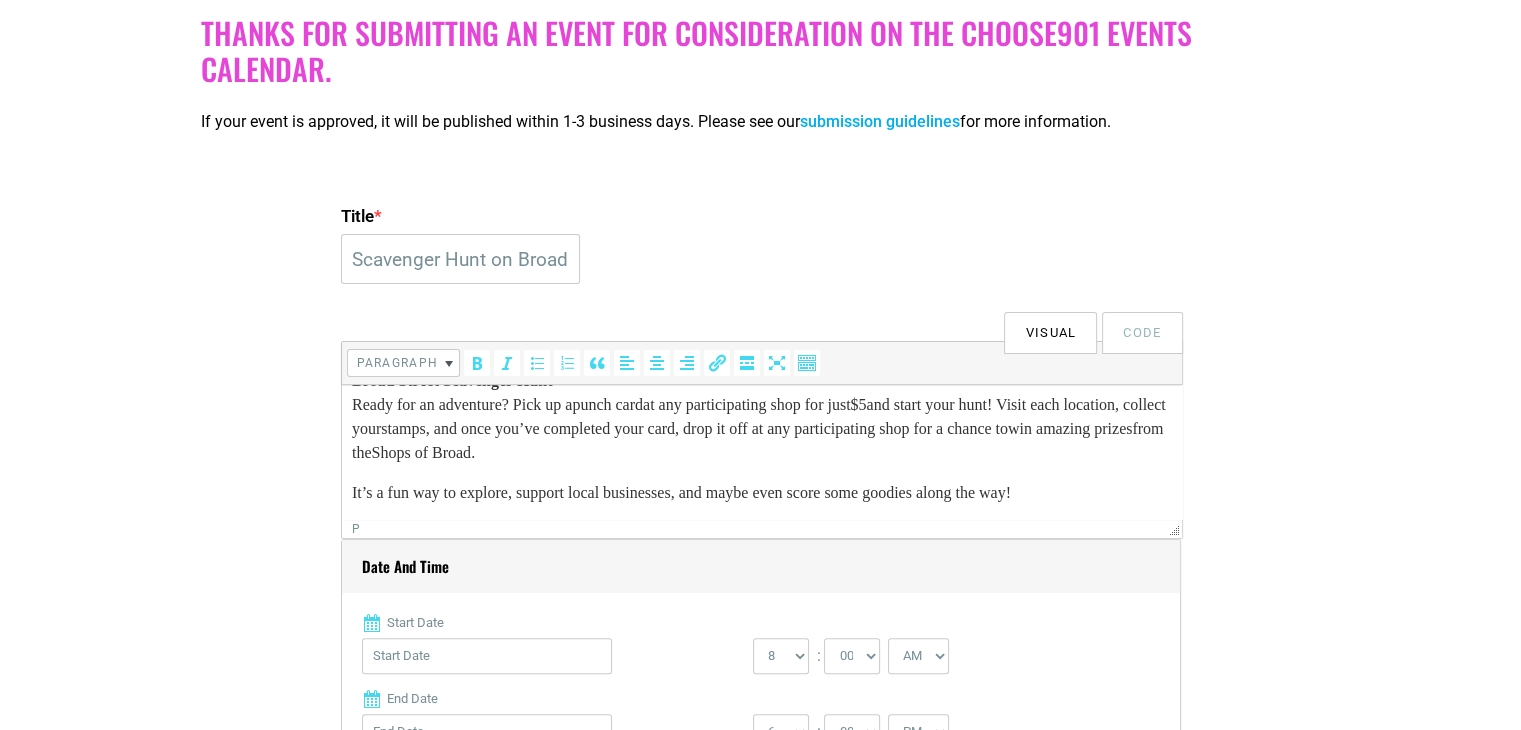 scroll, scrollTop: 33, scrollLeft: 0, axis: vertical 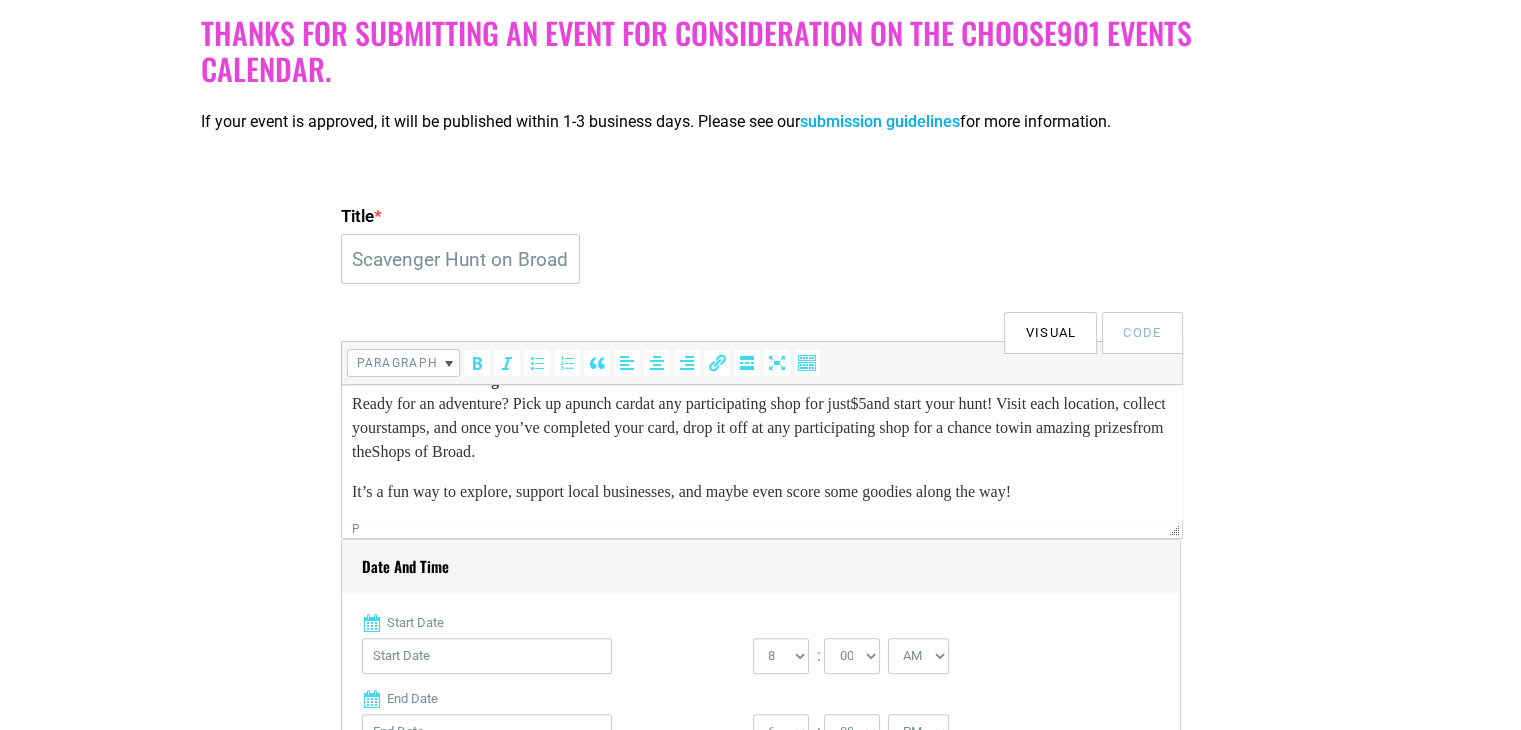 click on "Start Date" at bounding box center [487, 656] 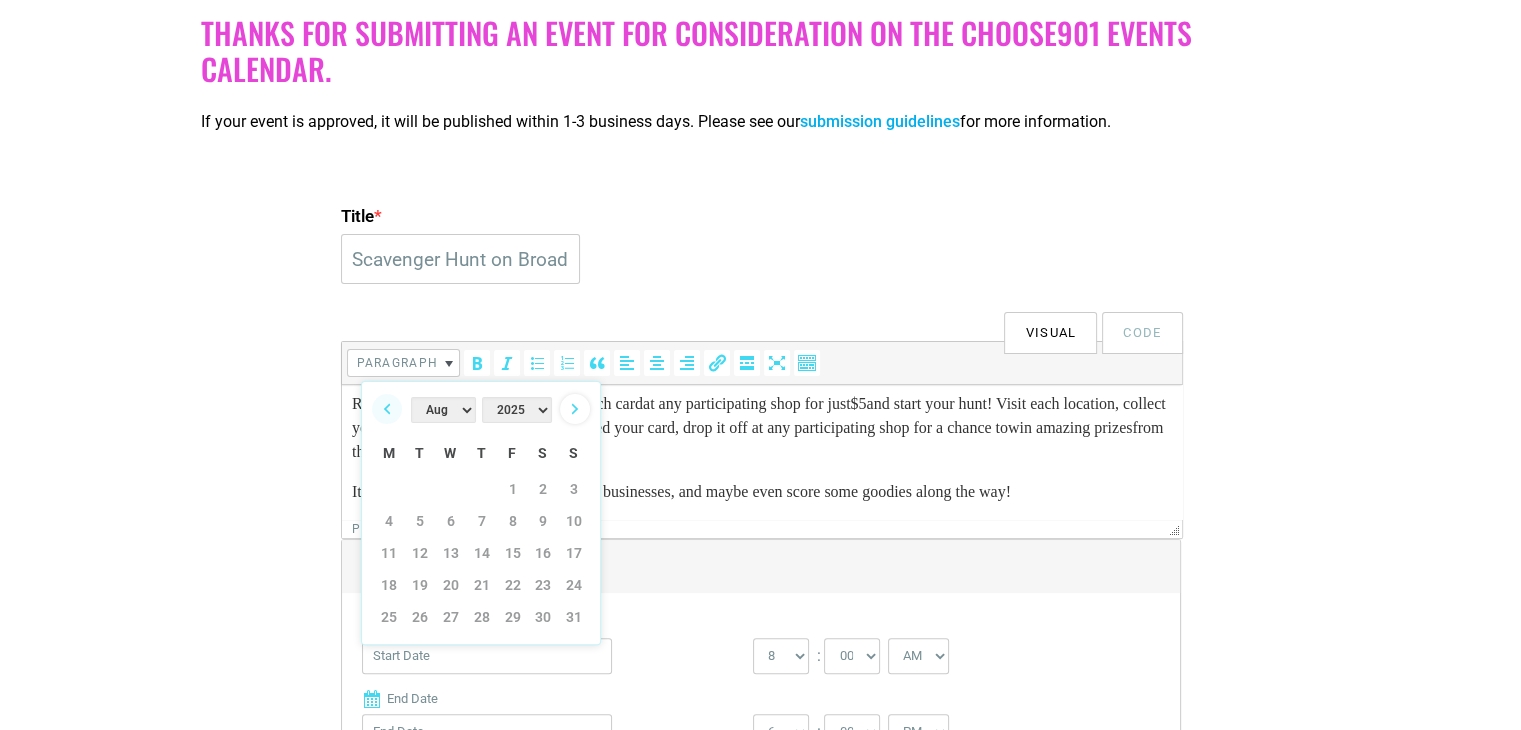 click on "Next" at bounding box center [575, 409] 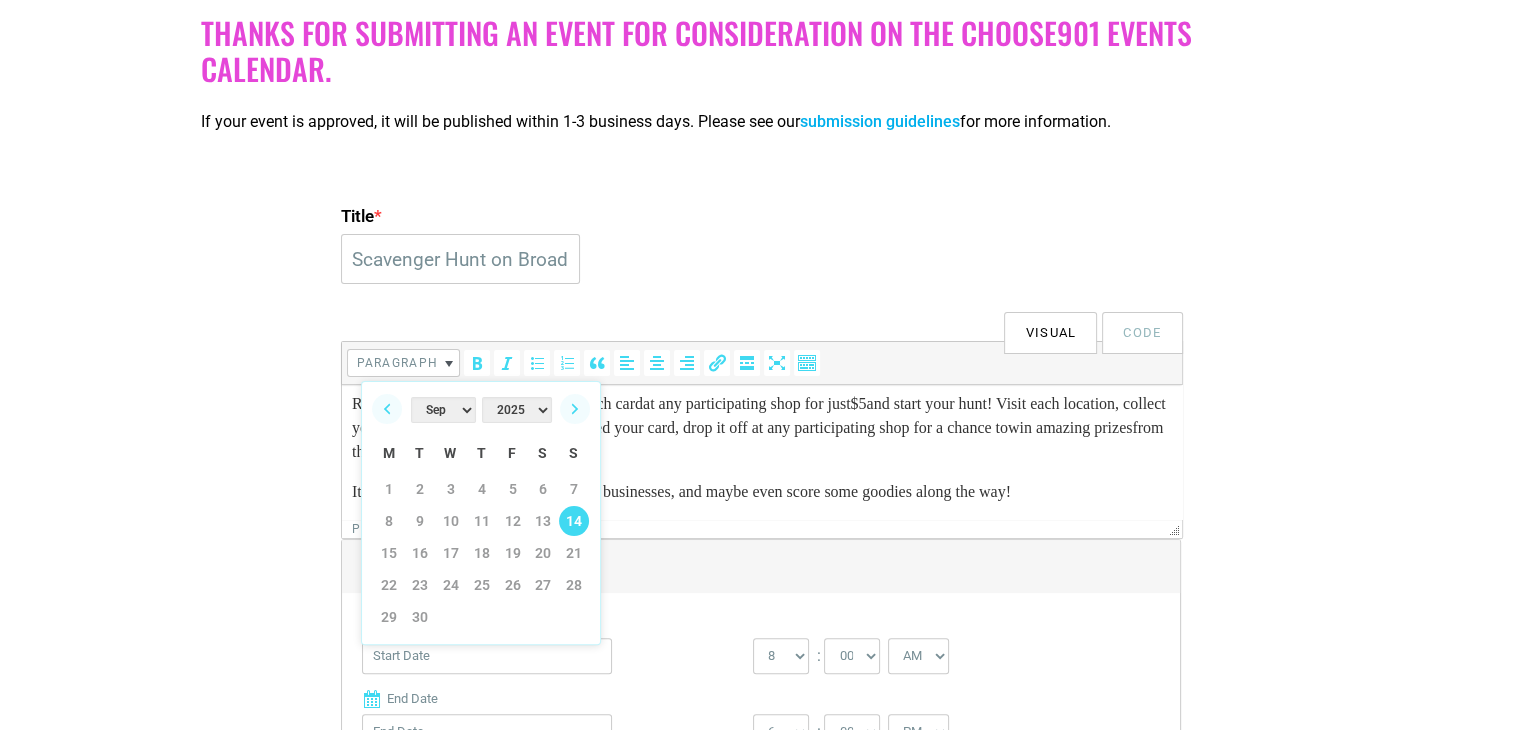 click on "14" at bounding box center (574, 521) 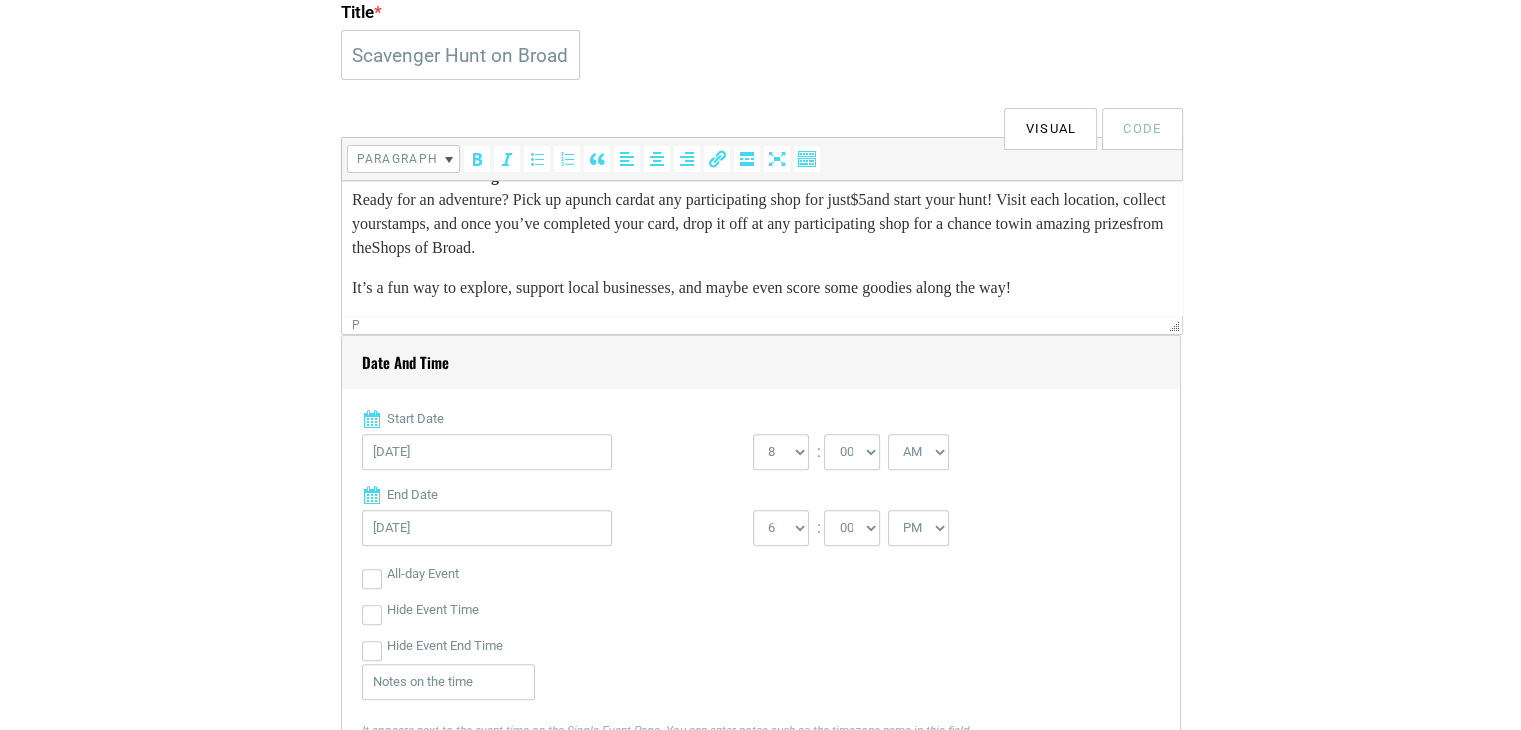 scroll, scrollTop: 620, scrollLeft: 0, axis: vertical 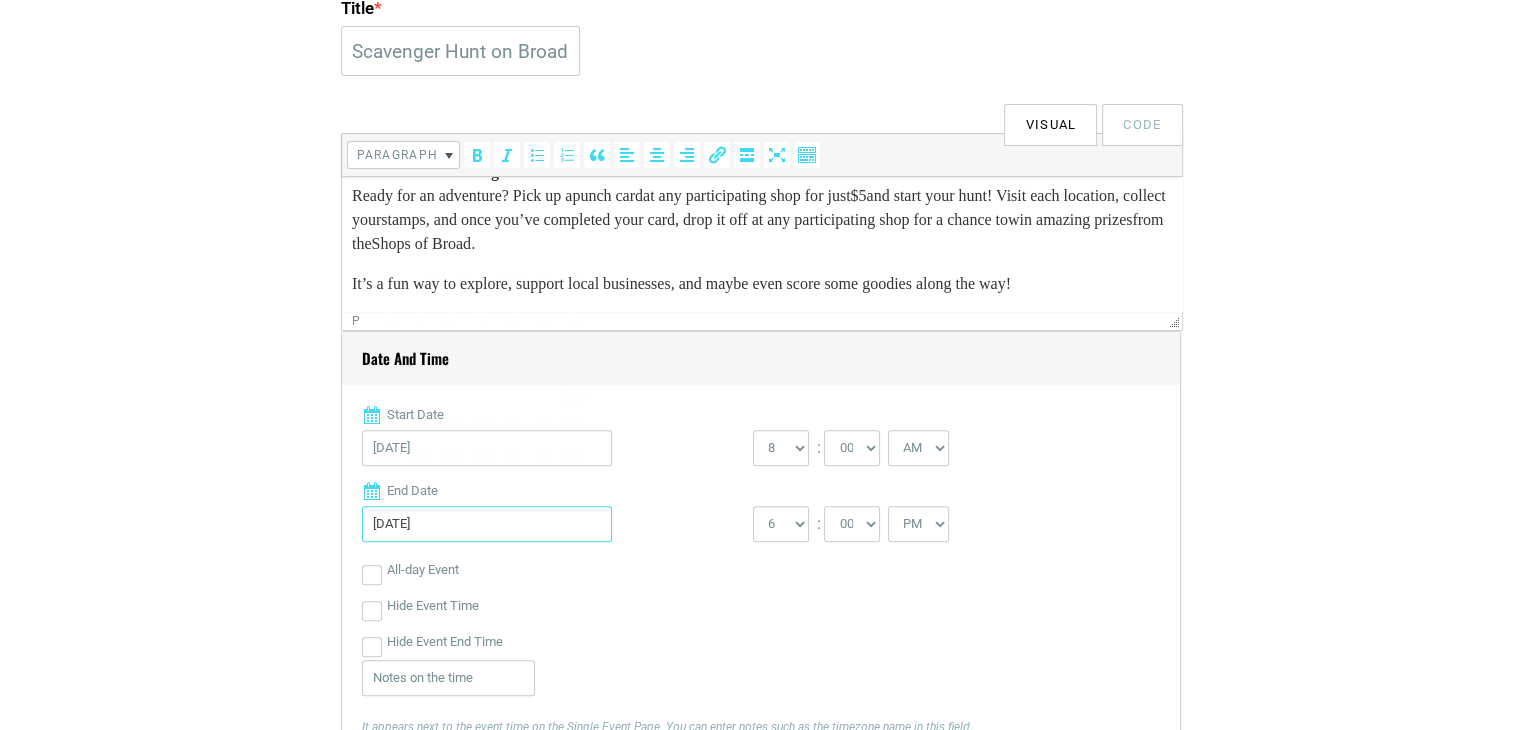 click on "09/14/2025" at bounding box center (487, 524) 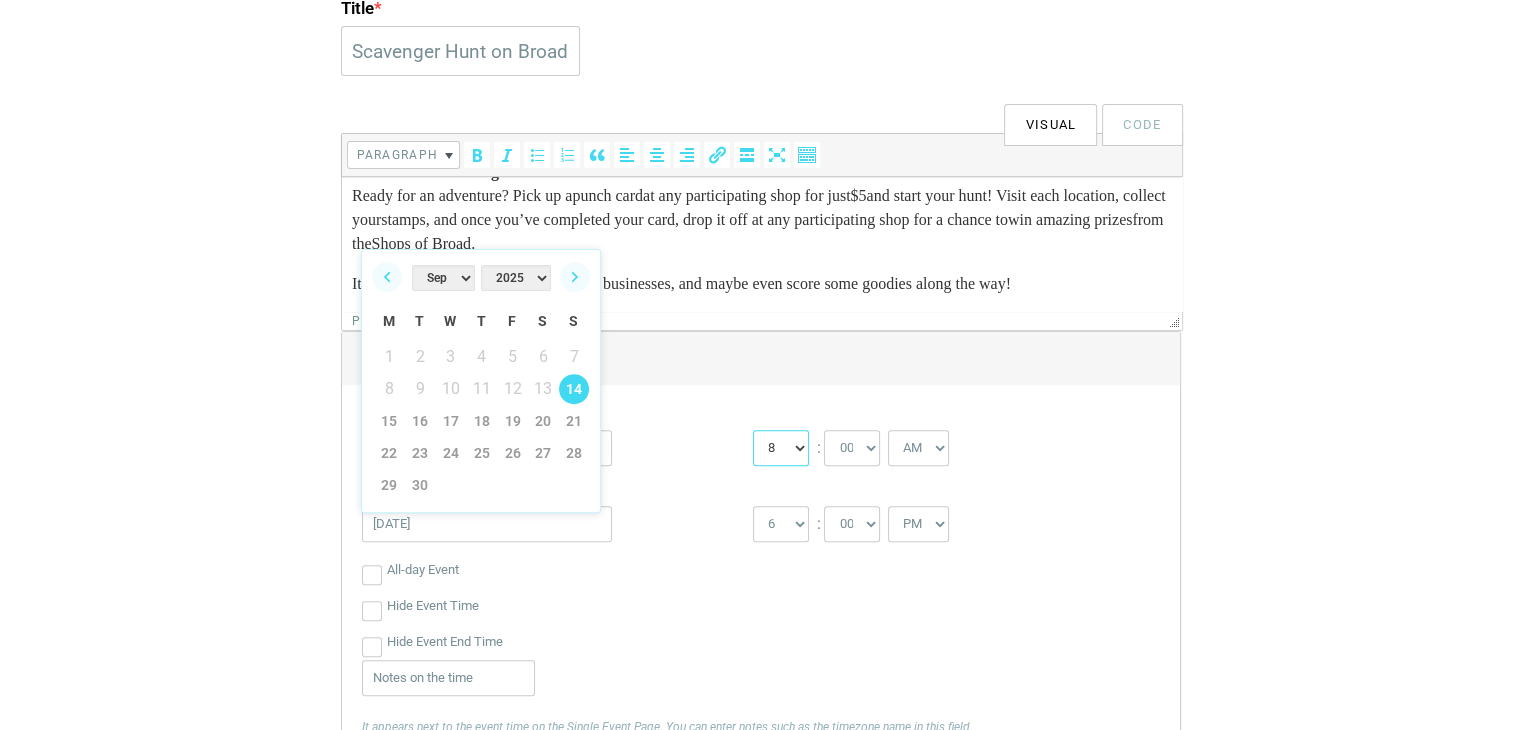 click on "0
1
2
3
4
5
6
7
8
9
10
11
12" at bounding box center (781, 448) 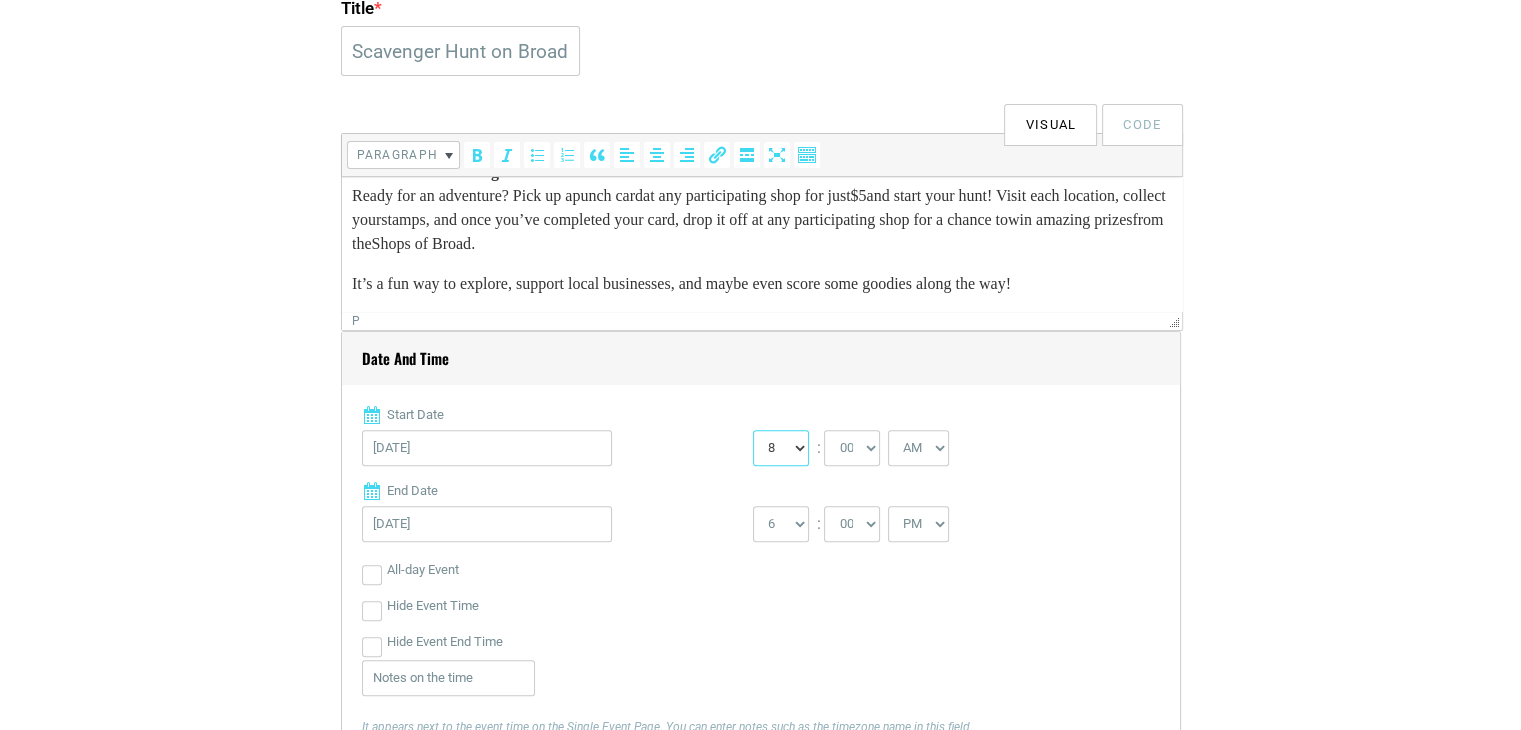 select on "2" 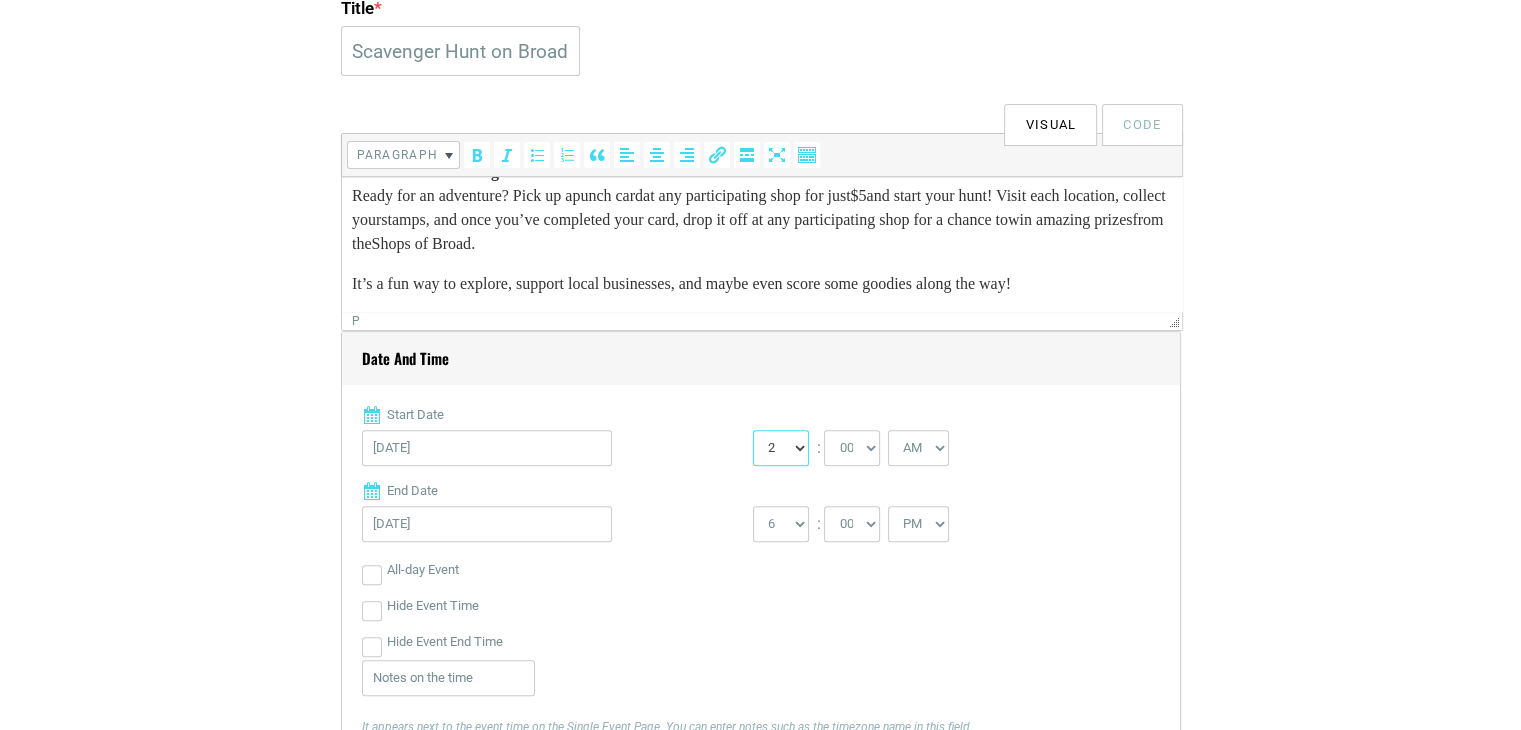 click on "0
1
2
3
4
5
6
7
8
9
10
11
12" at bounding box center [781, 448] 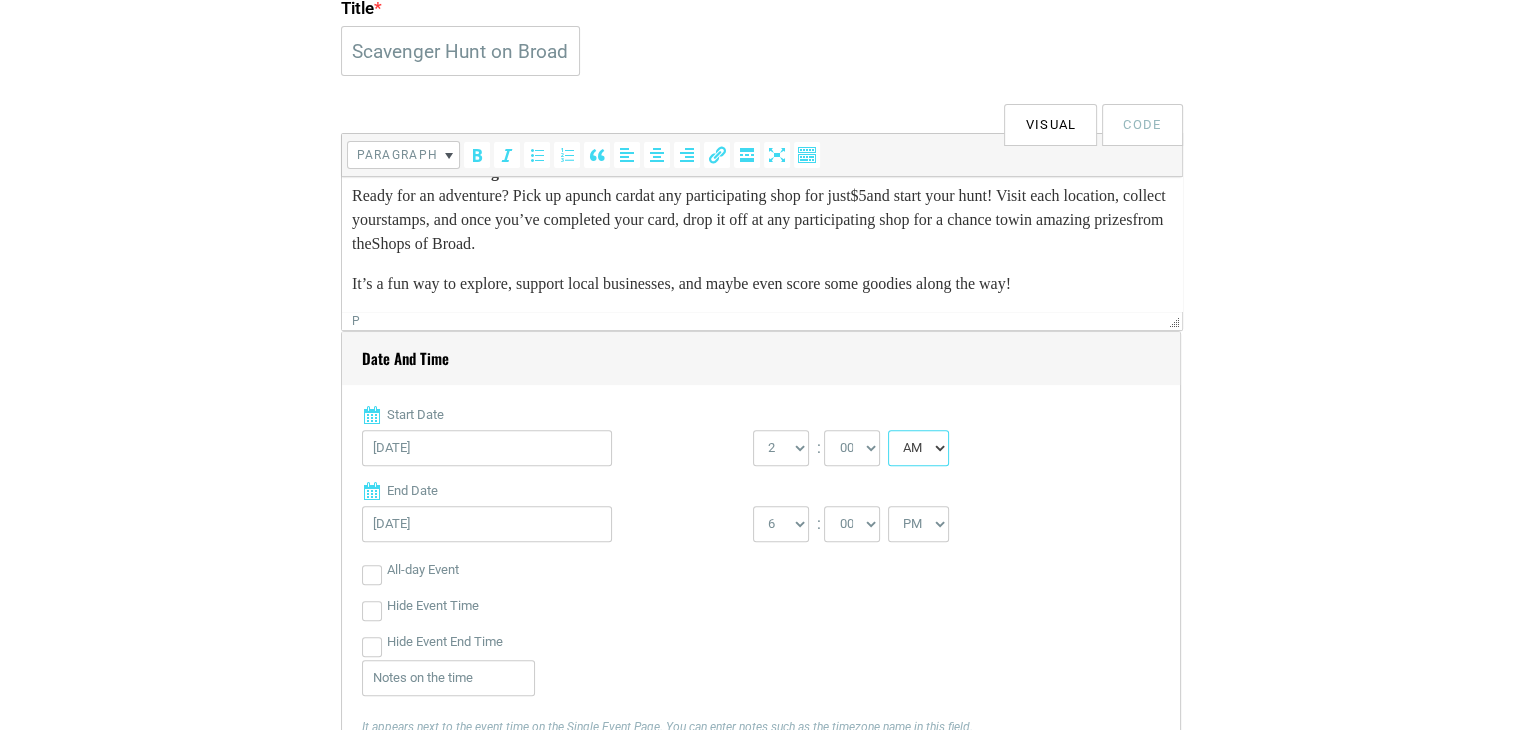 click on "AM
PM" at bounding box center (918, 448) 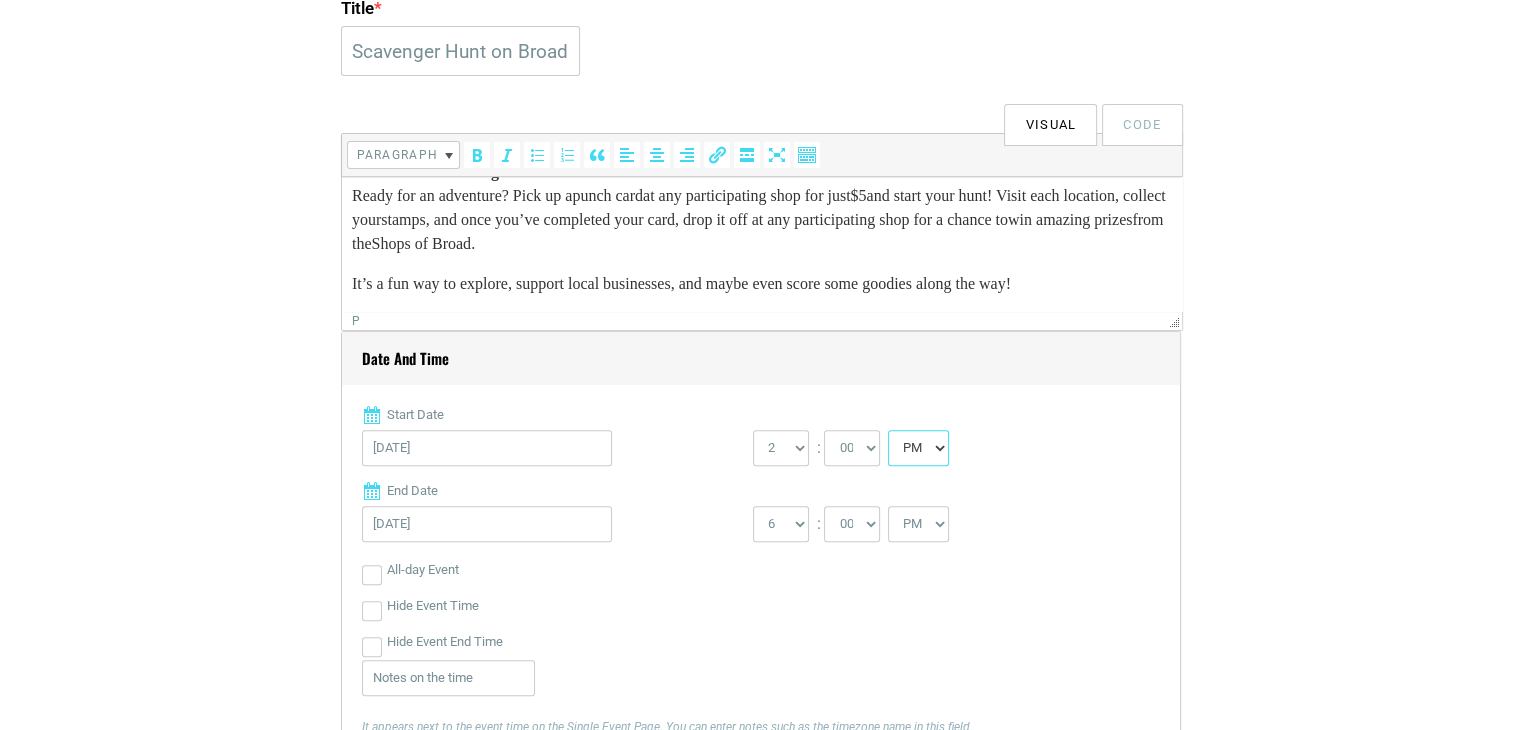 click on "AM
PM" at bounding box center [918, 448] 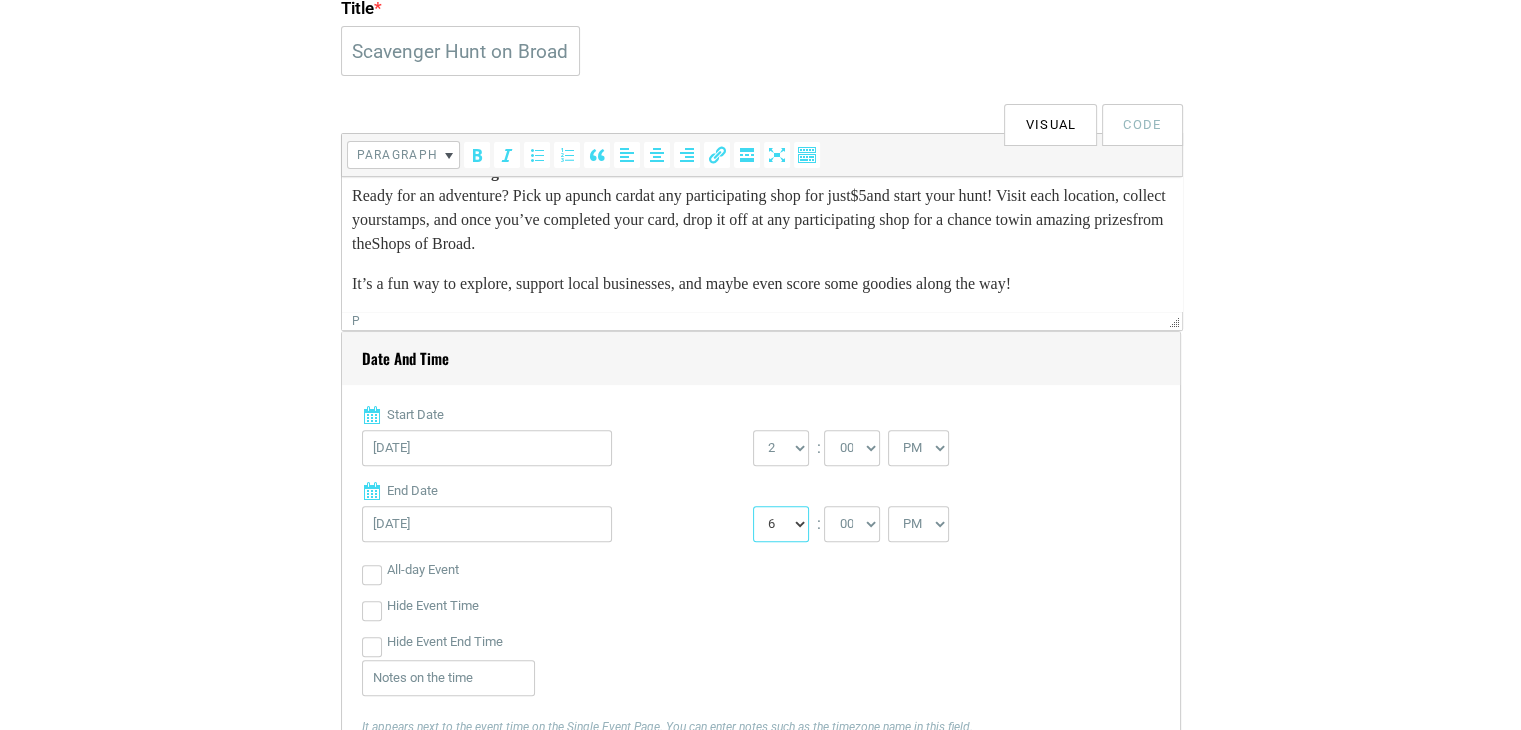 click on "1
2
3
4
5
6
7
8
9
10
11
12" at bounding box center [781, 524] 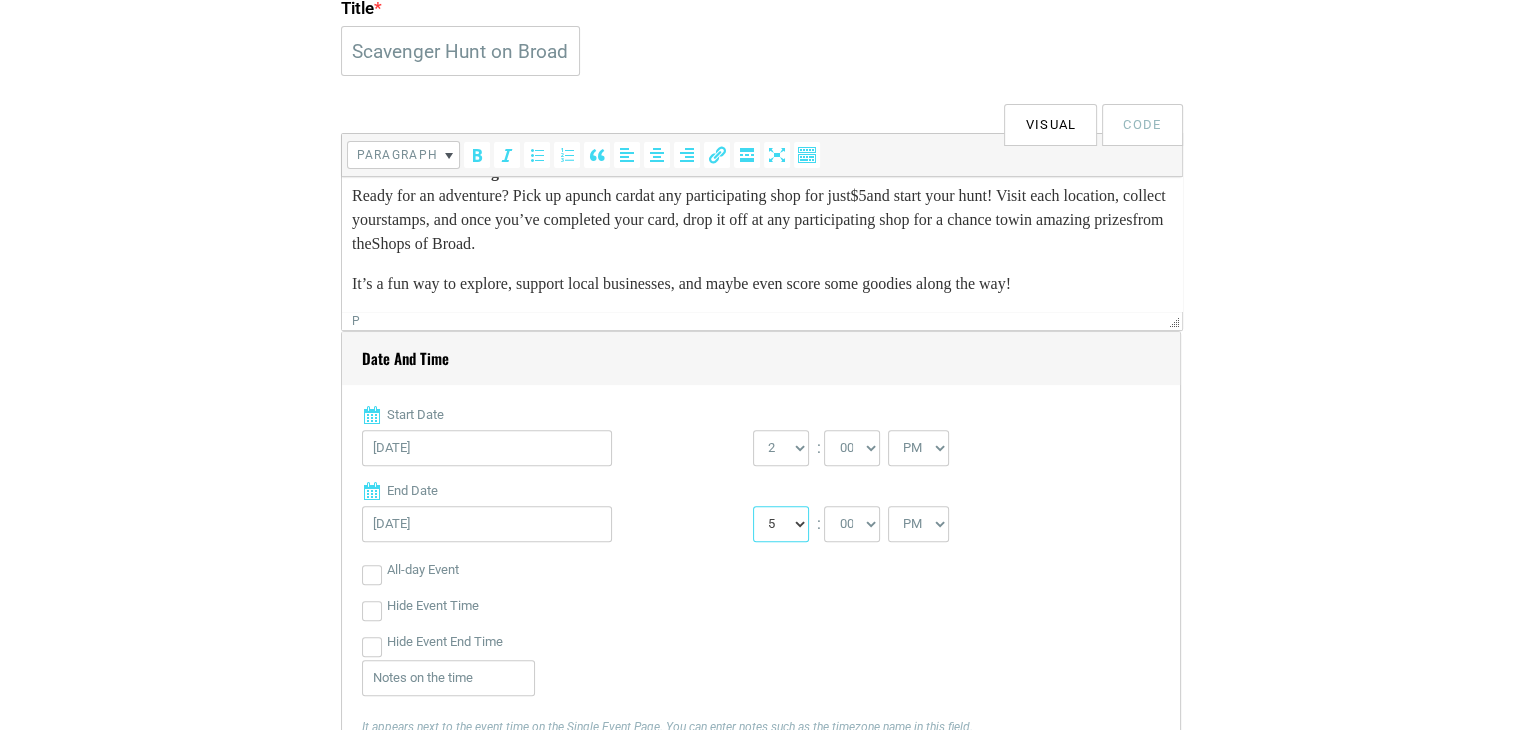 click on "1
2
3
4
5
6
7
8
9
10
11
12" at bounding box center (781, 524) 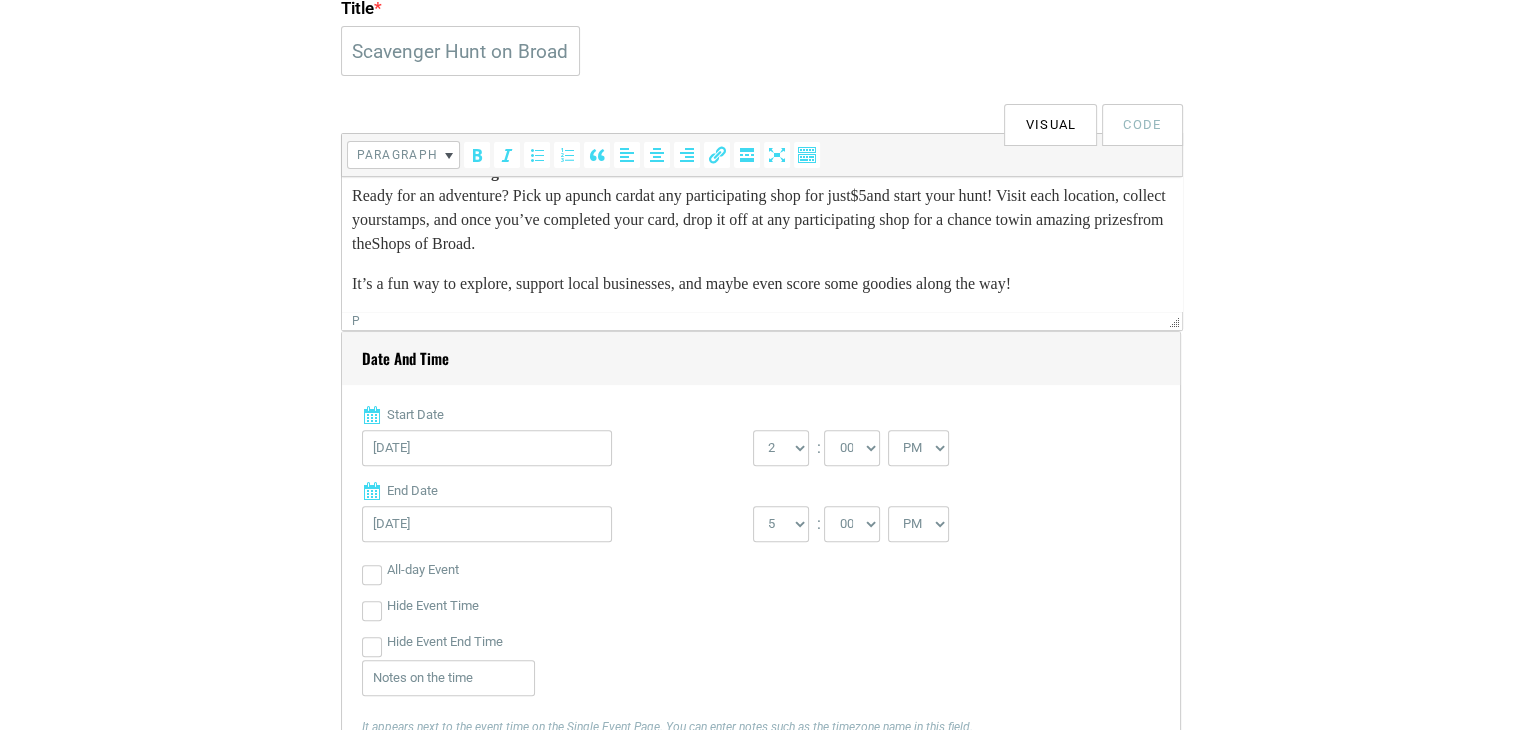 click on "All-day Event" at bounding box center [761, 570] 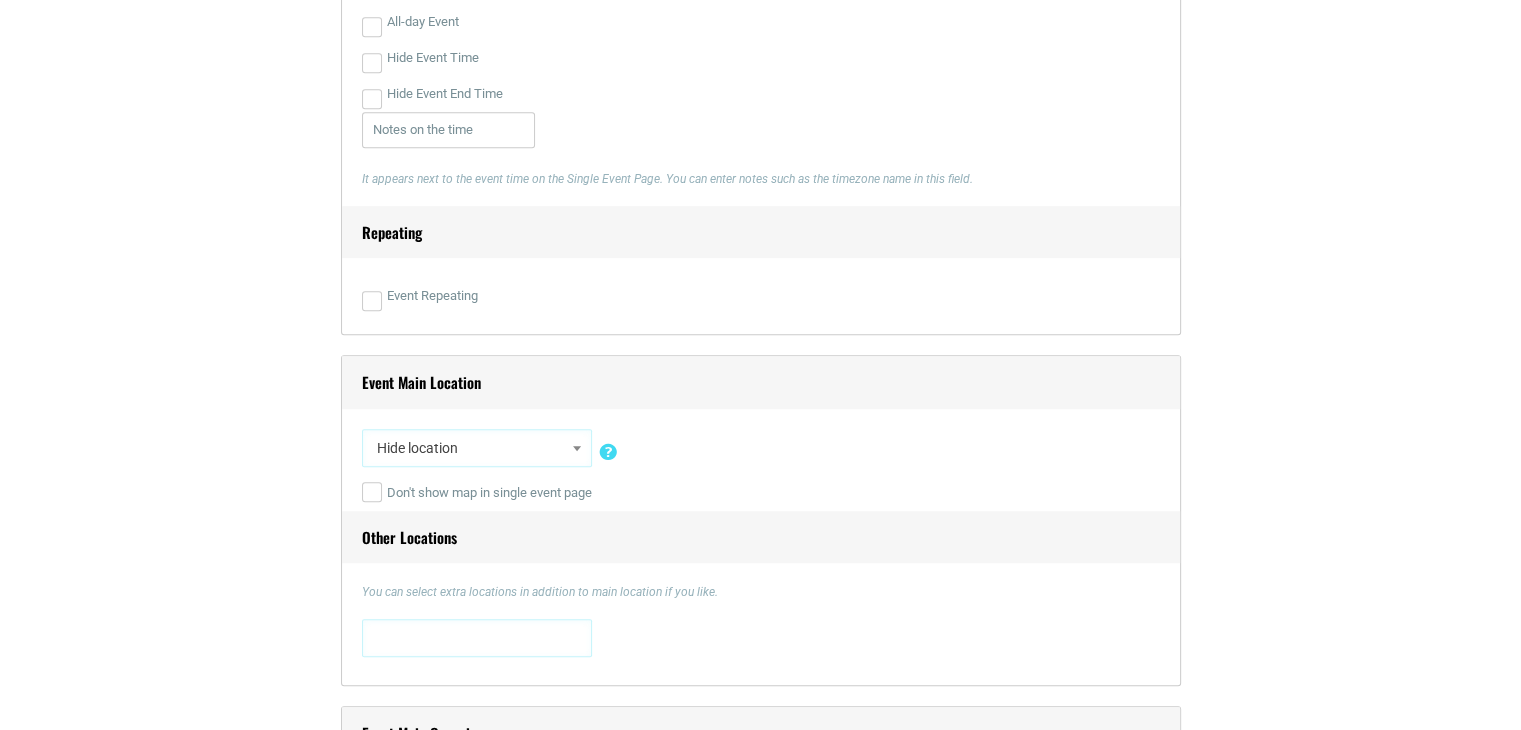 scroll, scrollTop: 1174, scrollLeft: 0, axis: vertical 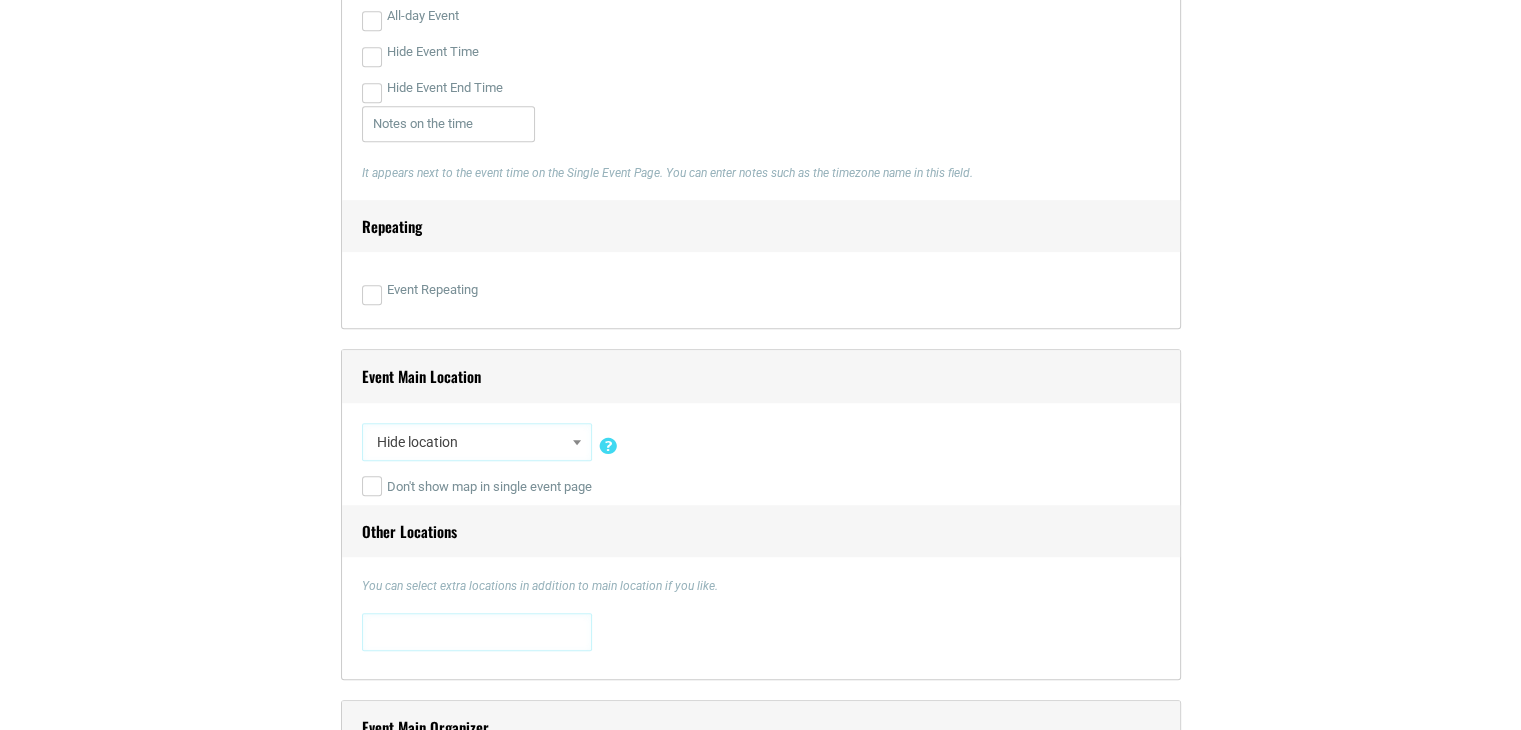 click on "Hide location" at bounding box center [477, 442] 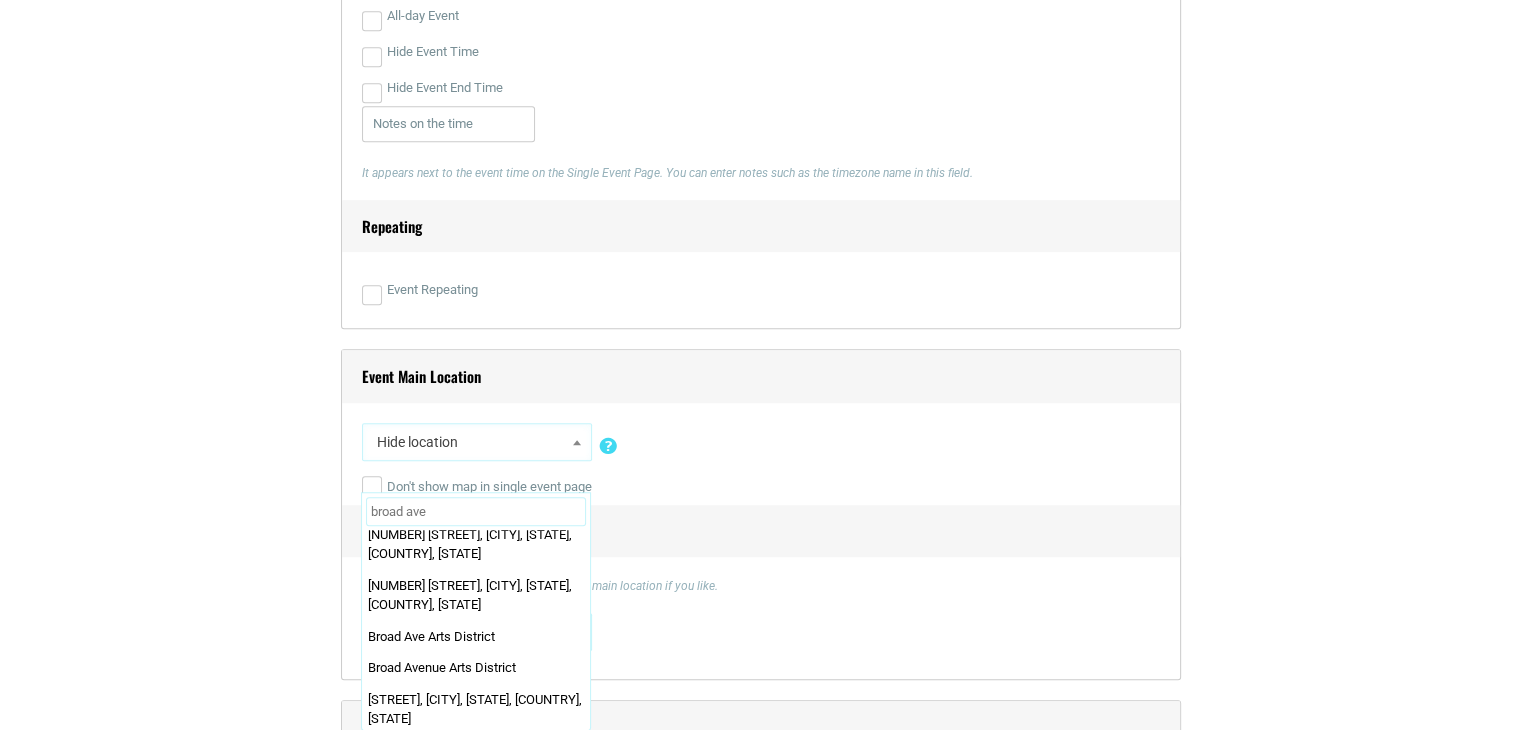 scroll, scrollTop: 436, scrollLeft: 0, axis: vertical 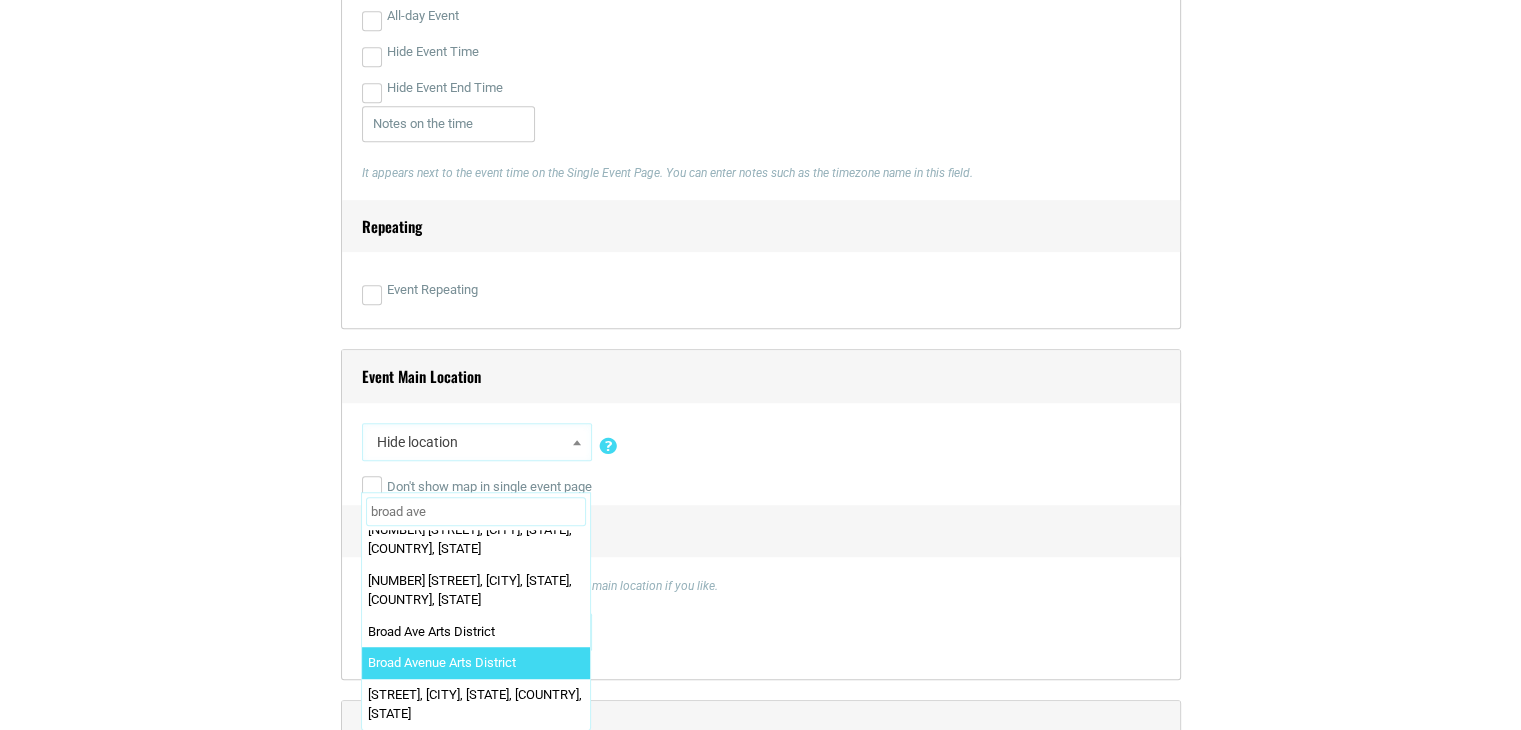 type on "broad ave" 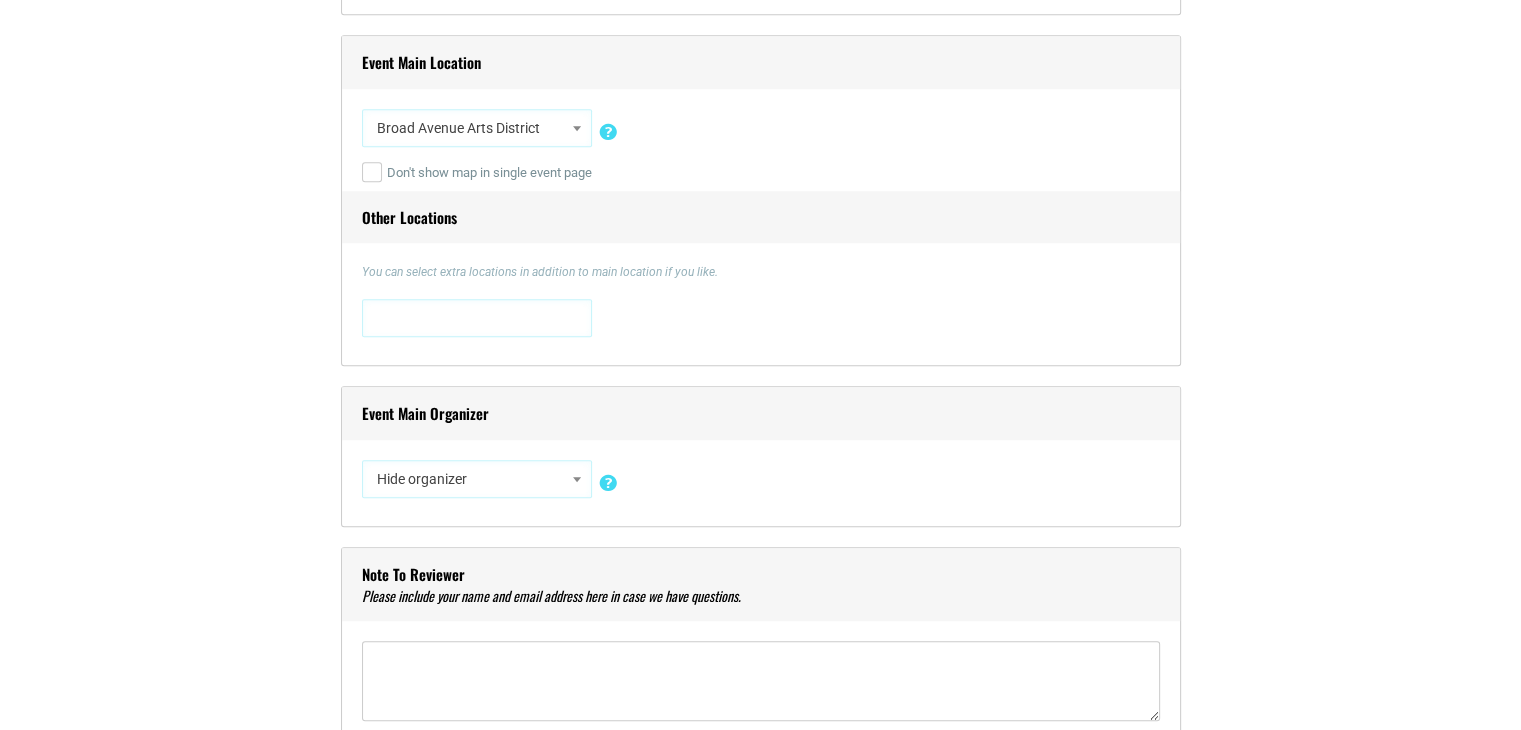 scroll, scrollTop: 1494, scrollLeft: 0, axis: vertical 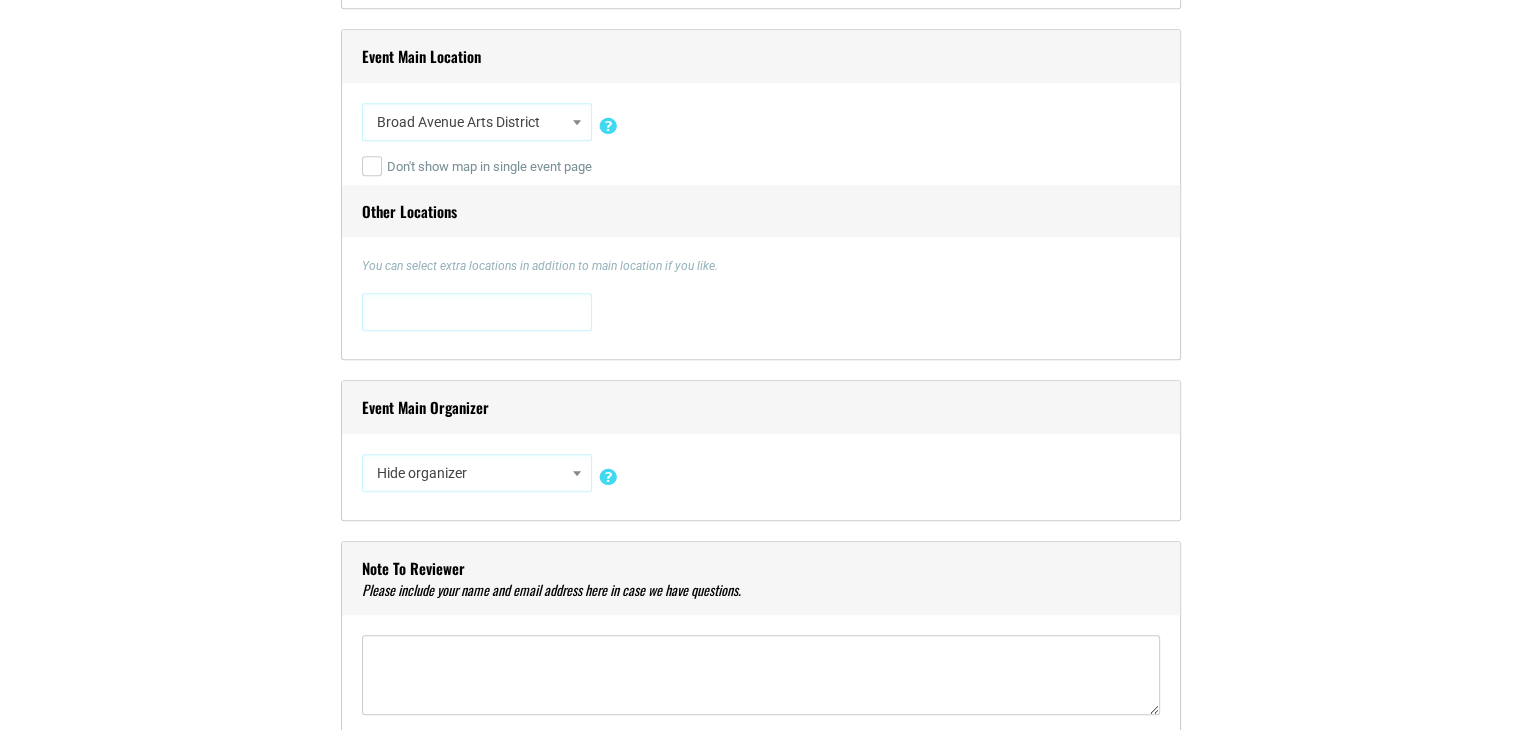 click on "Hide organizer" at bounding box center (477, 473) 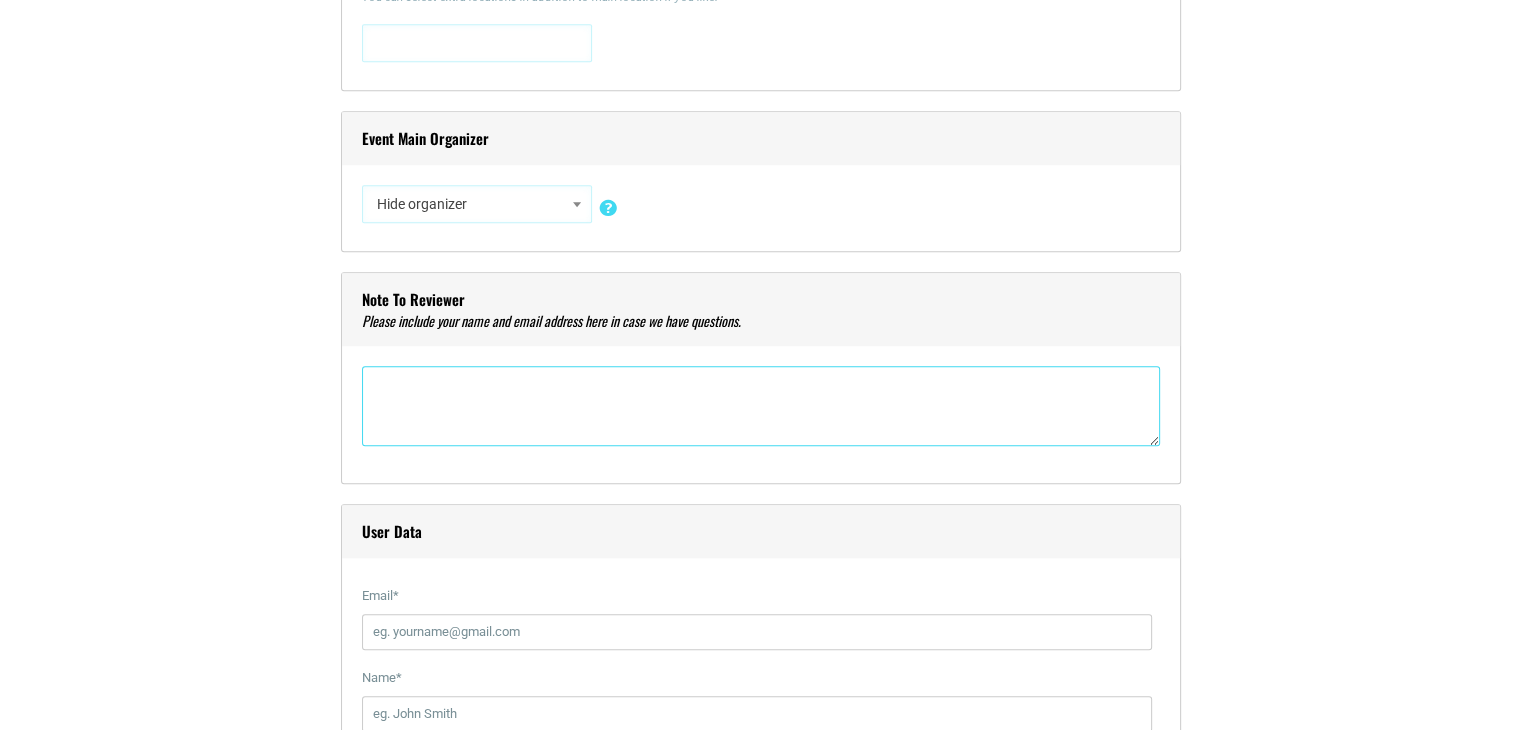click at bounding box center [761, 406] 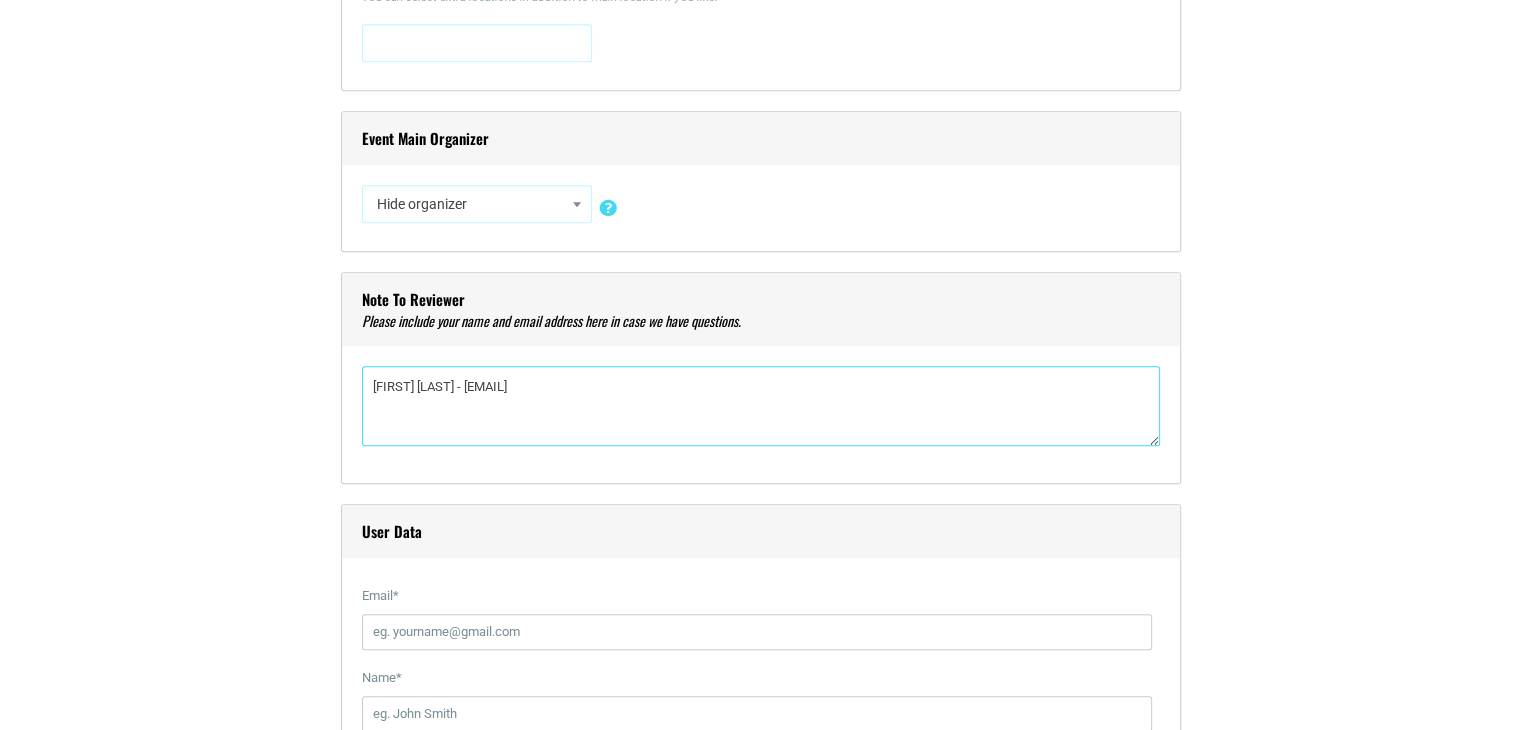 type on "Kelsey Connor - kelsey@everbloomdesign.com" 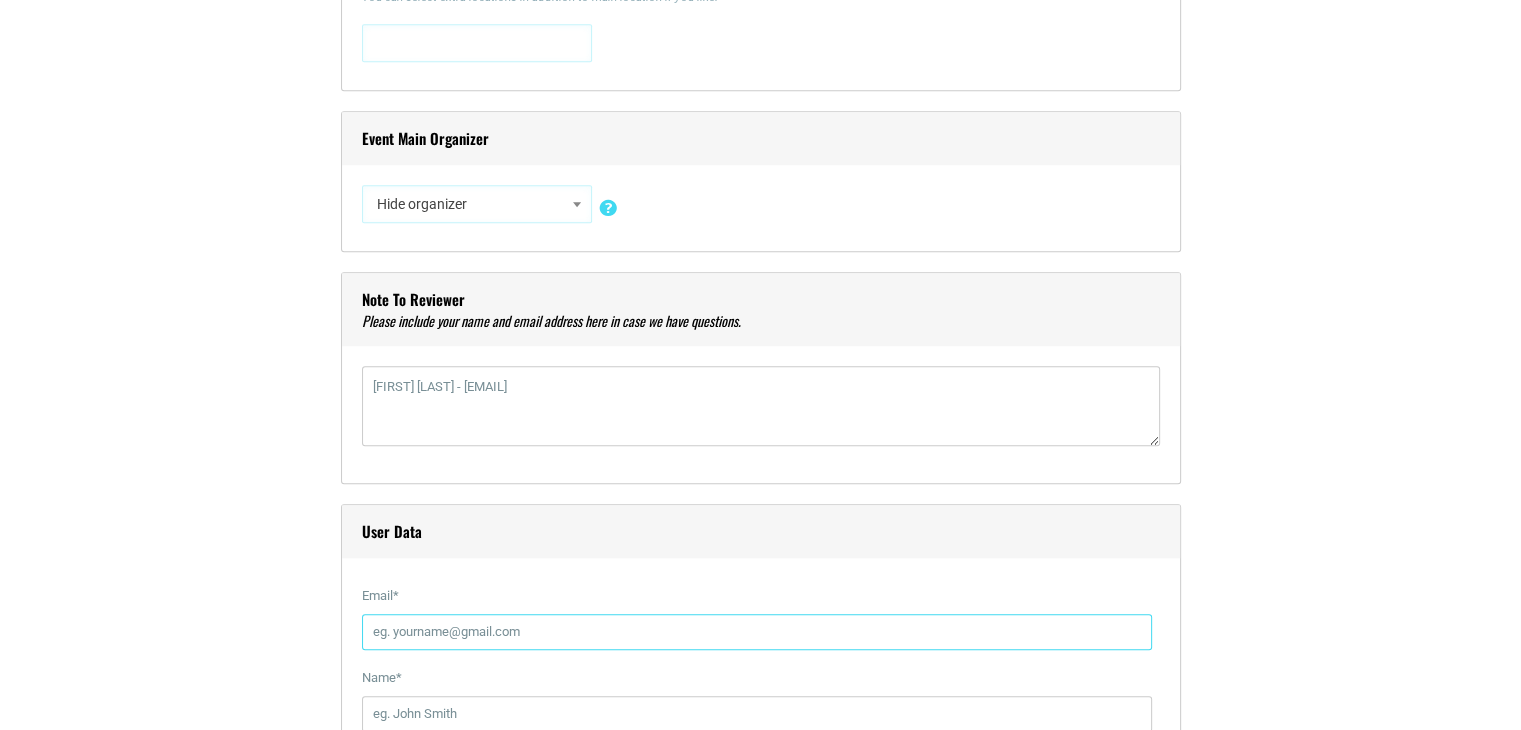 click on "Email *" at bounding box center (757, 632) 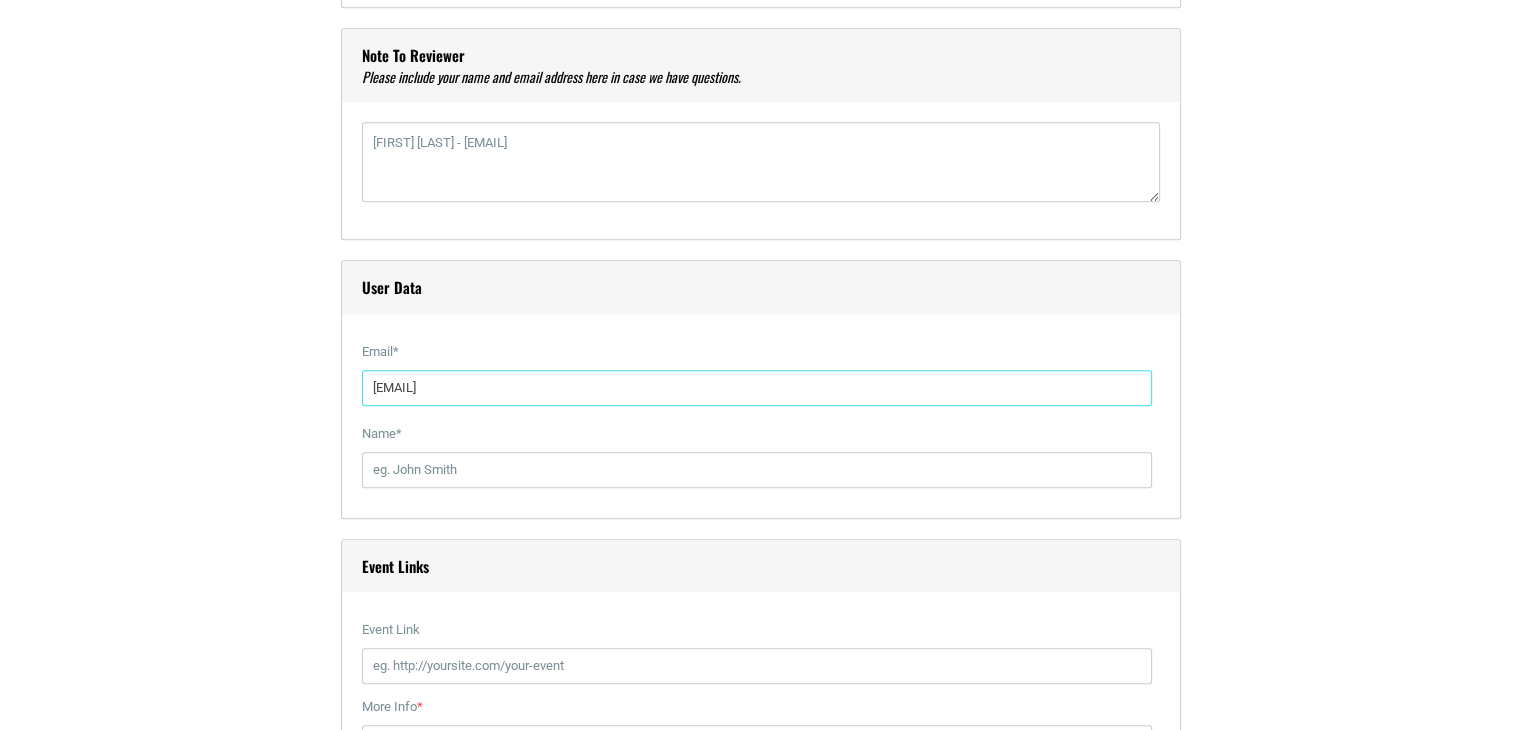 scroll, scrollTop: 2011, scrollLeft: 0, axis: vertical 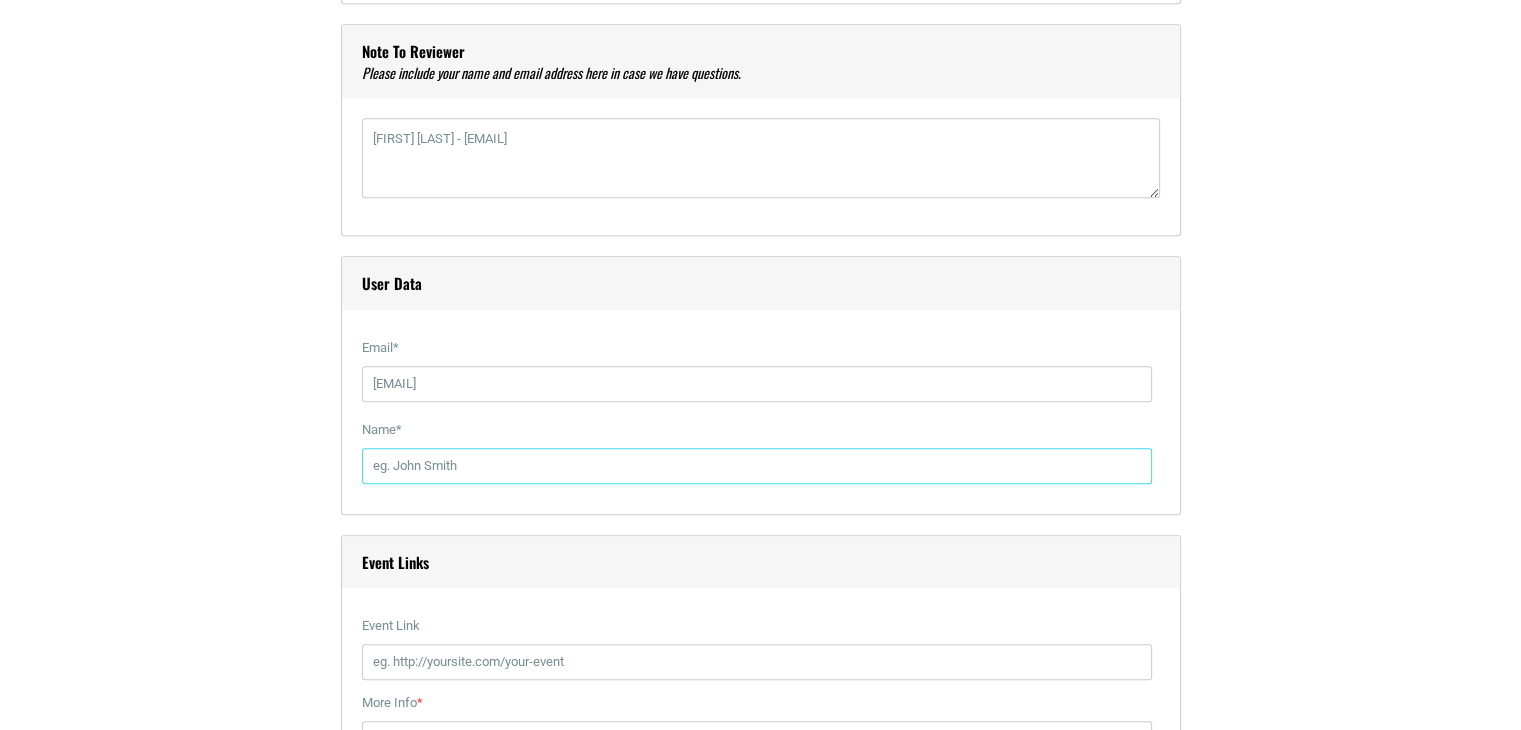click on "Name *" at bounding box center [757, 466] 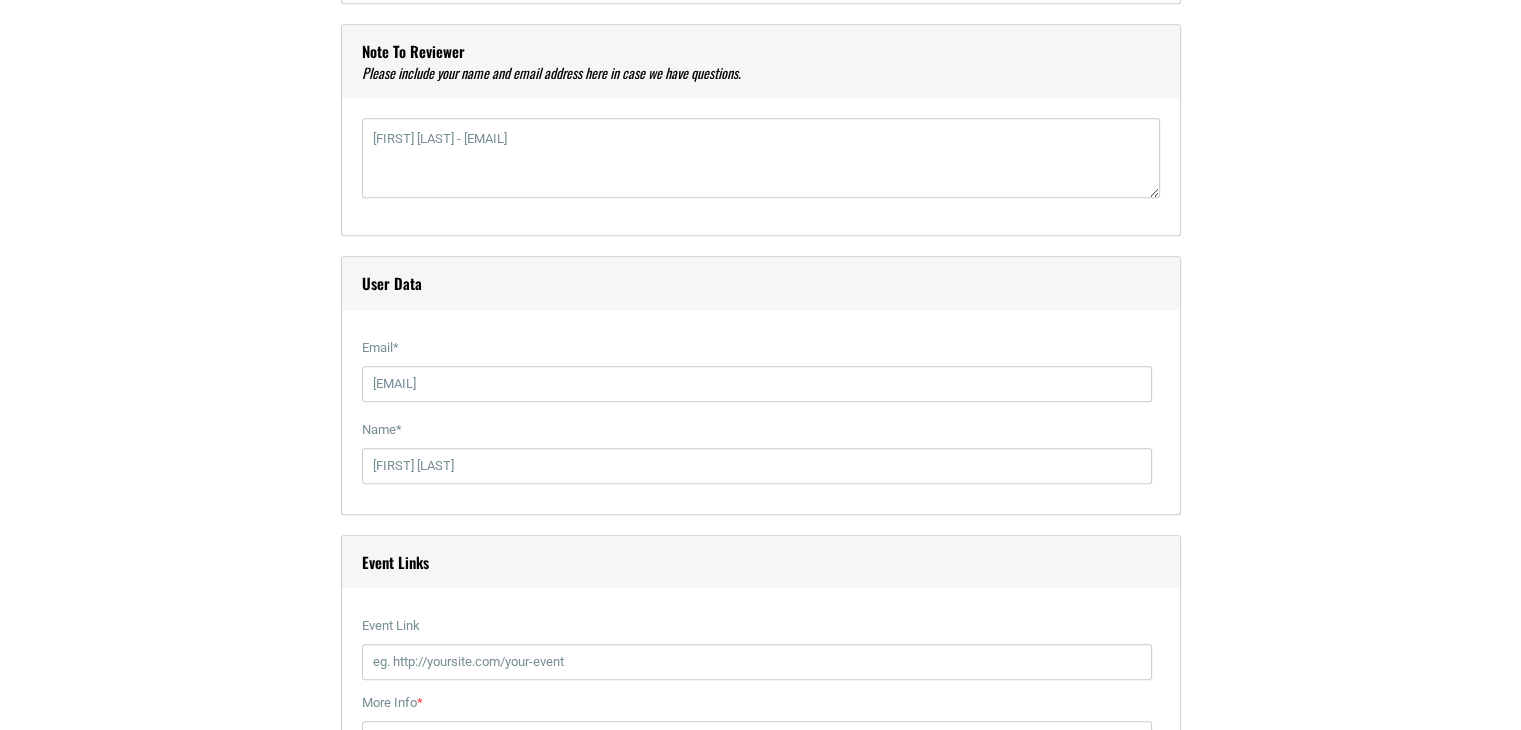 click on "Event Links" at bounding box center (761, 562) 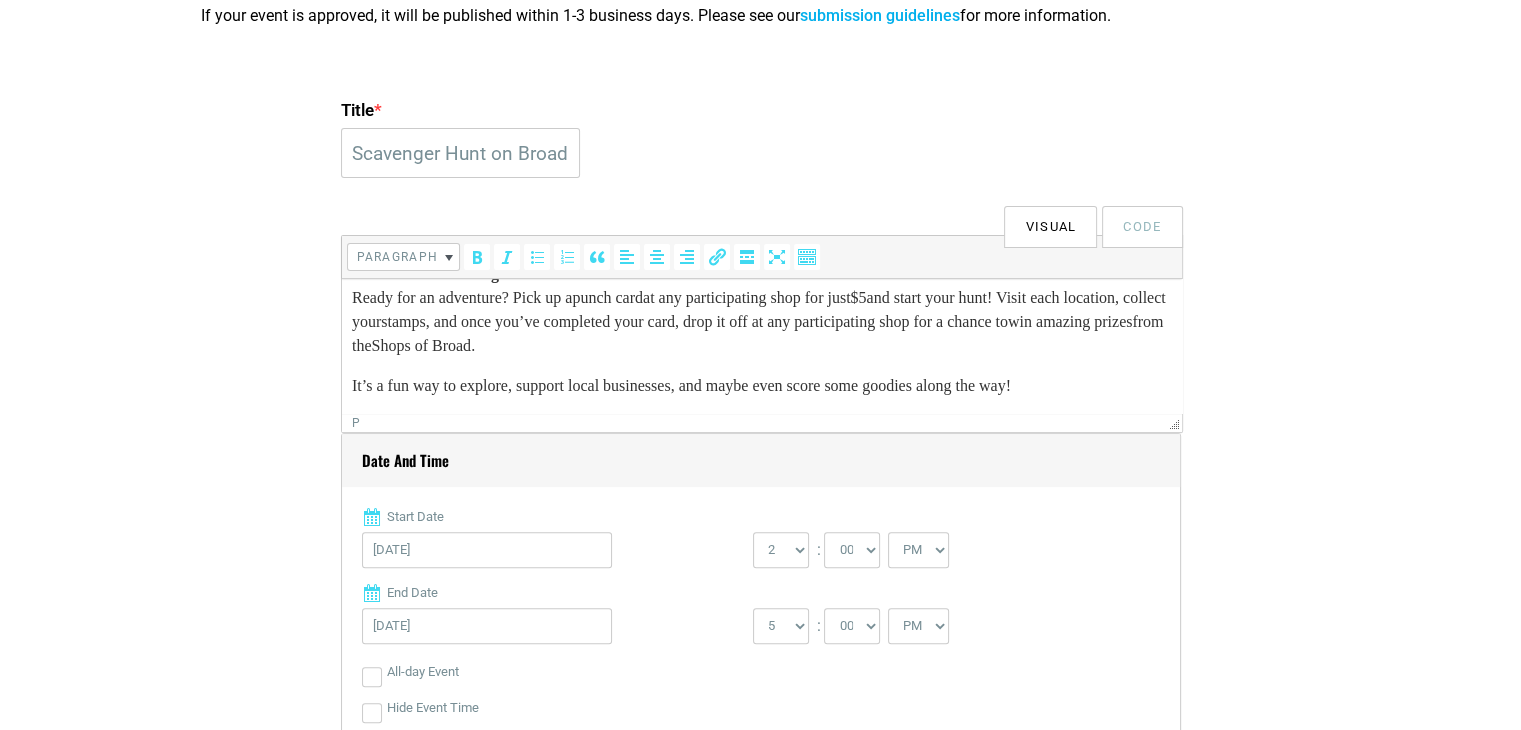 scroll, scrollTop: 516, scrollLeft: 0, axis: vertical 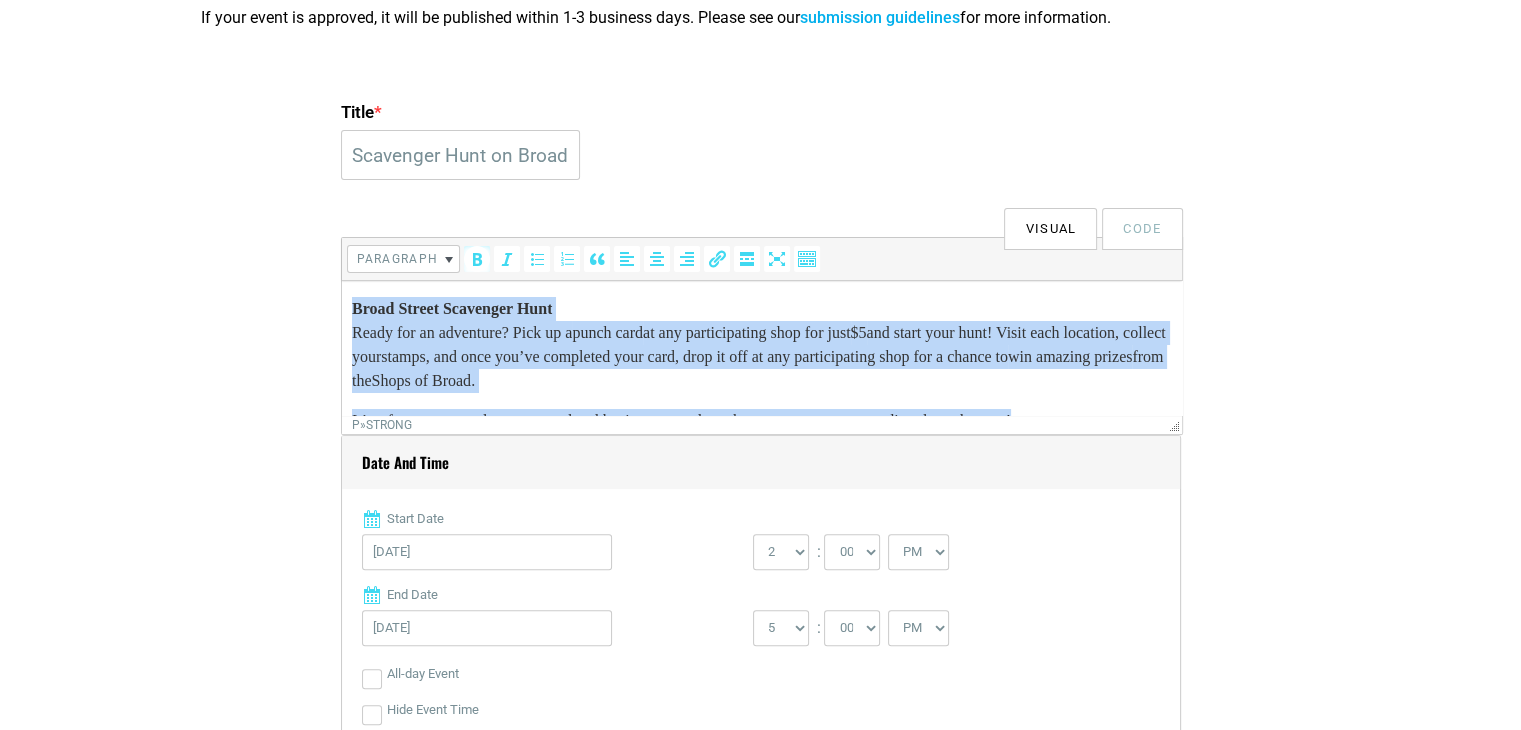 drag, startPoint x: 1083, startPoint y: 390, endPoint x: 283, endPoint y: 252, distance: 811.81525 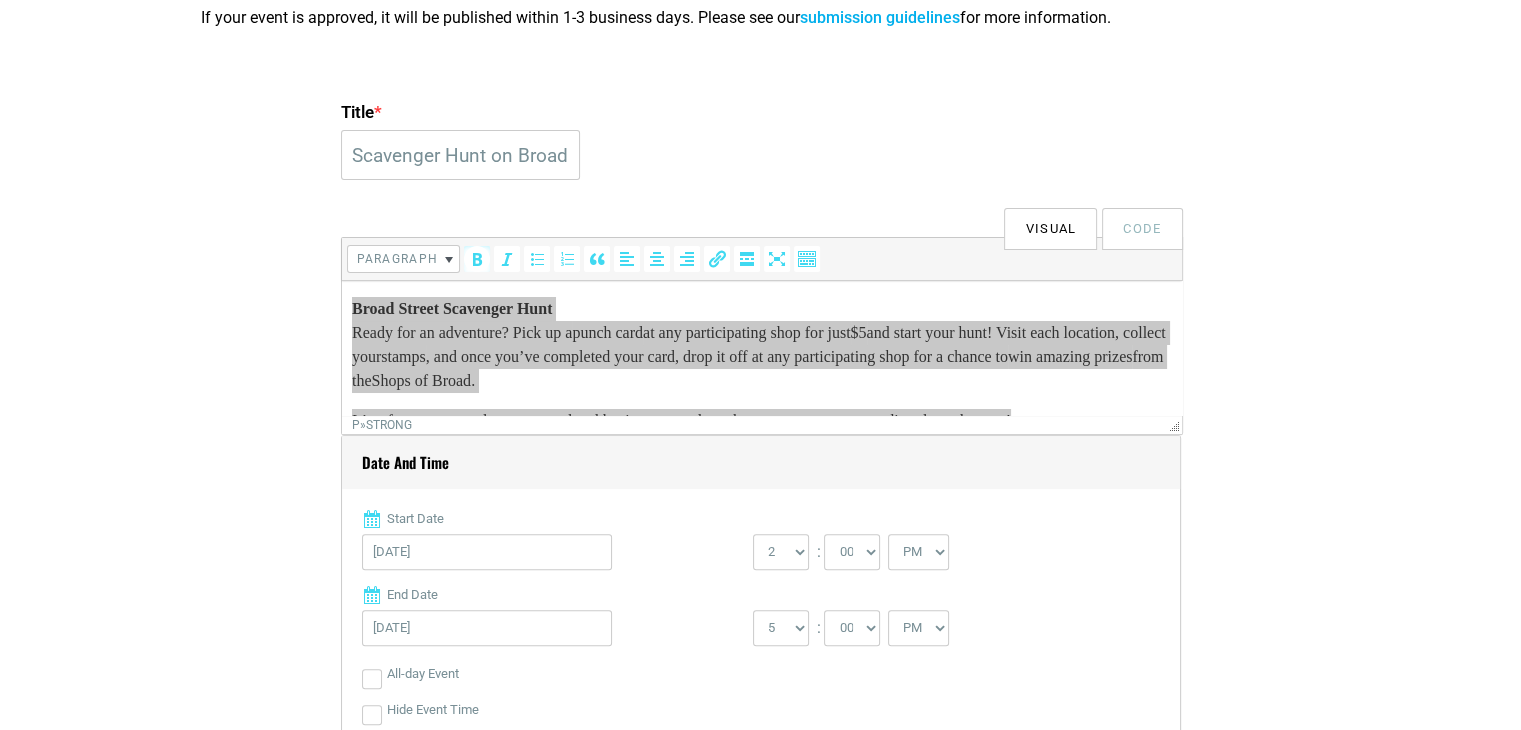 click on "Title  *
Scavenger Hunt on Broad Ave.
Visual
Code
b i link b-quote del ins img ul ol li code more close tags Paragraph     p  »  strong
Date and Time
Start Date
09/14/2025
0
1
2
3
4
5 6 7 8 9 10 11 12 : 00 05" at bounding box center (761, 1906) 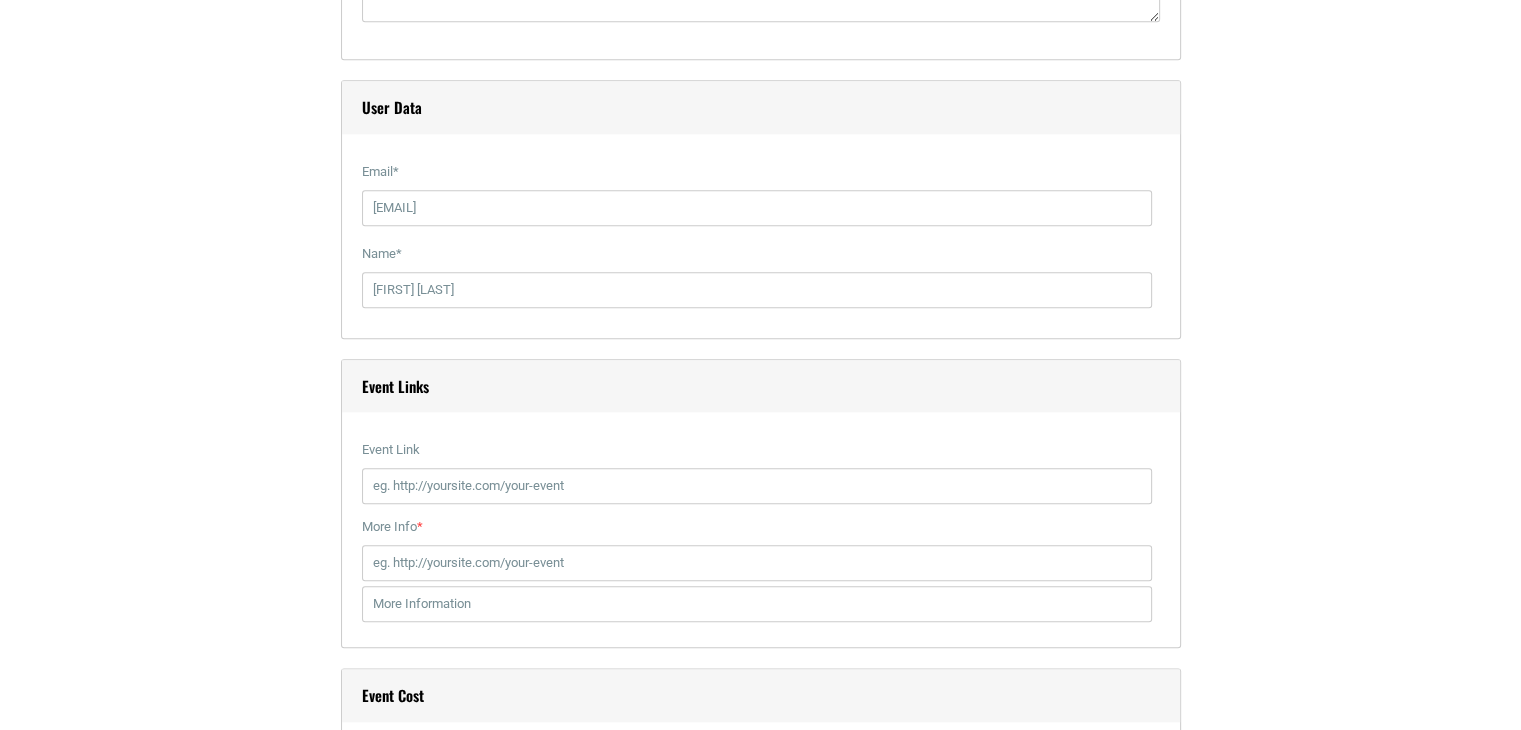 scroll, scrollTop: 2290, scrollLeft: 0, axis: vertical 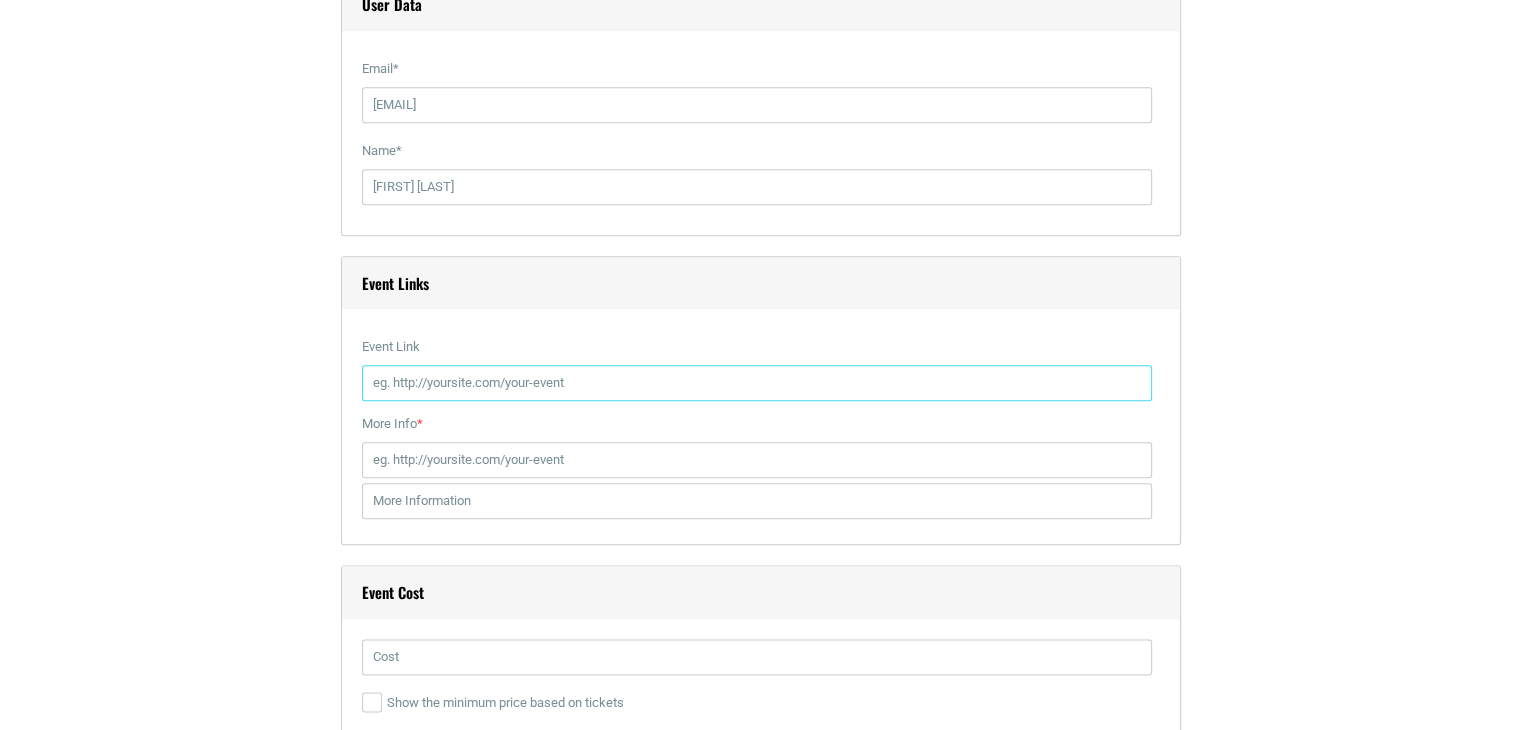 click on "Event Link" at bounding box center (757, 383) 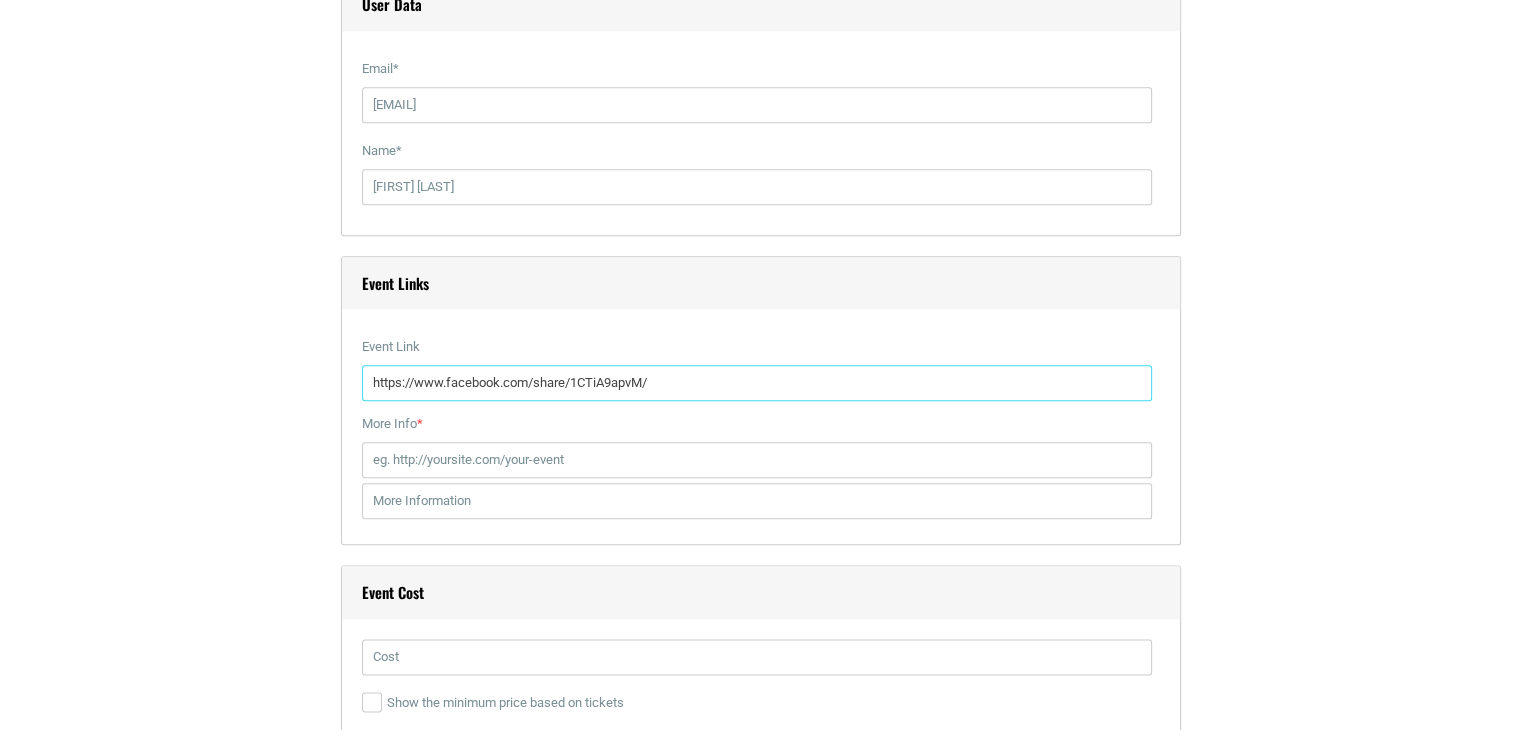type on "https://www.facebook.com/share/1CTiA9apvM/" 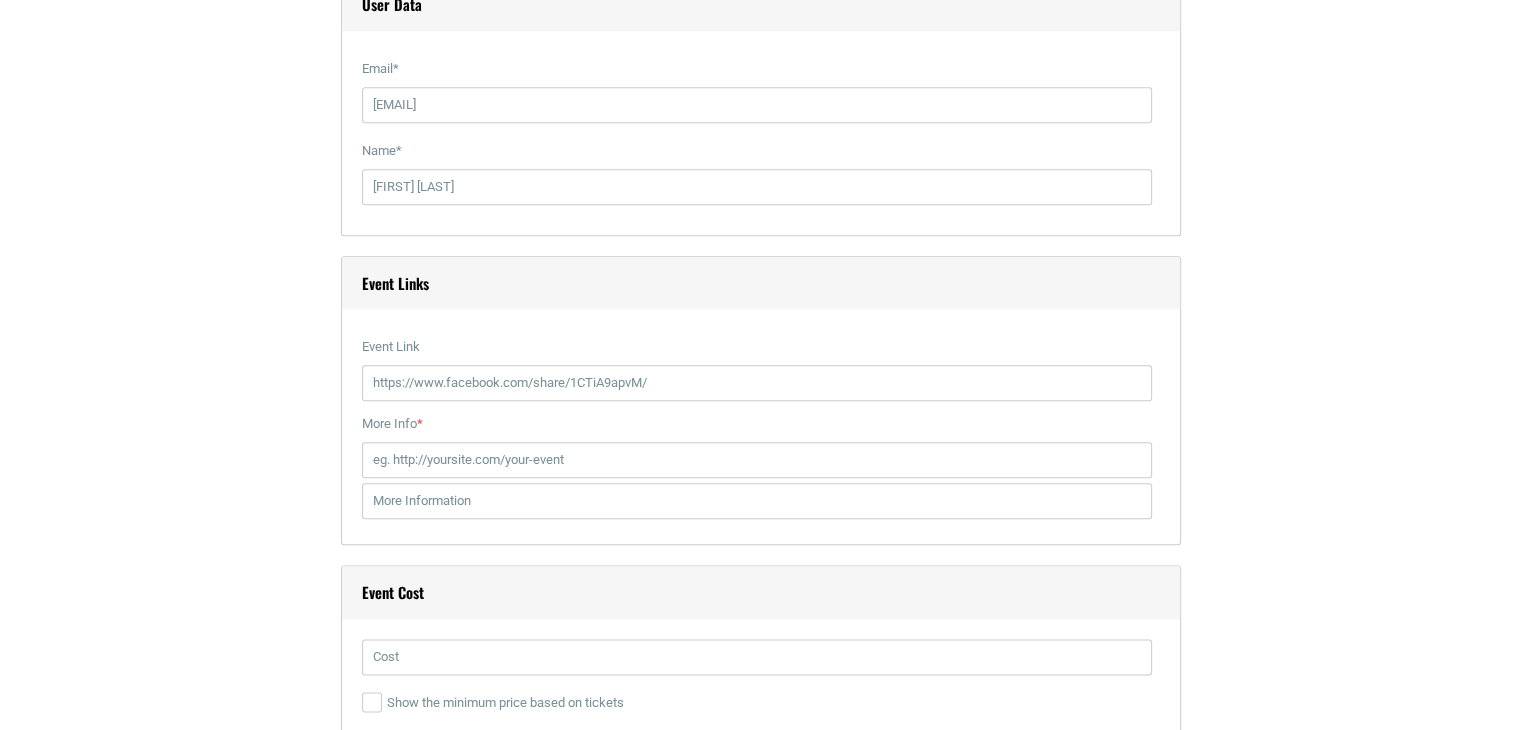click on "Title  *
Scavenger Hunt on Broad Ave.
Visual
Code
b i link b-quote del ins img ul ol li code more close tags Paragraph     p  »  strong
Date and Time
Start Date
09/14/2025
0
1
2
3
4 5 6 7 8 9 10 11 12 : 1" at bounding box center [760, 132] 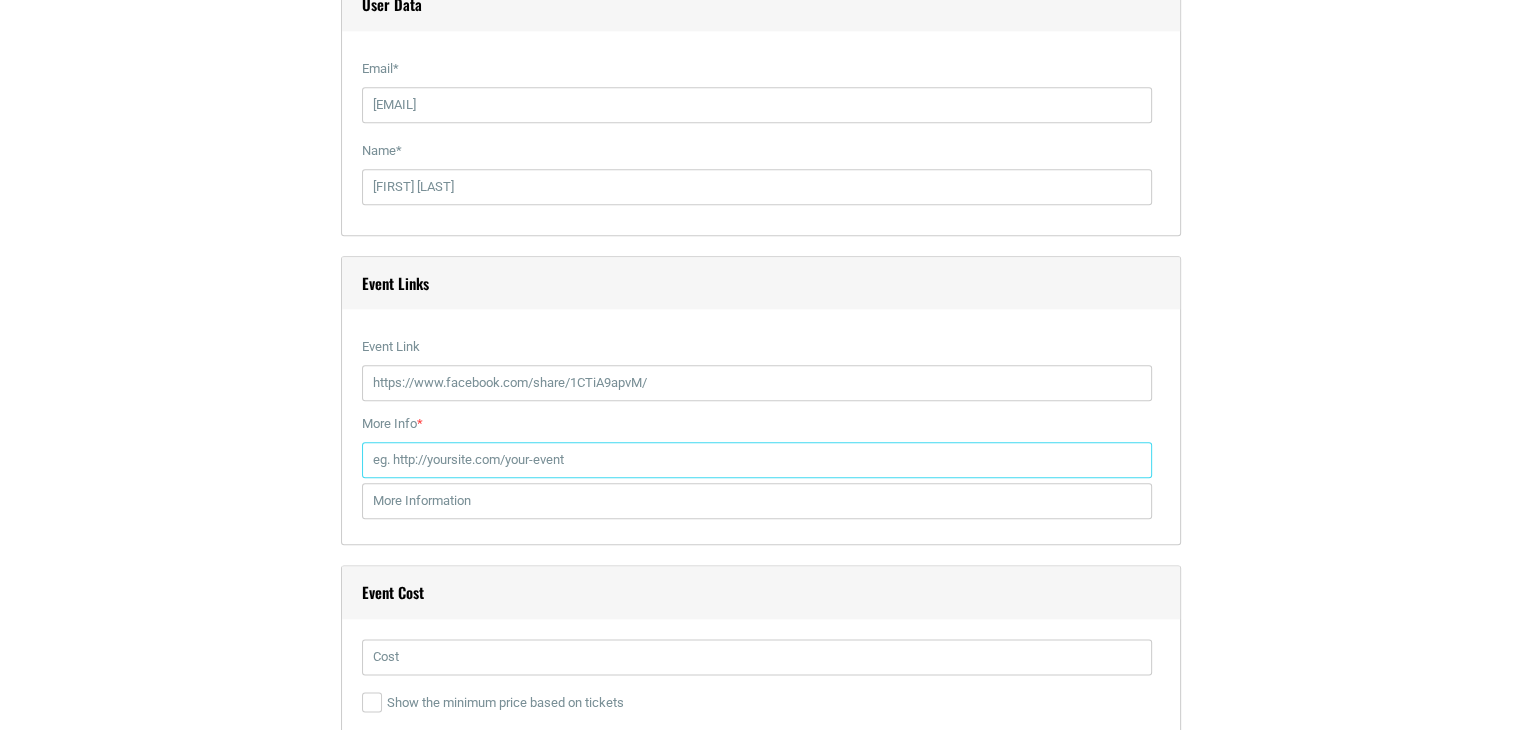 click on "More Info  *" at bounding box center [757, 460] 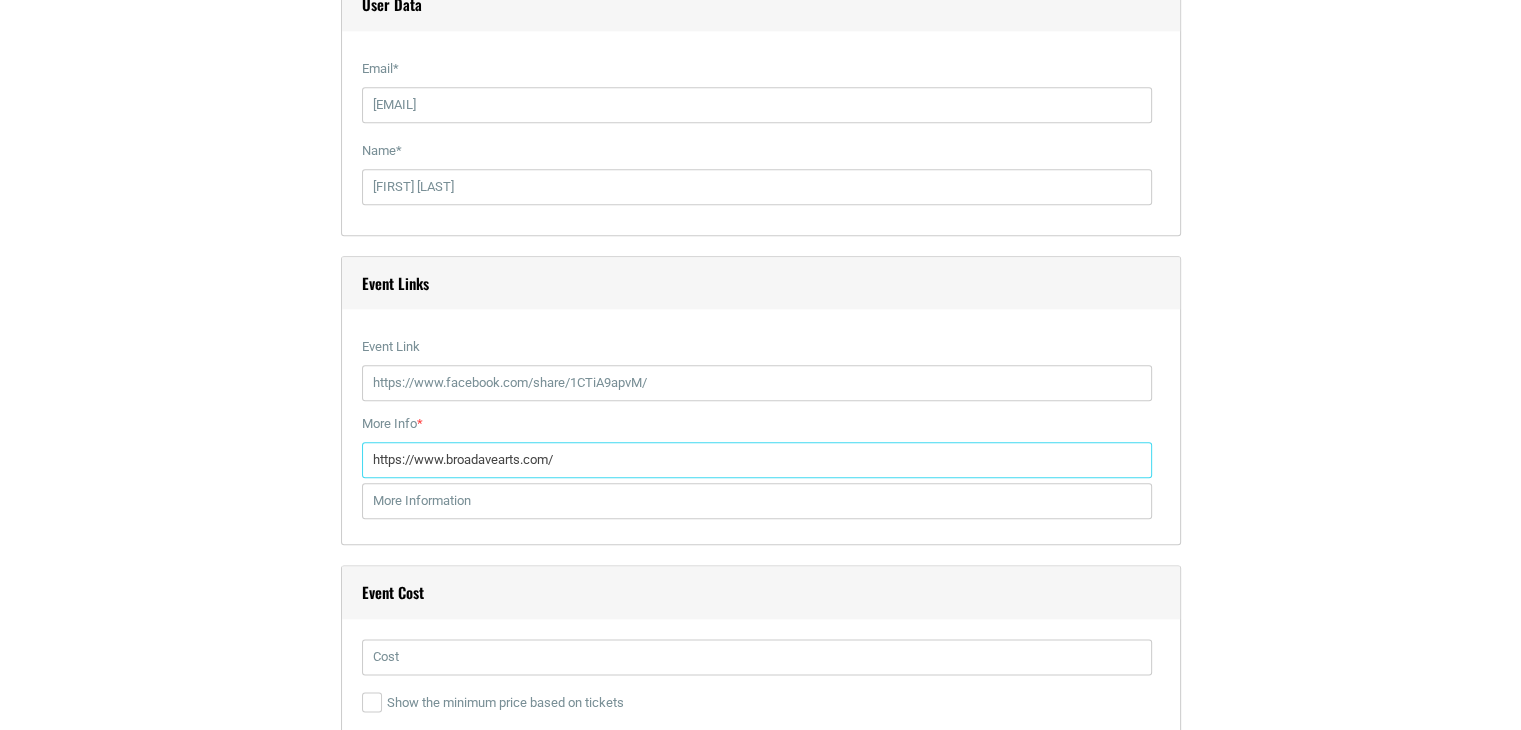 type on "https://www.broadavearts.com/" 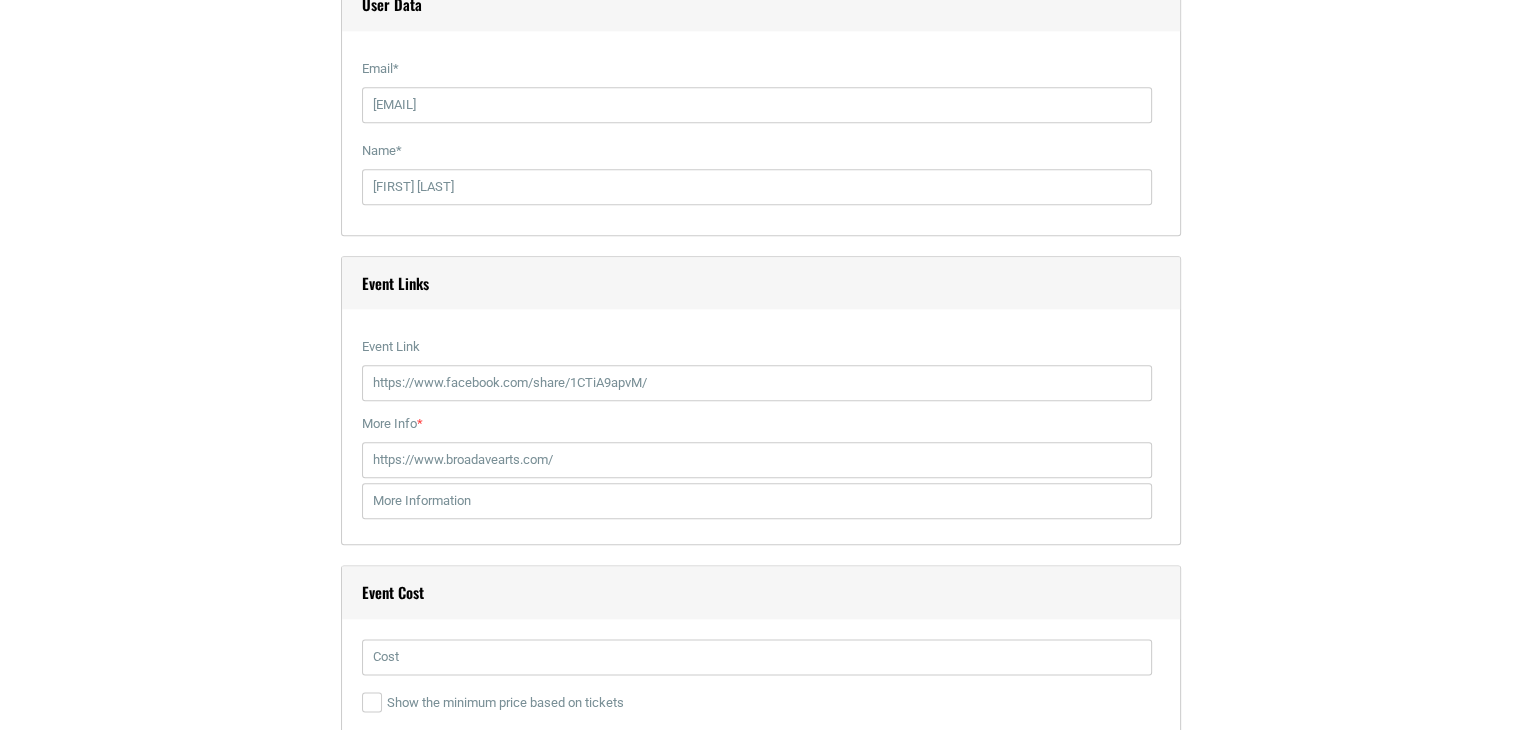 click on "Title  *
Scavenger Hunt on Broad Ave.
Visual
Code
b i link b-quote del ins img ul ol li code more close tags Paragraph     p  »  strong
Date and Time
Start Date
09/14/2025
0
1
2
3
4
5 6 7 8 9 10 11 12 : 00 05" at bounding box center [761, 132] 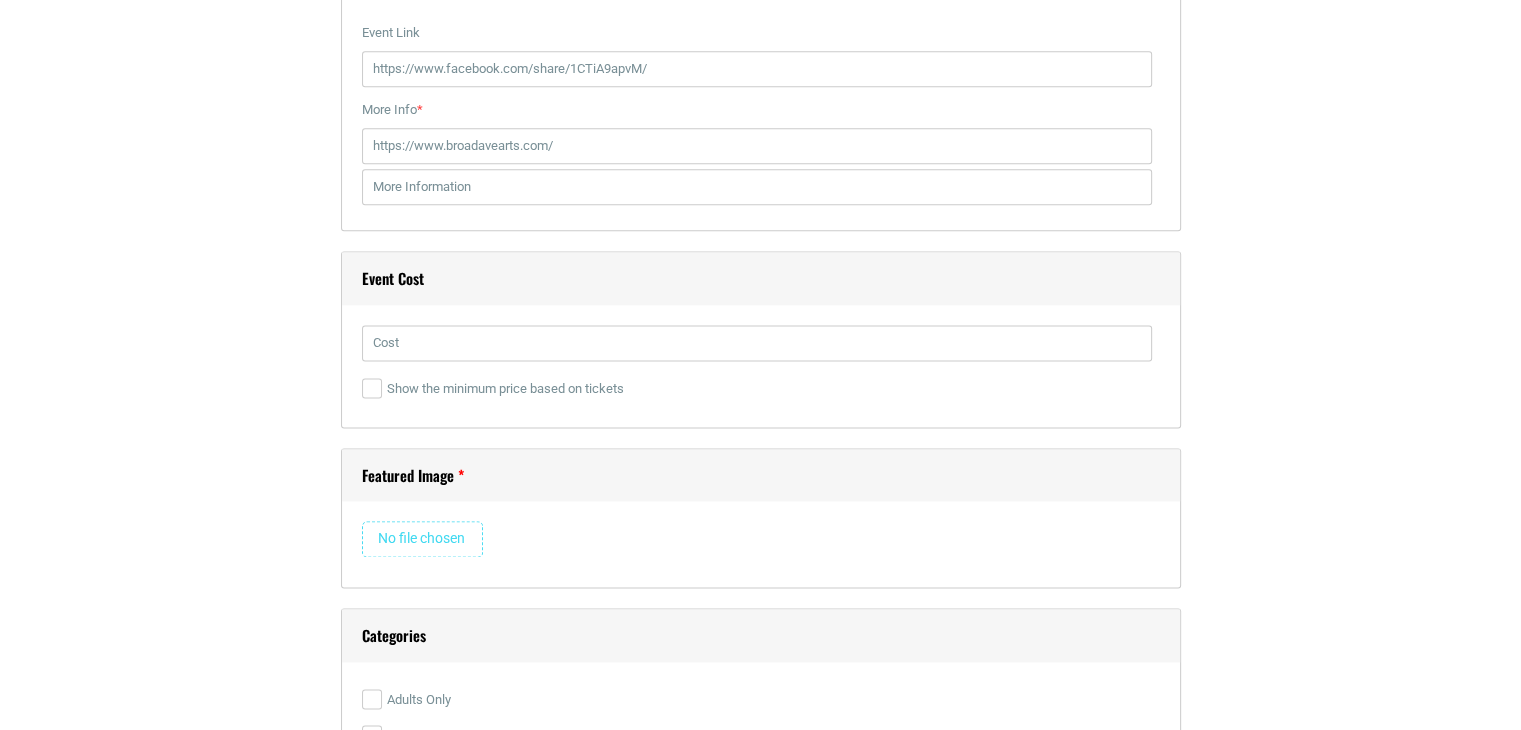 scroll, scrollTop: 2604, scrollLeft: 0, axis: vertical 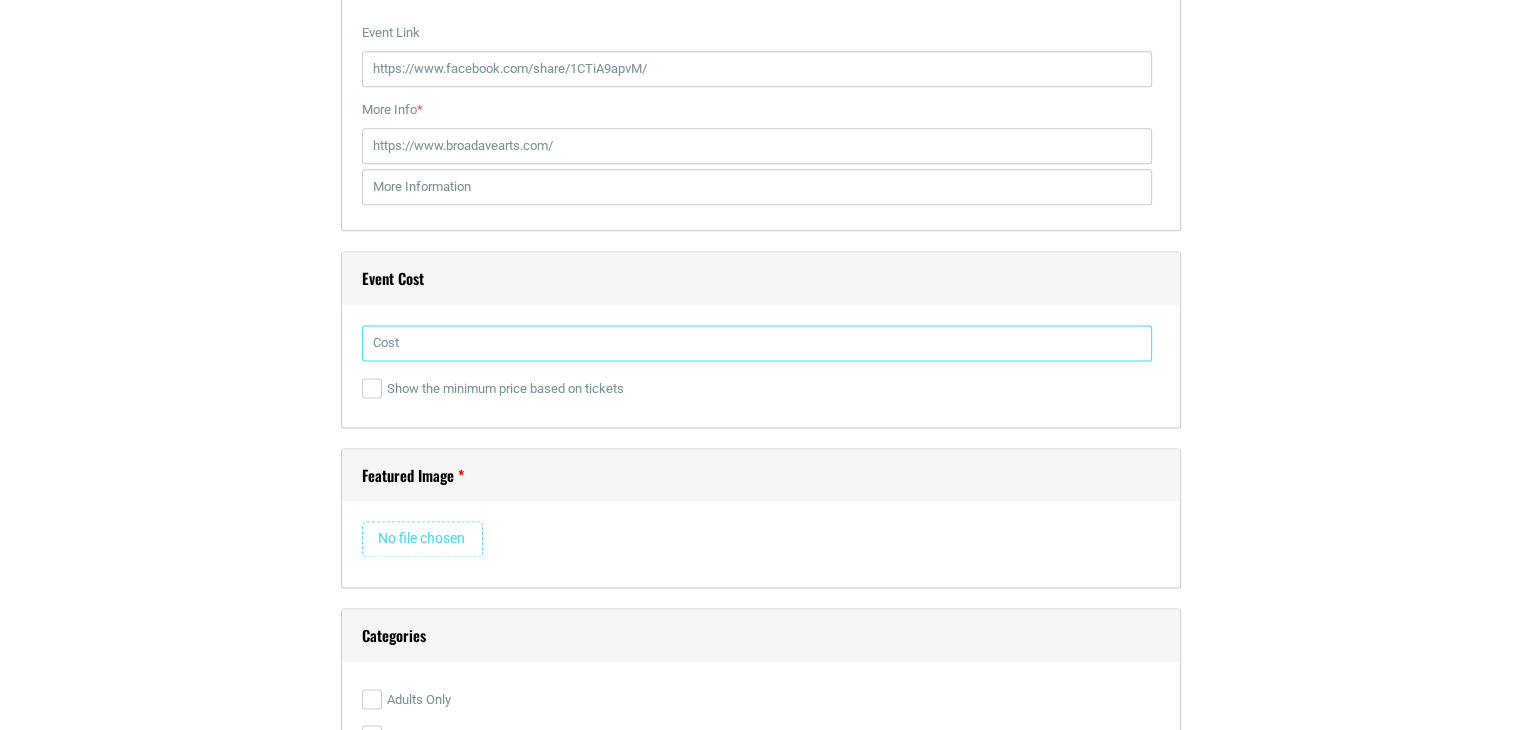 click at bounding box center [757, 343] 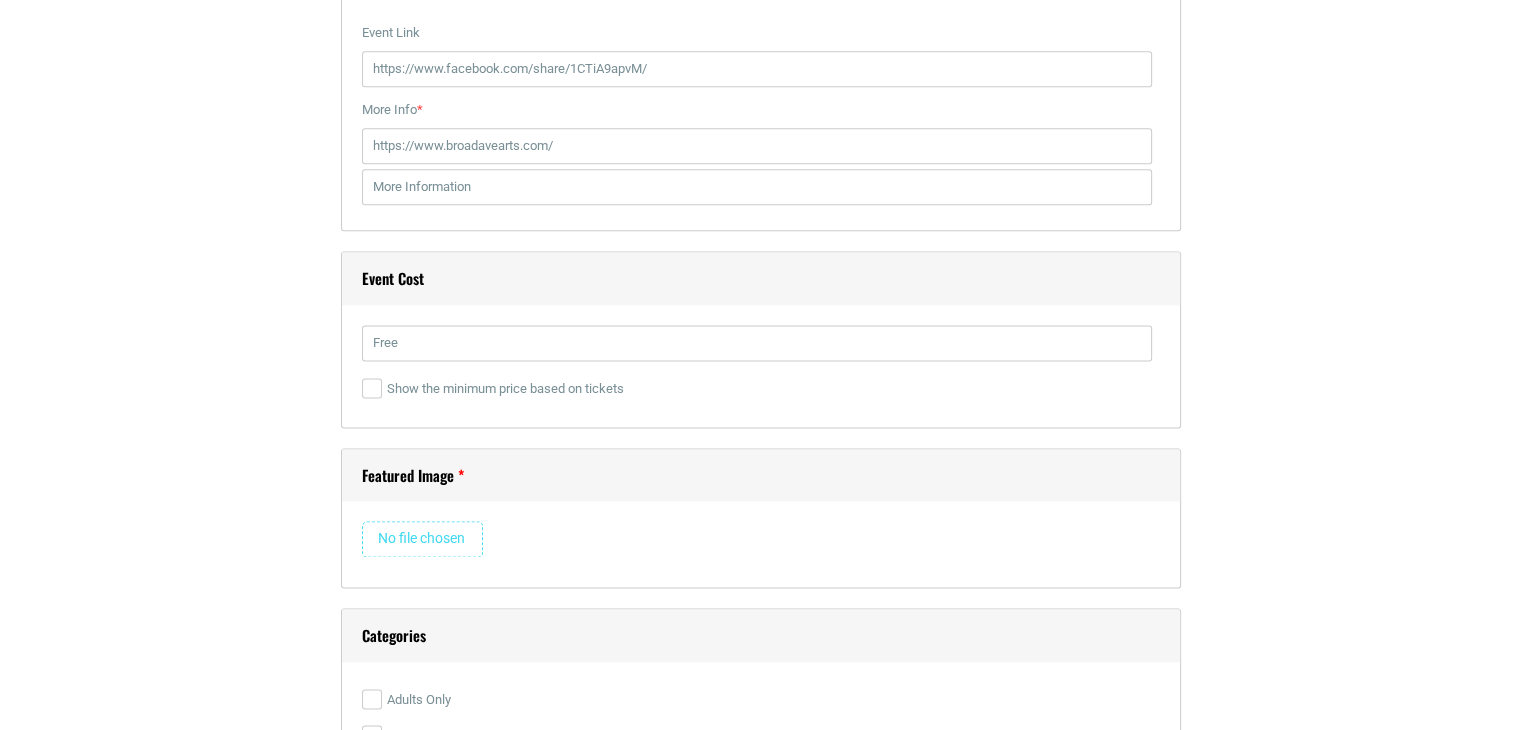 click on "Title  *
Scavenger Hunt on Broad Ave.
Visual
Code
b i link b-quote del ins img ul ol li code more close tags Paragraph     p  »  strong
Date and Time
Start Date
09/14/2025
0
1
2
3
4
5 6" at bounding box center (761, -182) 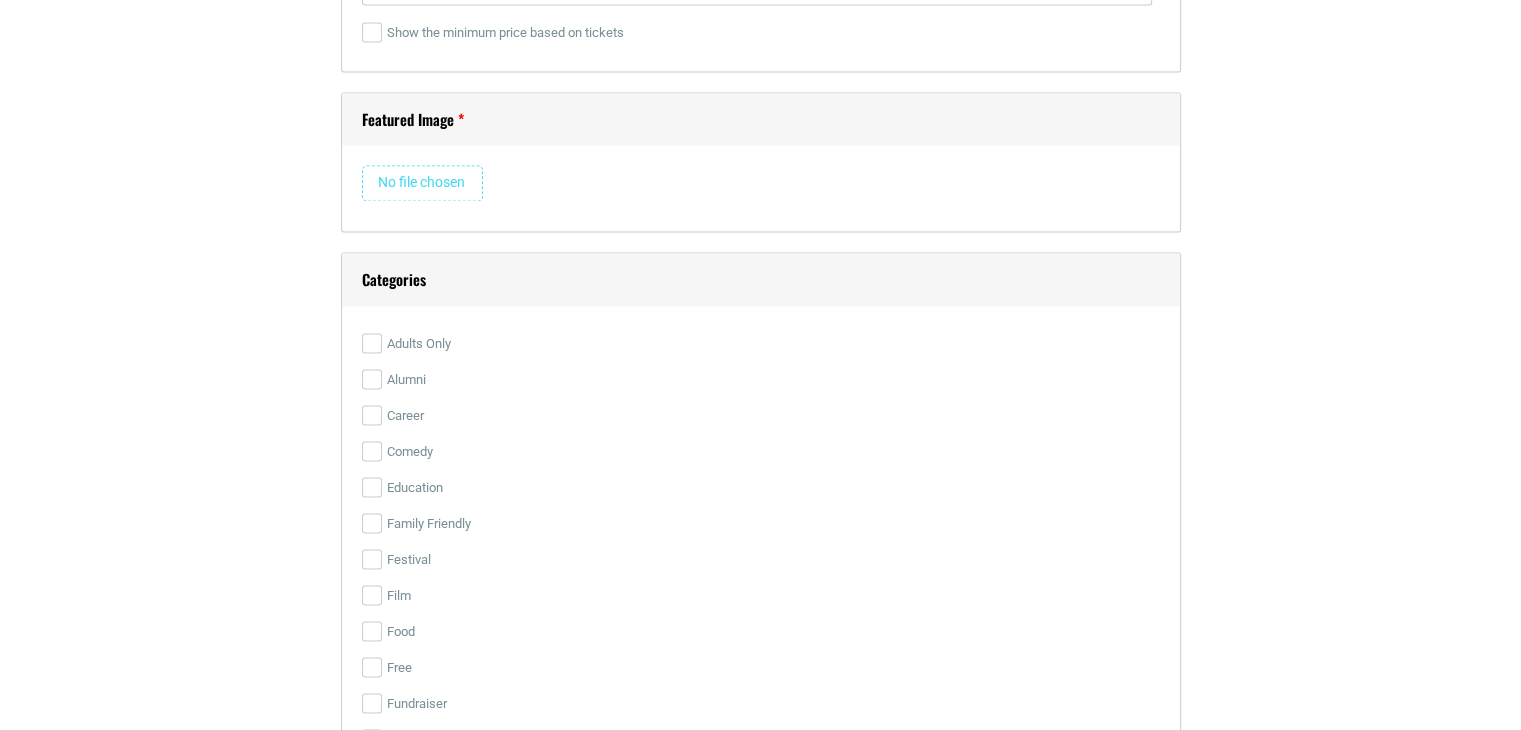 scroll, scrollTop: 2964, scrollLeft: 0, axis: vertical 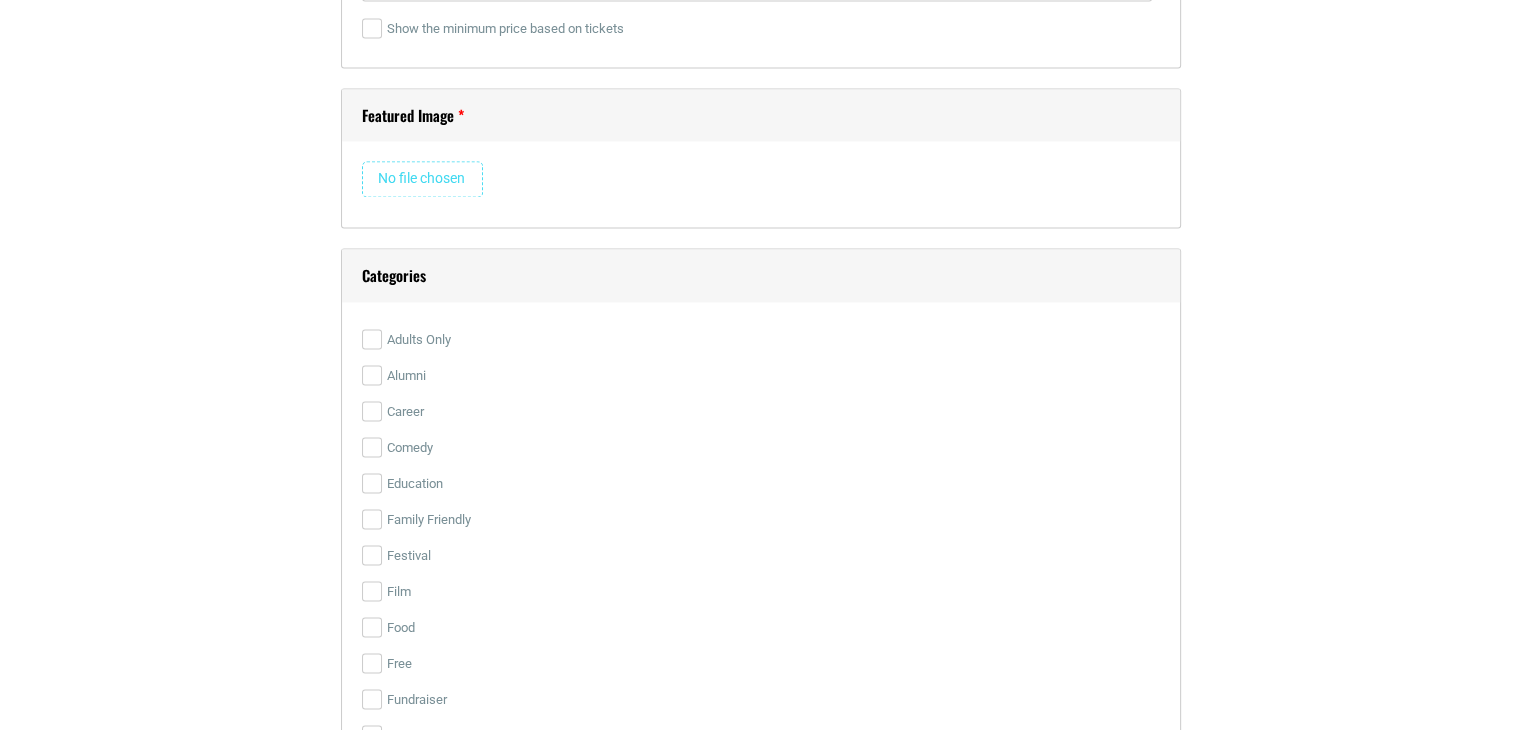 click at bounding box center (422, 179) 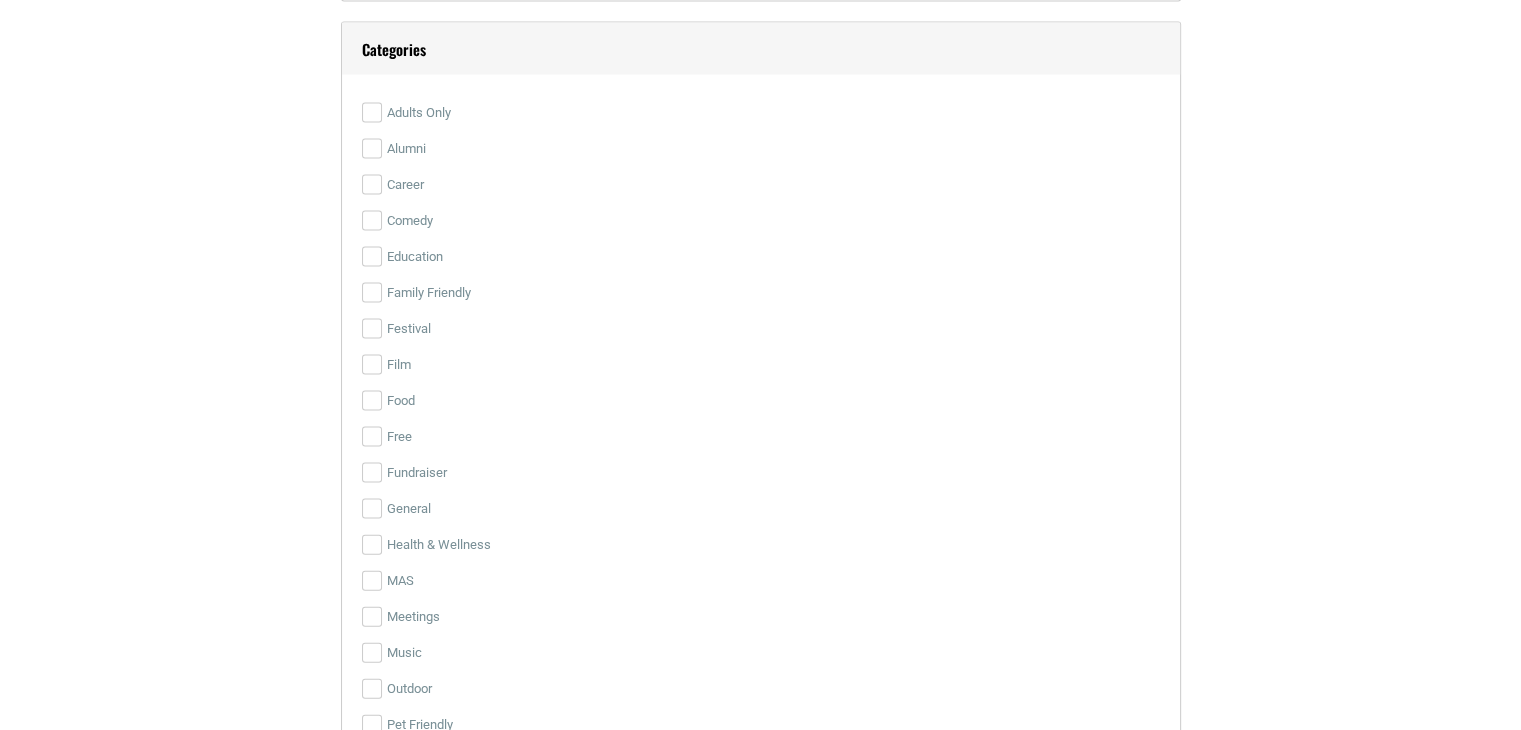 scroll, scrollTop: 4236, scrollLeft: 0, axis: vertical 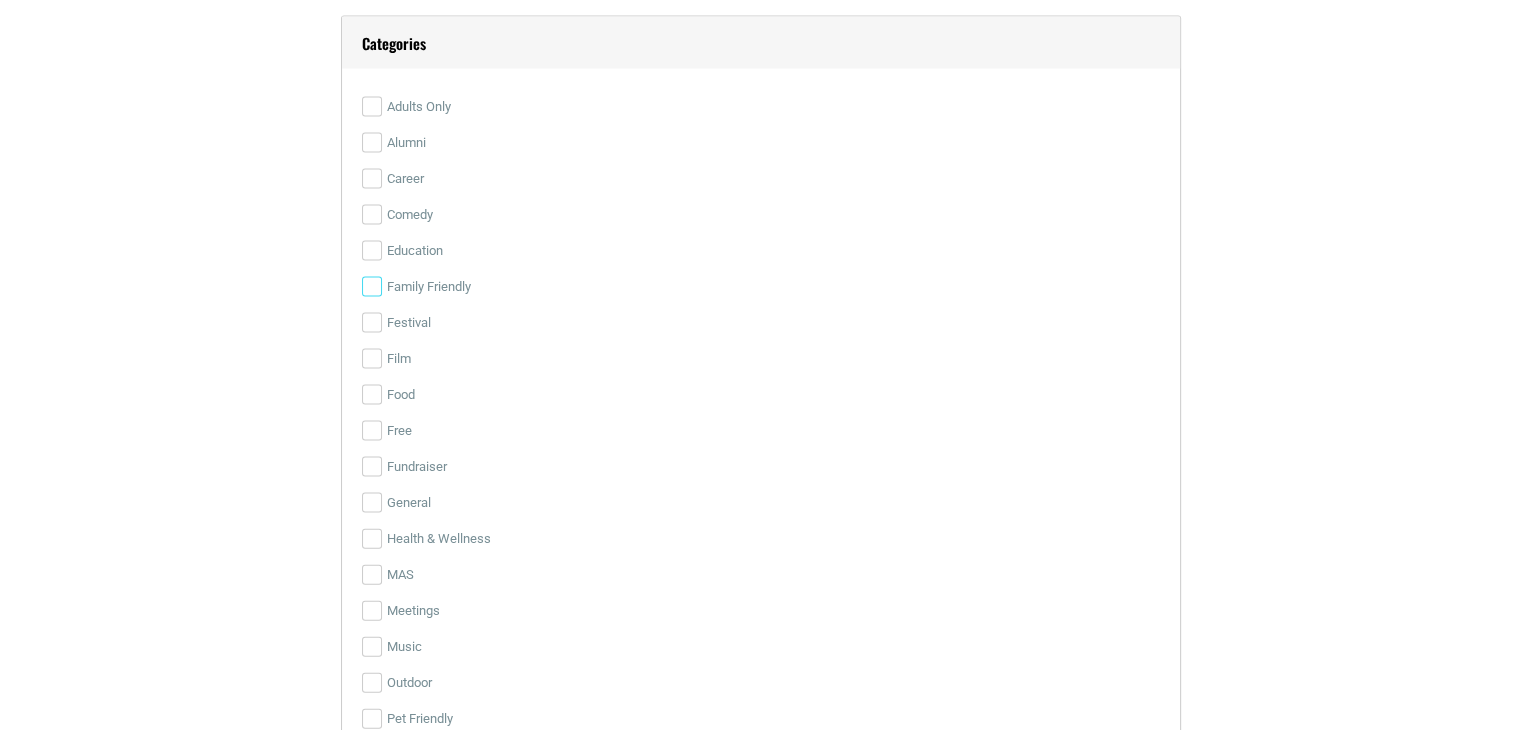 click on "Family Friendly" at bounding box center [372, 287] 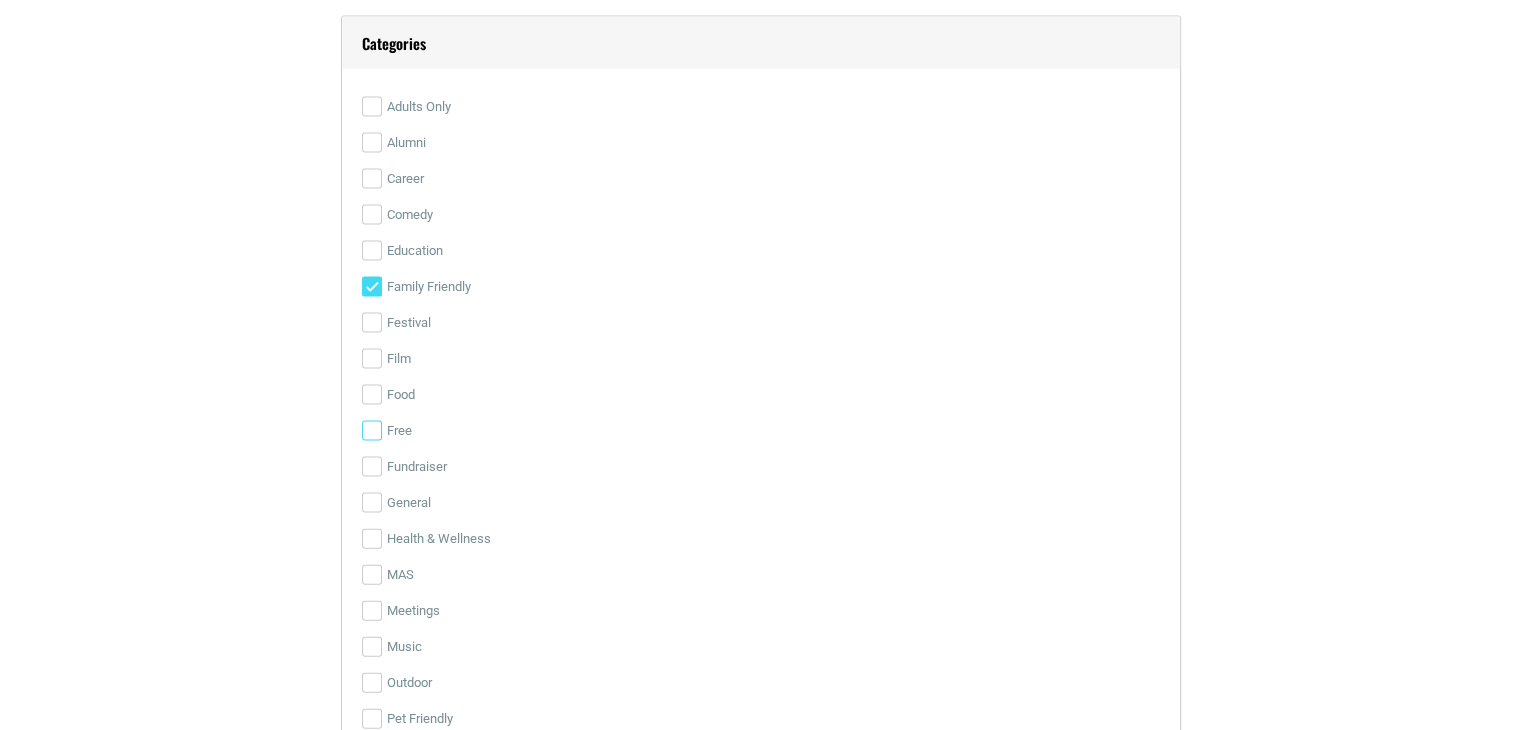click on "Free" at bounding box center (372, 431) 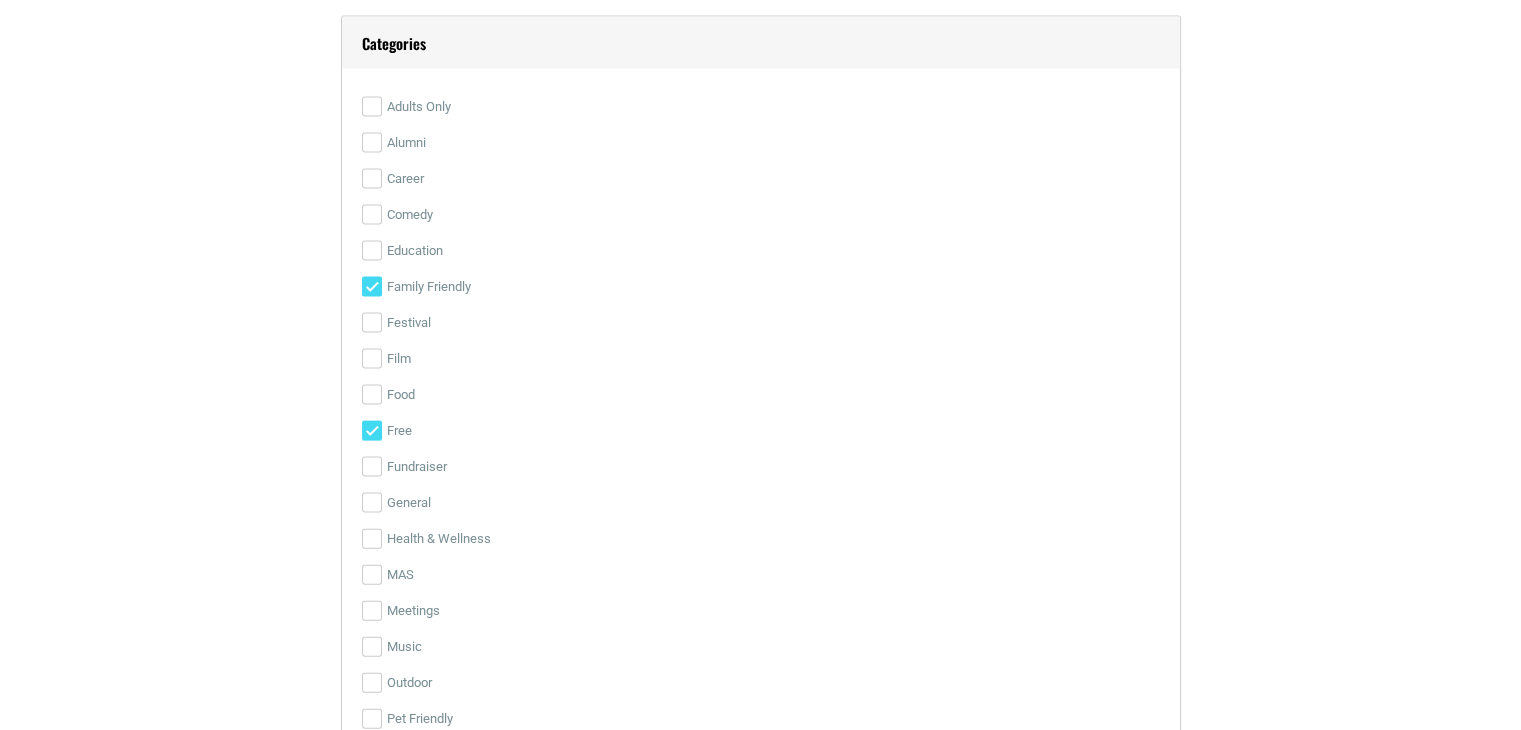 click on "Free" at bounding box center [372, 431] 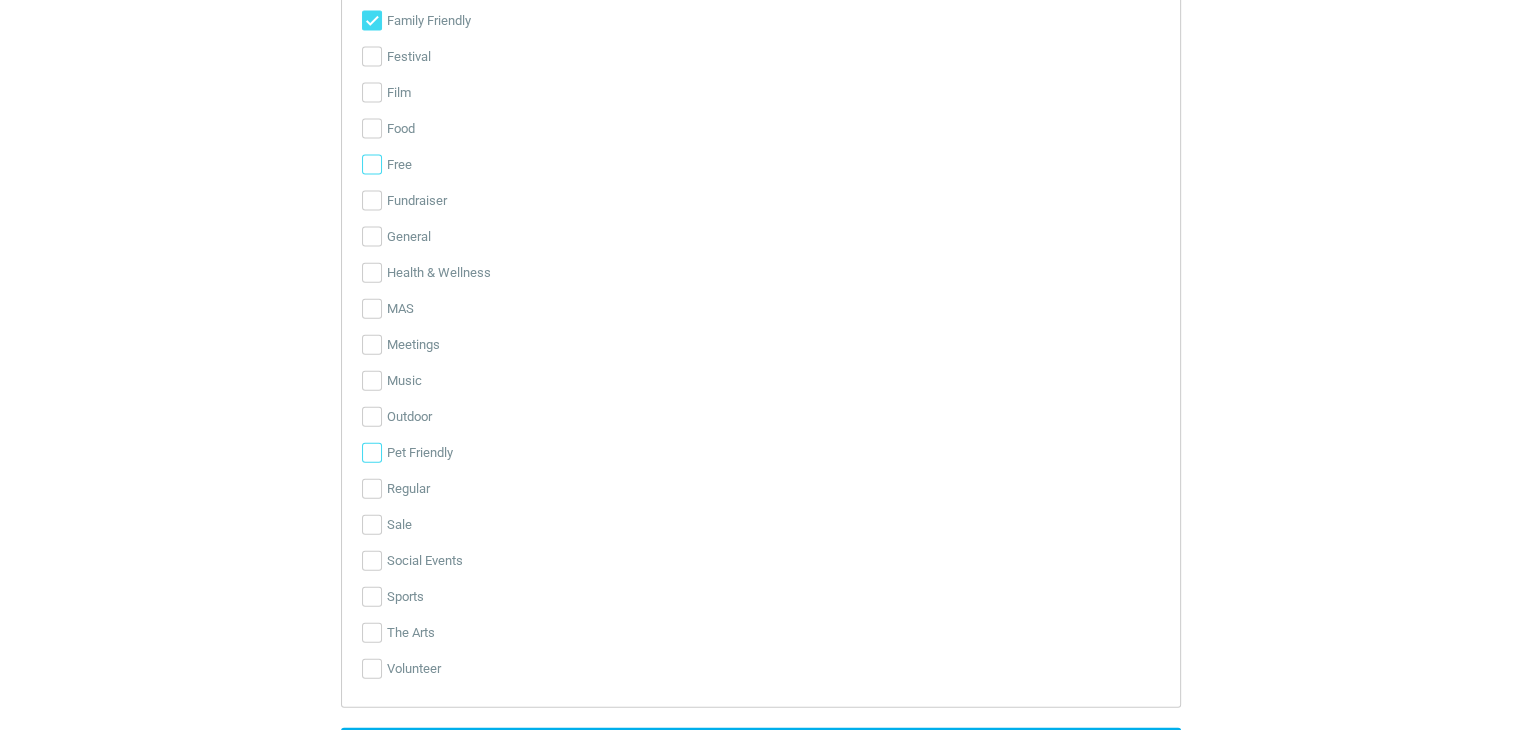 scroll, scrollTop: 4519, scrollLeft: 0, axis: vertical 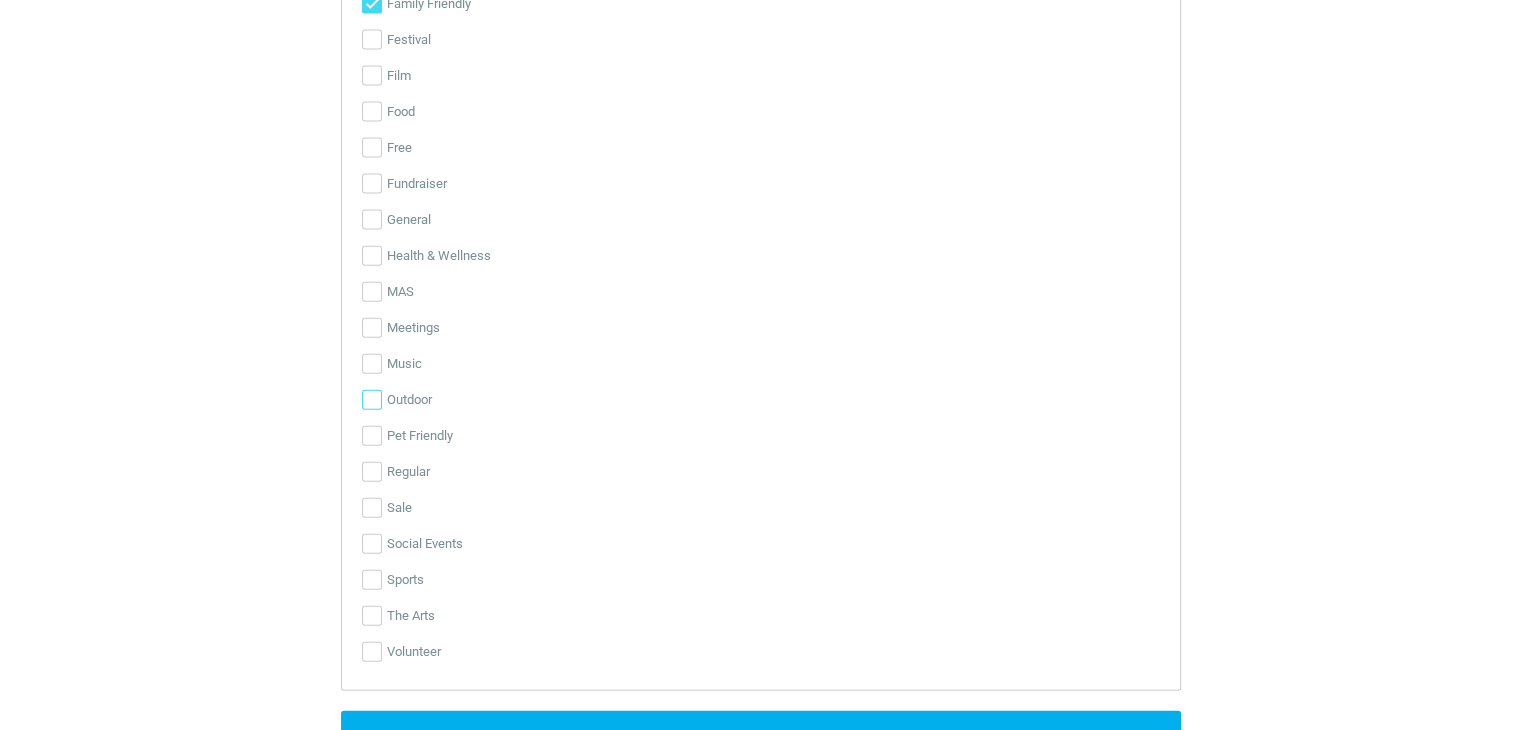 click on "Outdoor" at bounding box center (372, 400) 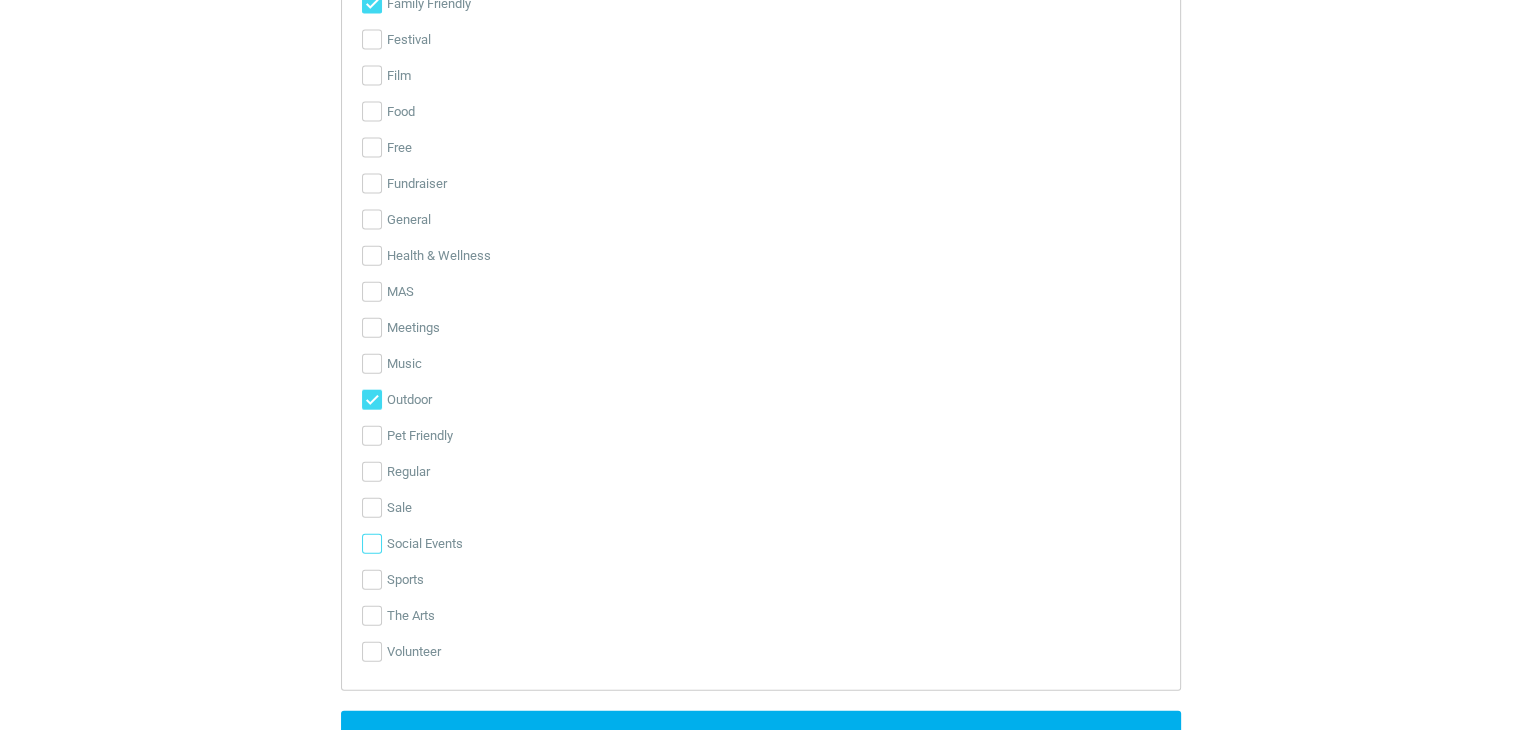 click on "Social Events" at bounding box center [372, 544] 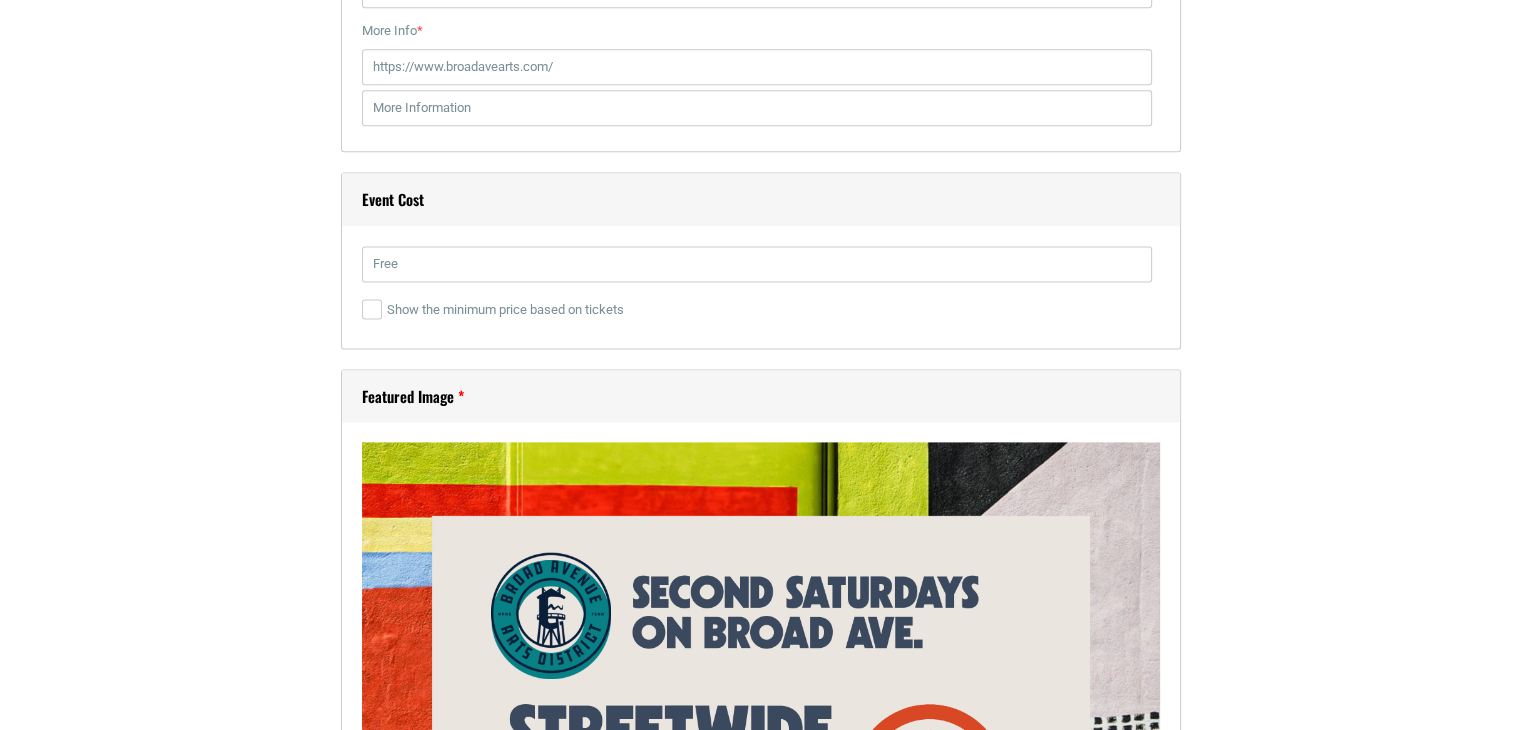 scroll, scrollTop: 2672, scrollLeft: 0, axis: vertical 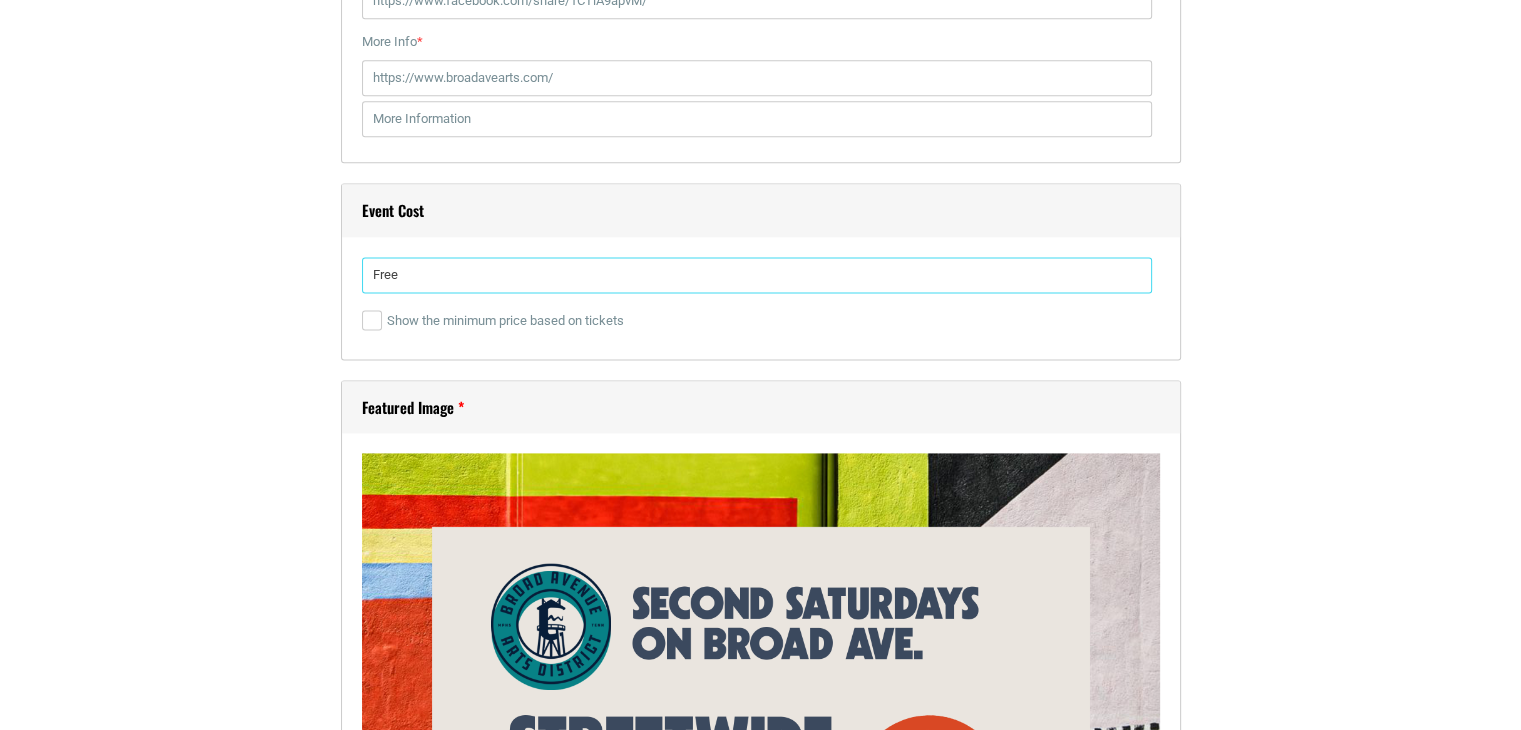 click on "Free" at bounding box center [757, 275] 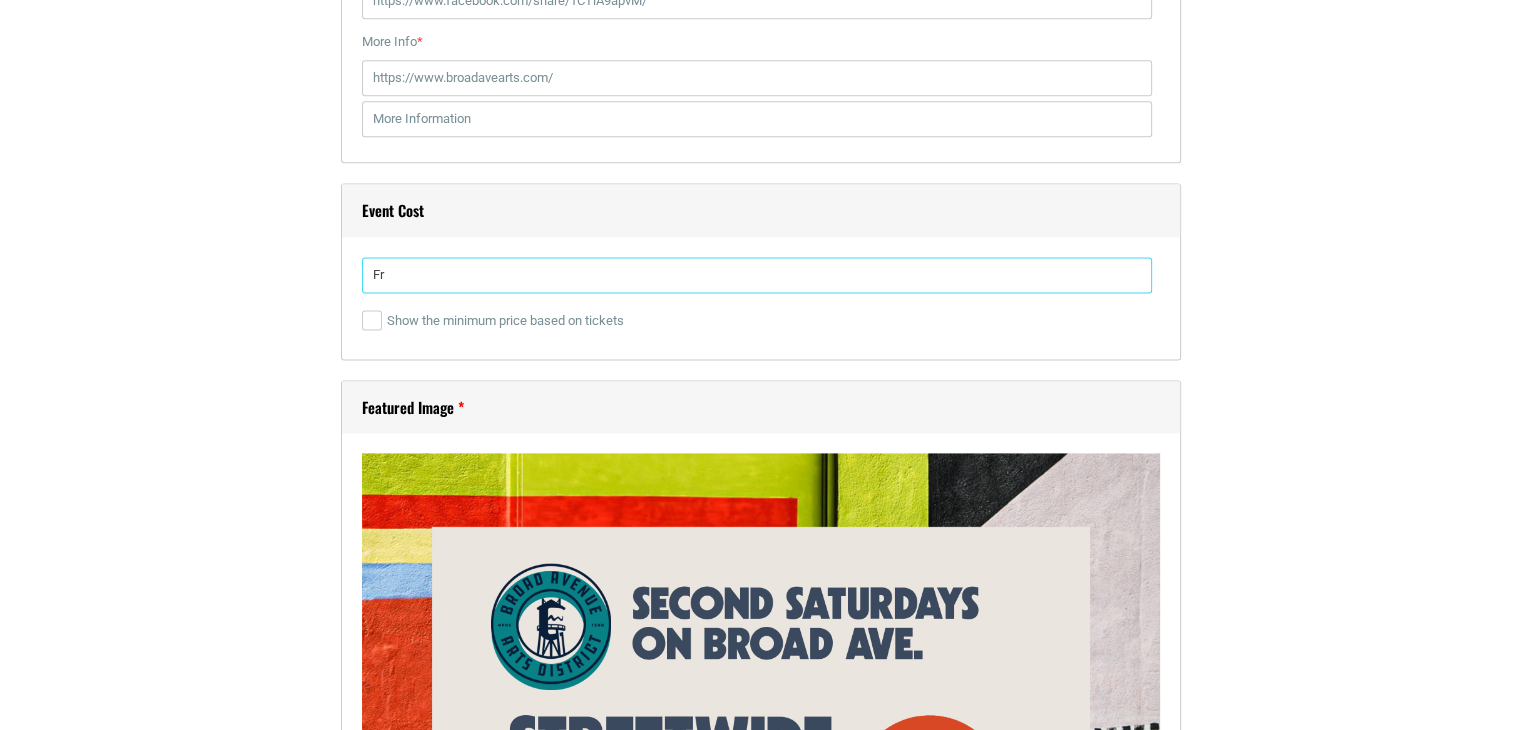 type on "F" 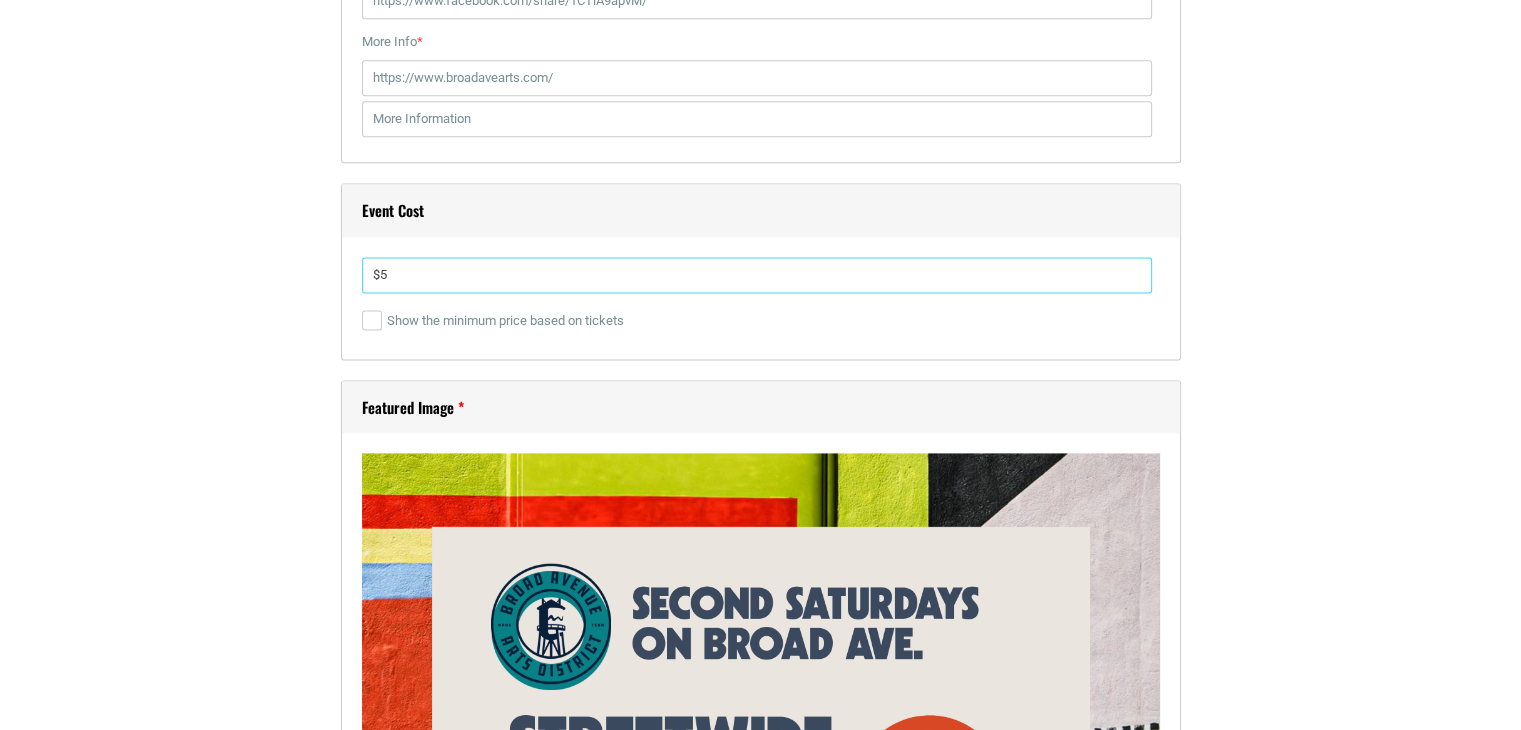 type on "$5" 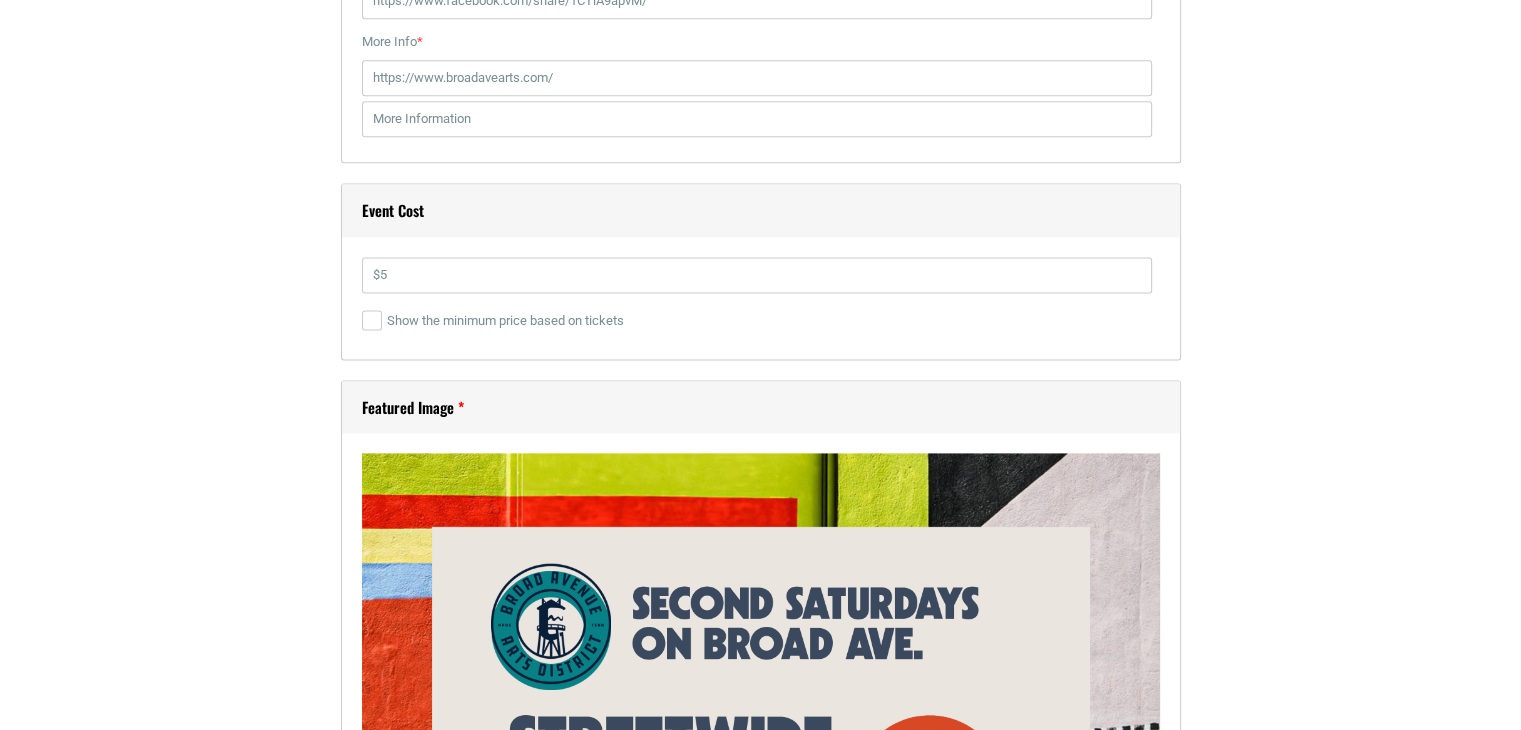 click on "Title  *
Scavenger Hunt on Broad Ave.
Visual
Code
b i link b-quote del ins img ul ol li code more close tags Paragraph     p  »  strong
Date and Time
Start Date
09/14/2025
0
1
2
3
4
5 6 7 8 9 10 11 12 : 00 05" at bounding box center (761, 270) 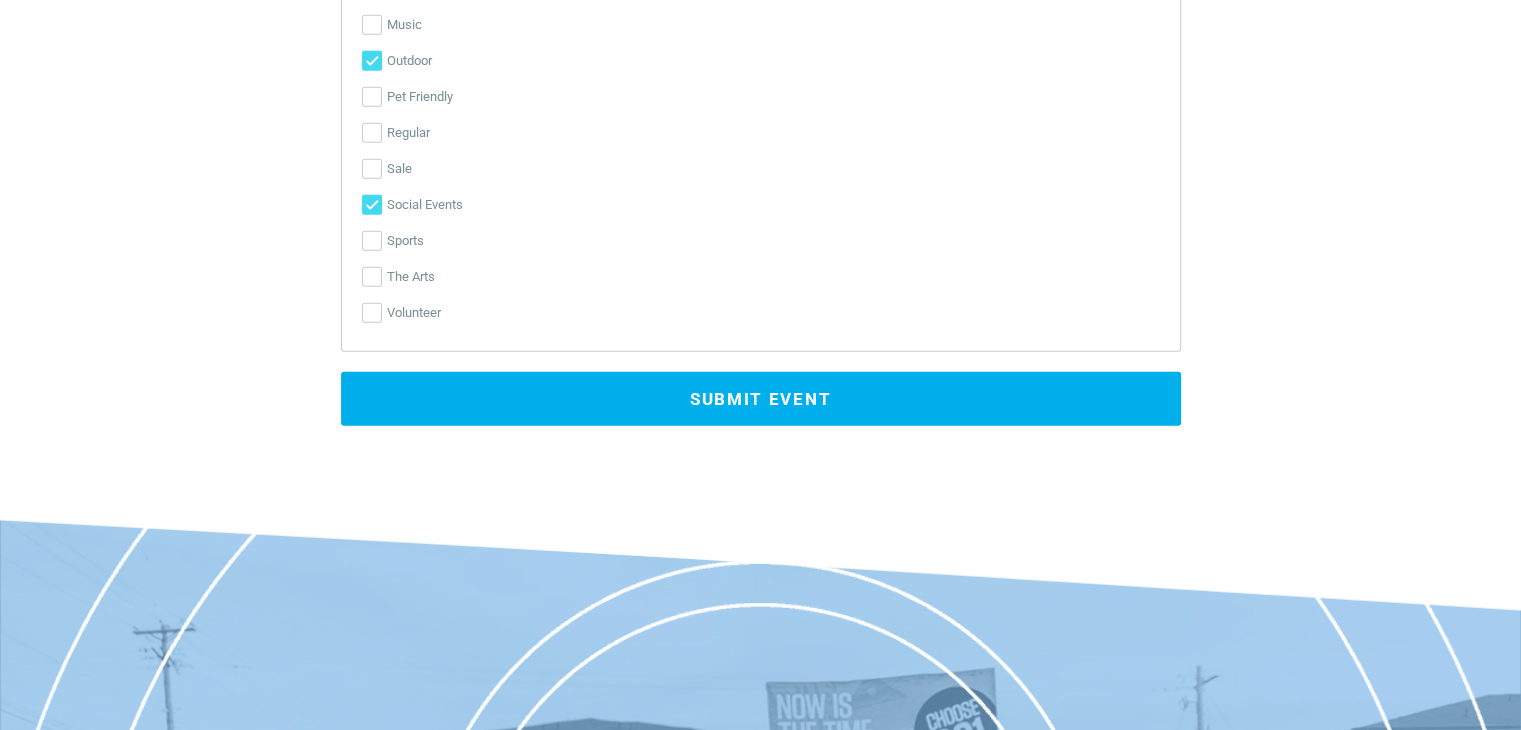 scroll, scrollTop: 4864, scrollLeft: 0, axis: vertical 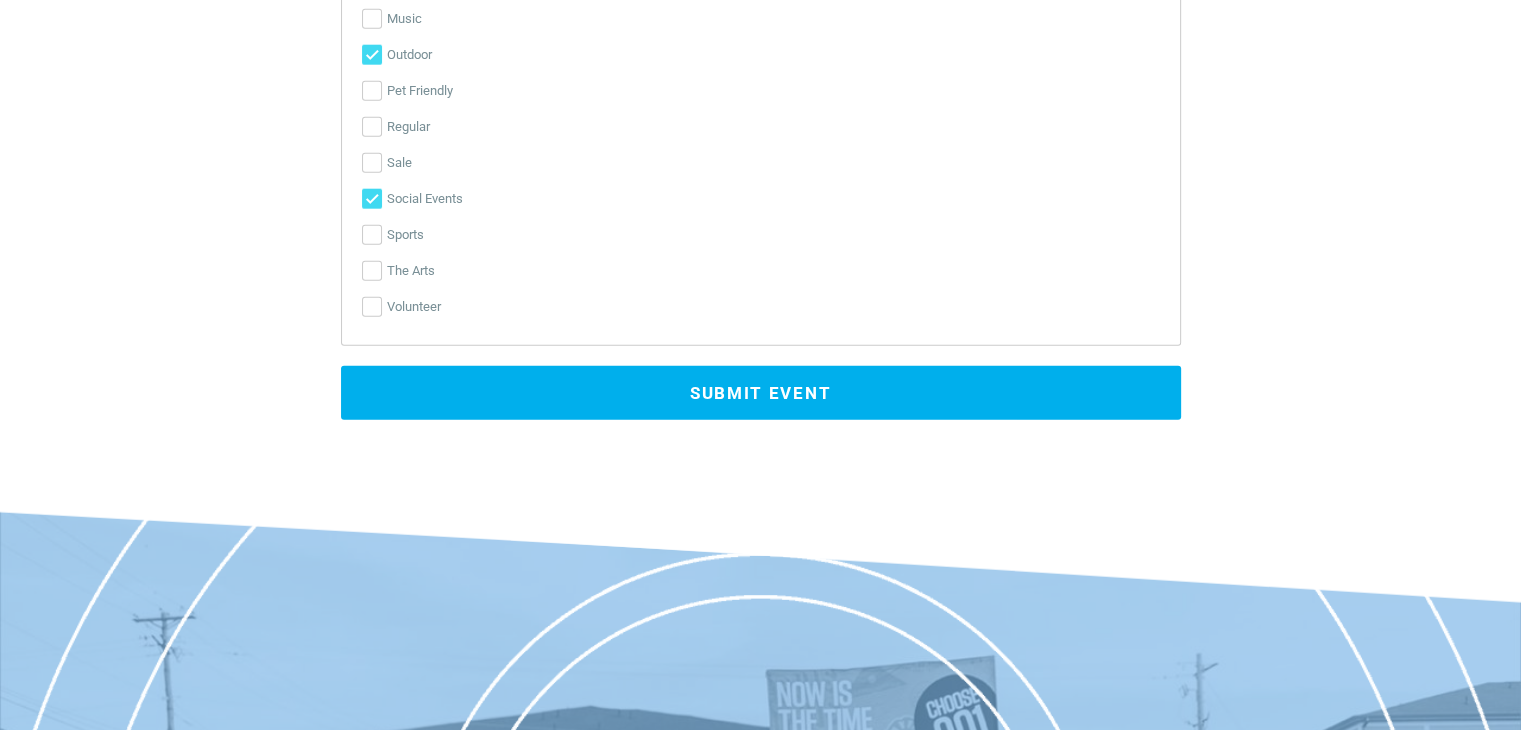 click on "Submit Event" at bounding box center (761, 393) 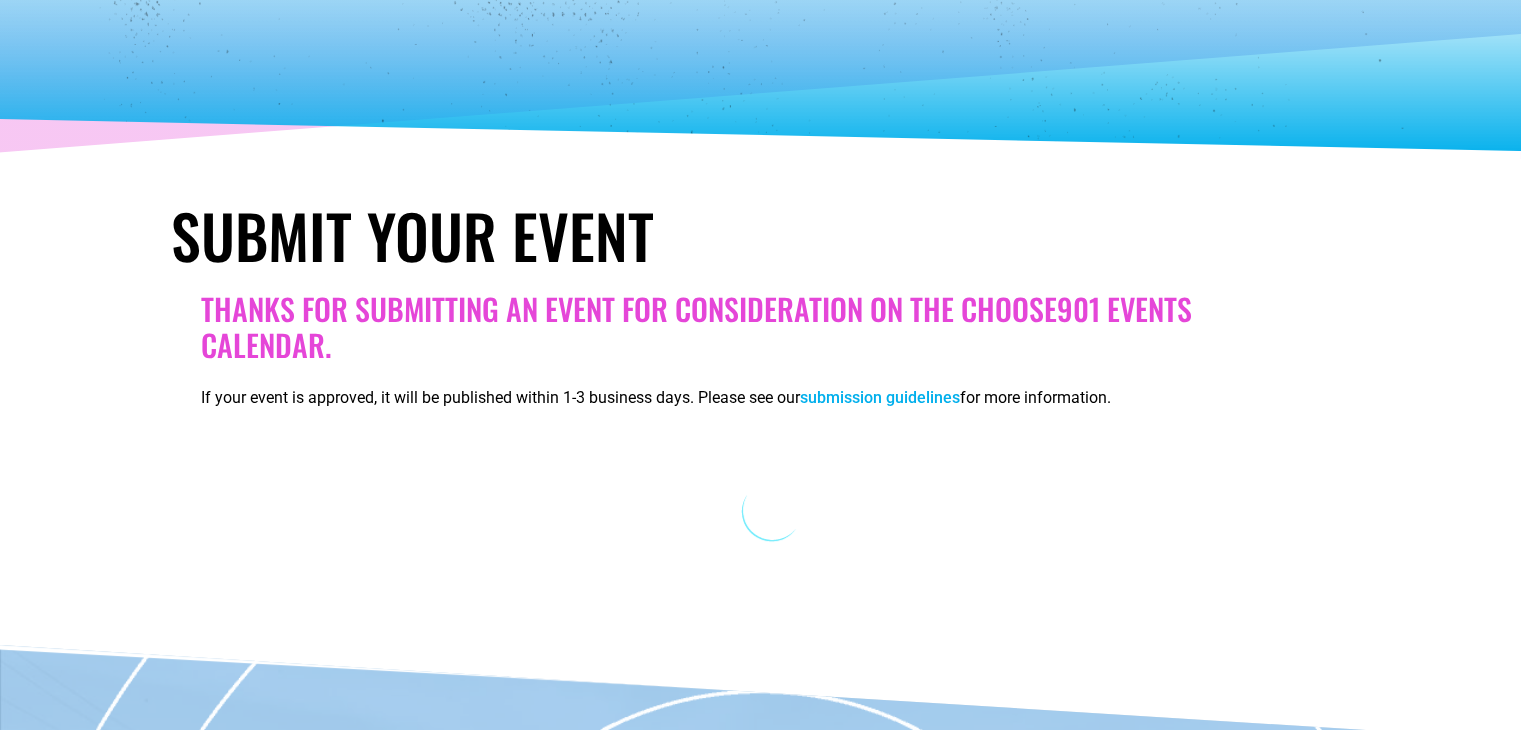 scroll, scrollTop: 0, scrollLeft: 0, axis: both 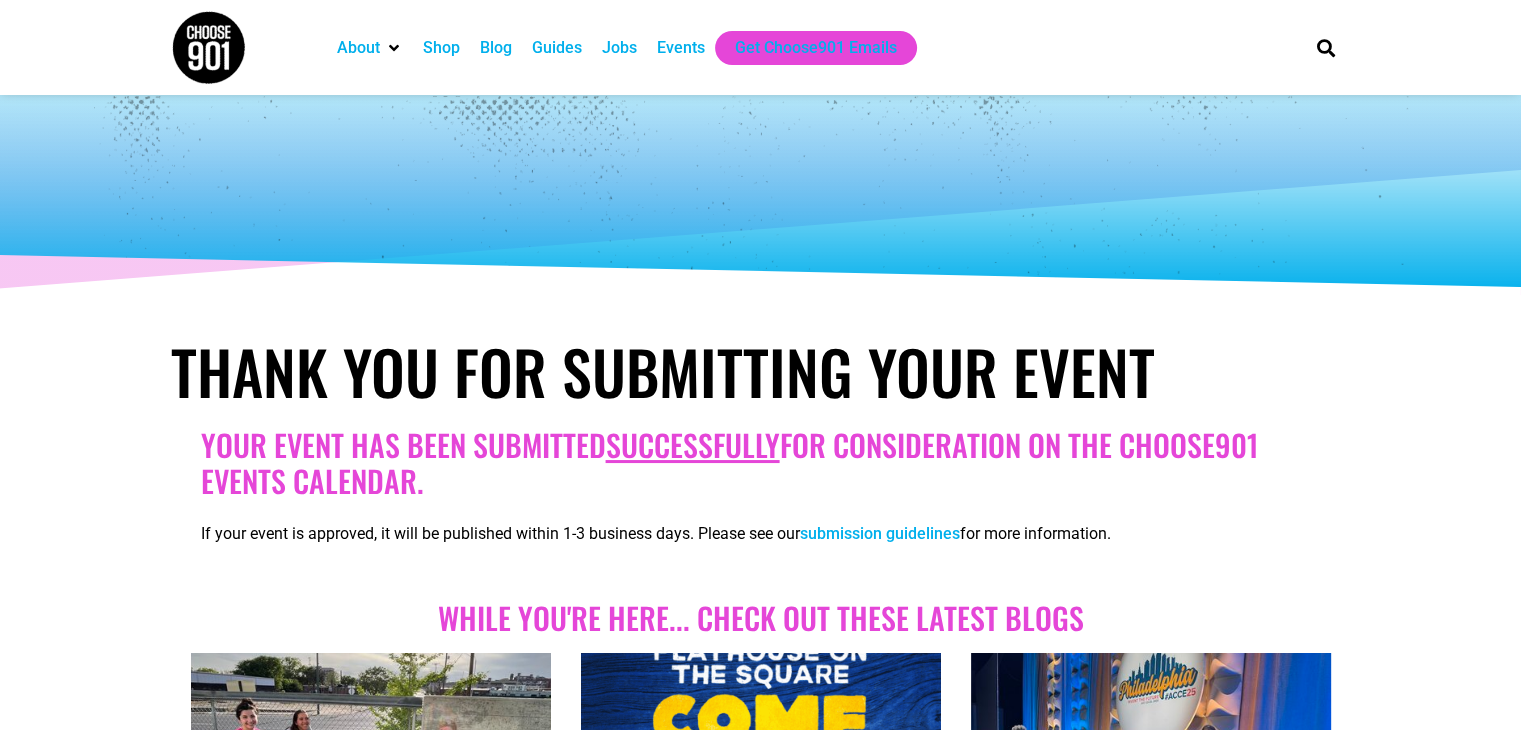 click on "submission guidelines" at bounding box center (880, 533) 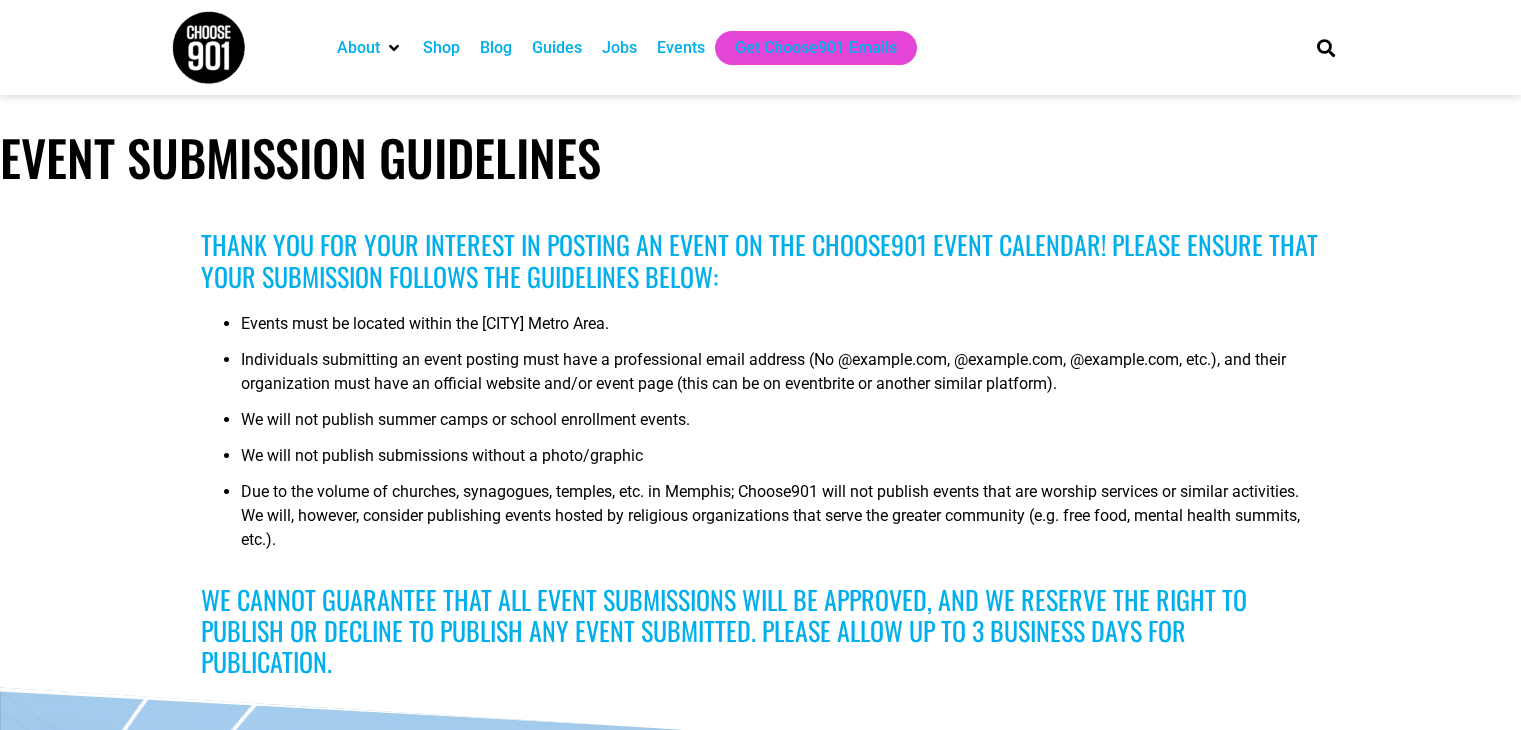 scroll, scrollTop: 0, scrollLeft: 0, axis: both 